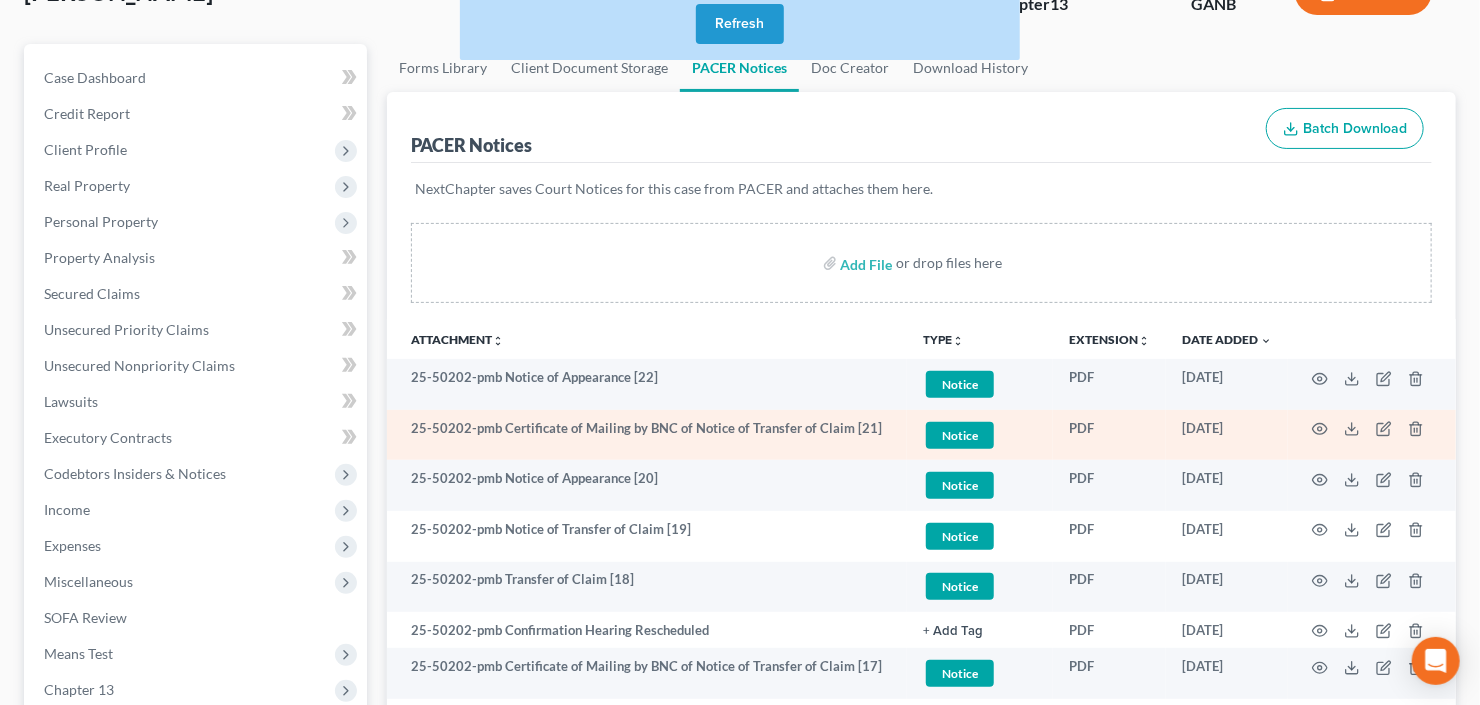 scroll, scrollTop: 48, scrollLeft: 0, axis: vertical 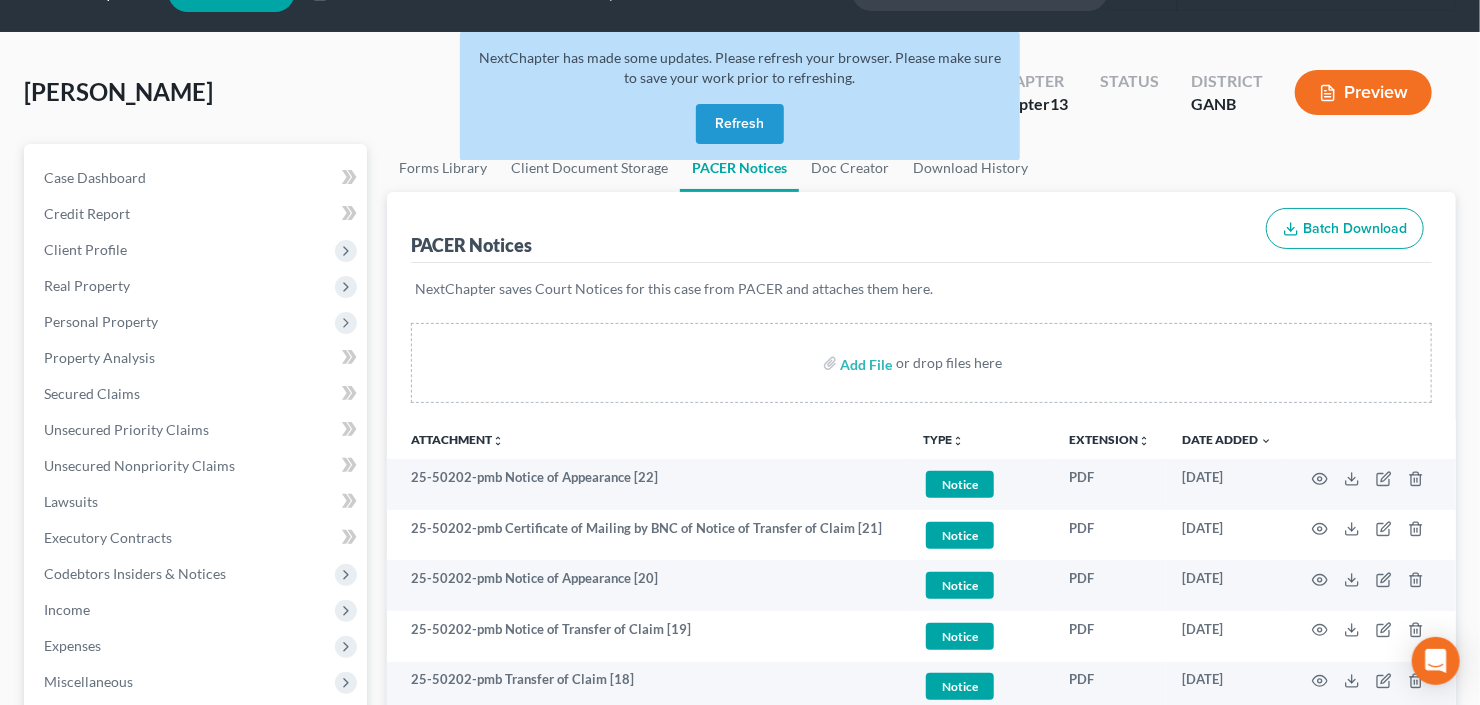 click on "Refresh" at bounding box center (740, 124) 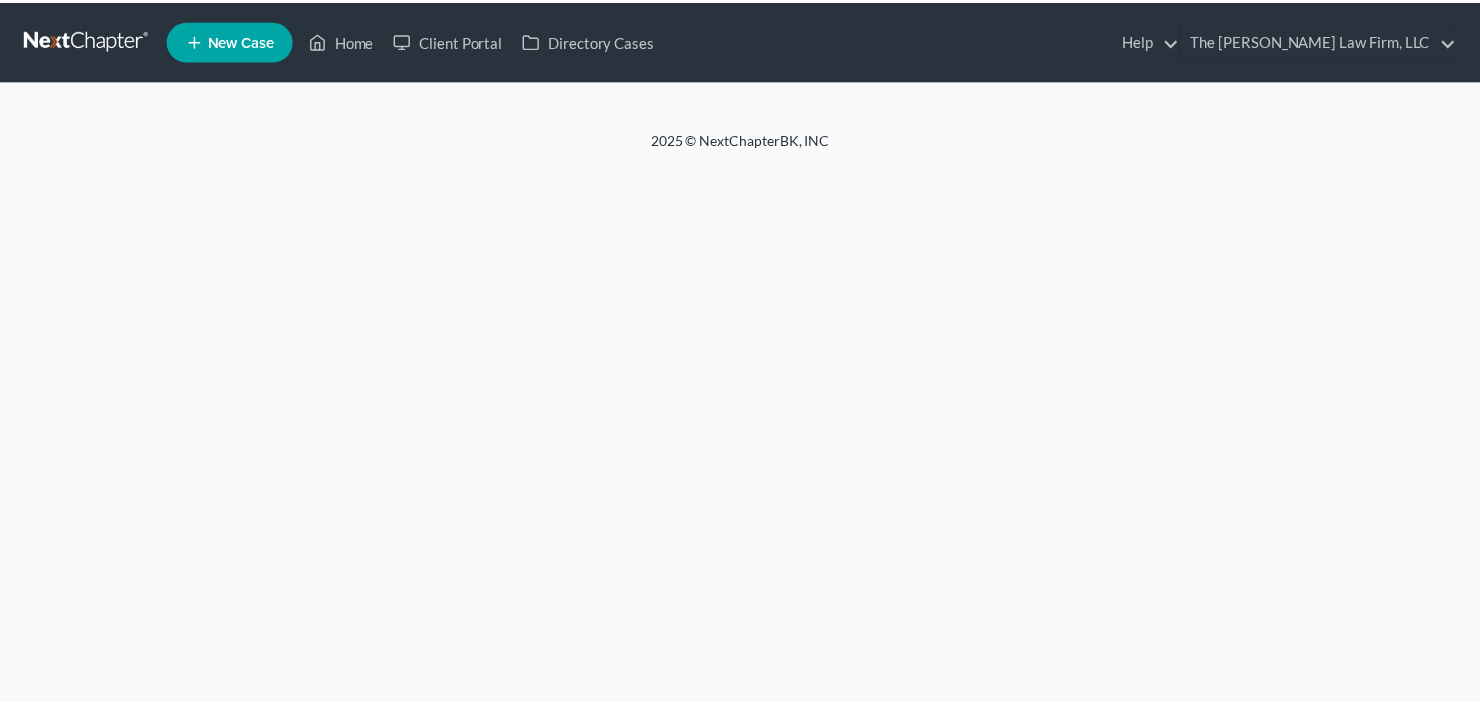scroll, scrollTop: 0, scrollLeft: 0, axis: both 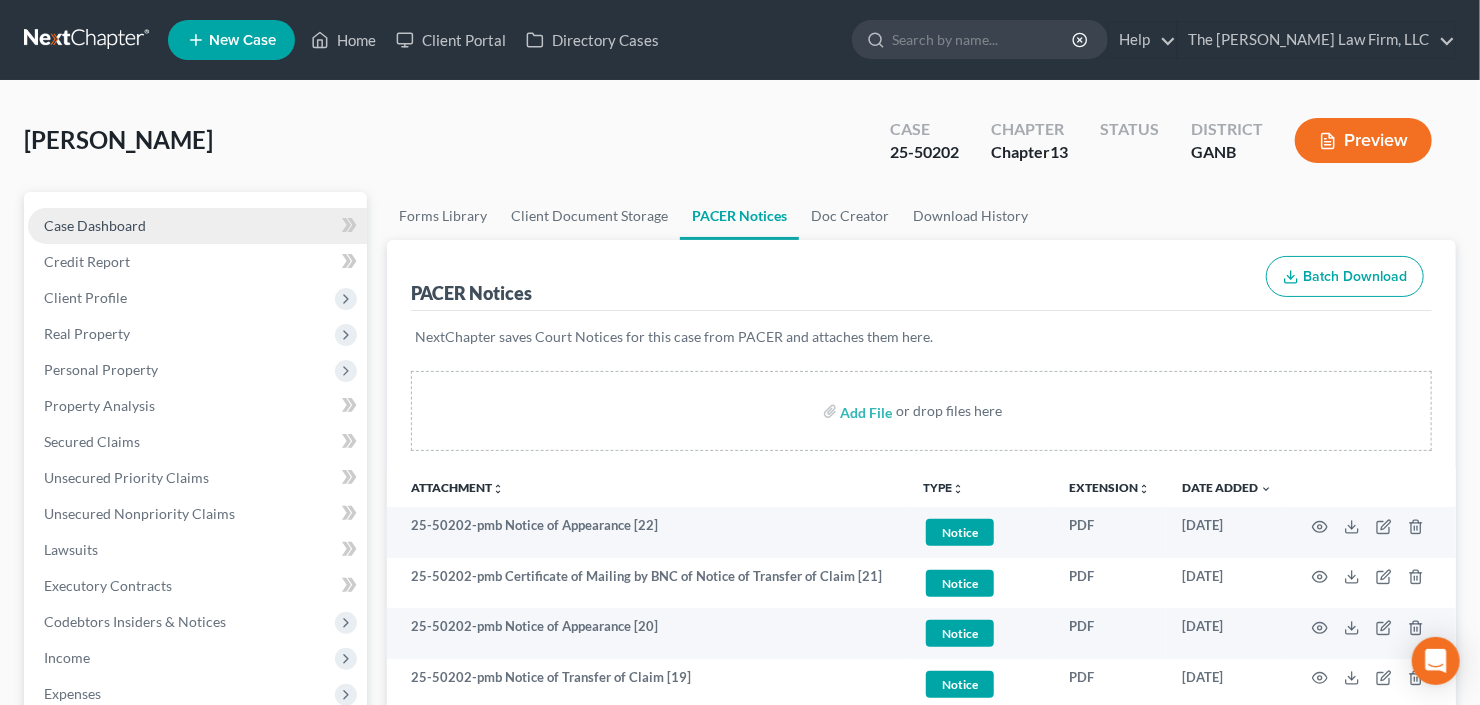 drag, startPoint x: 121, startPoint y: 219, endPoint x: 207, endPoint y: 211, distance: 86.37129 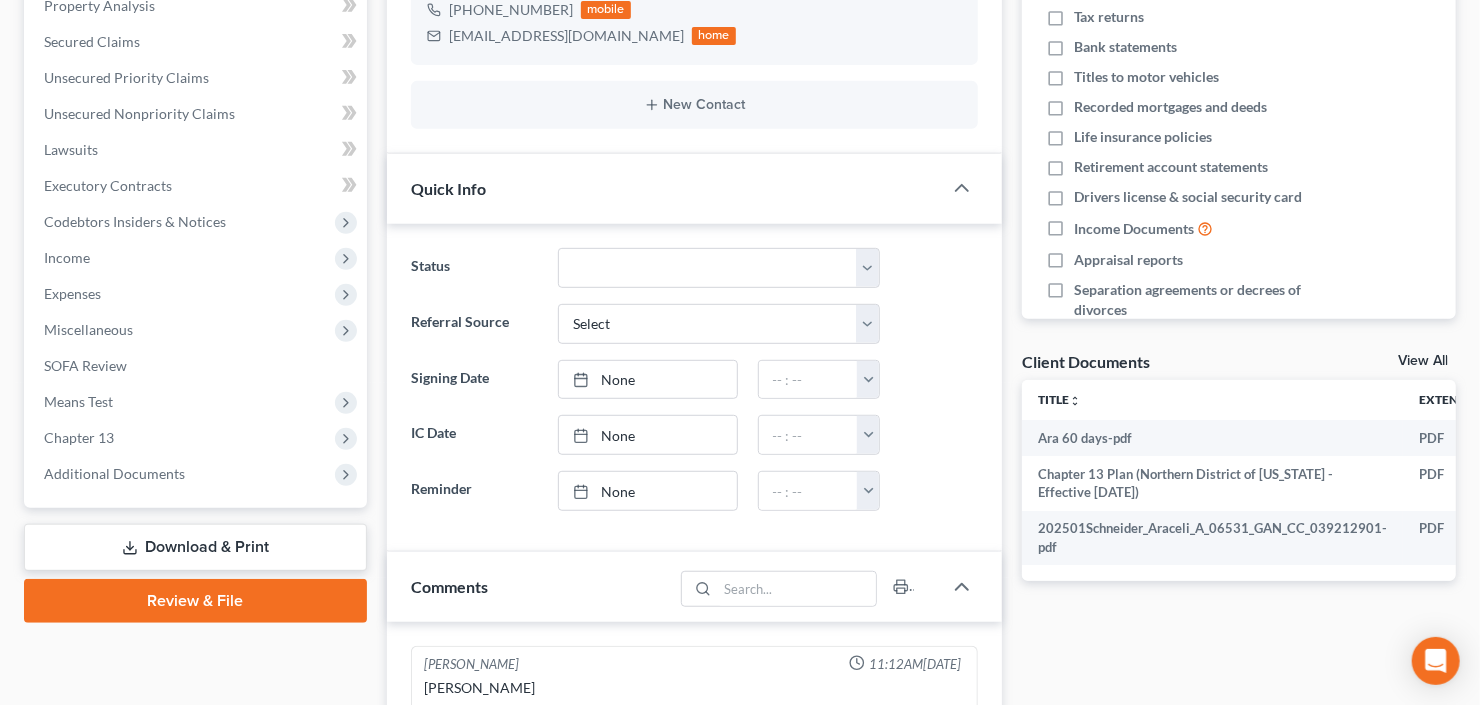 scroll, scrollTop: 480, scrollLeft: 0, axis: vertical 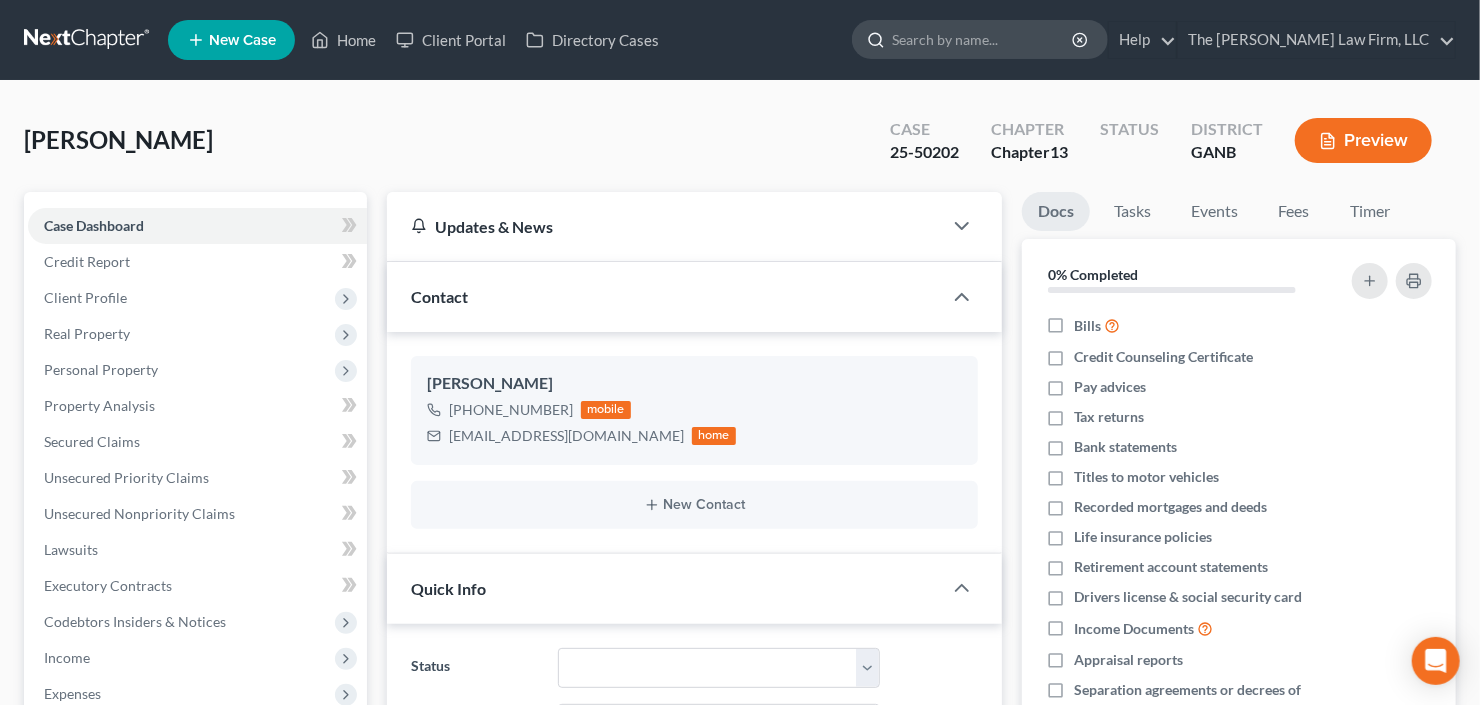 click at bounding box center [983, 39] 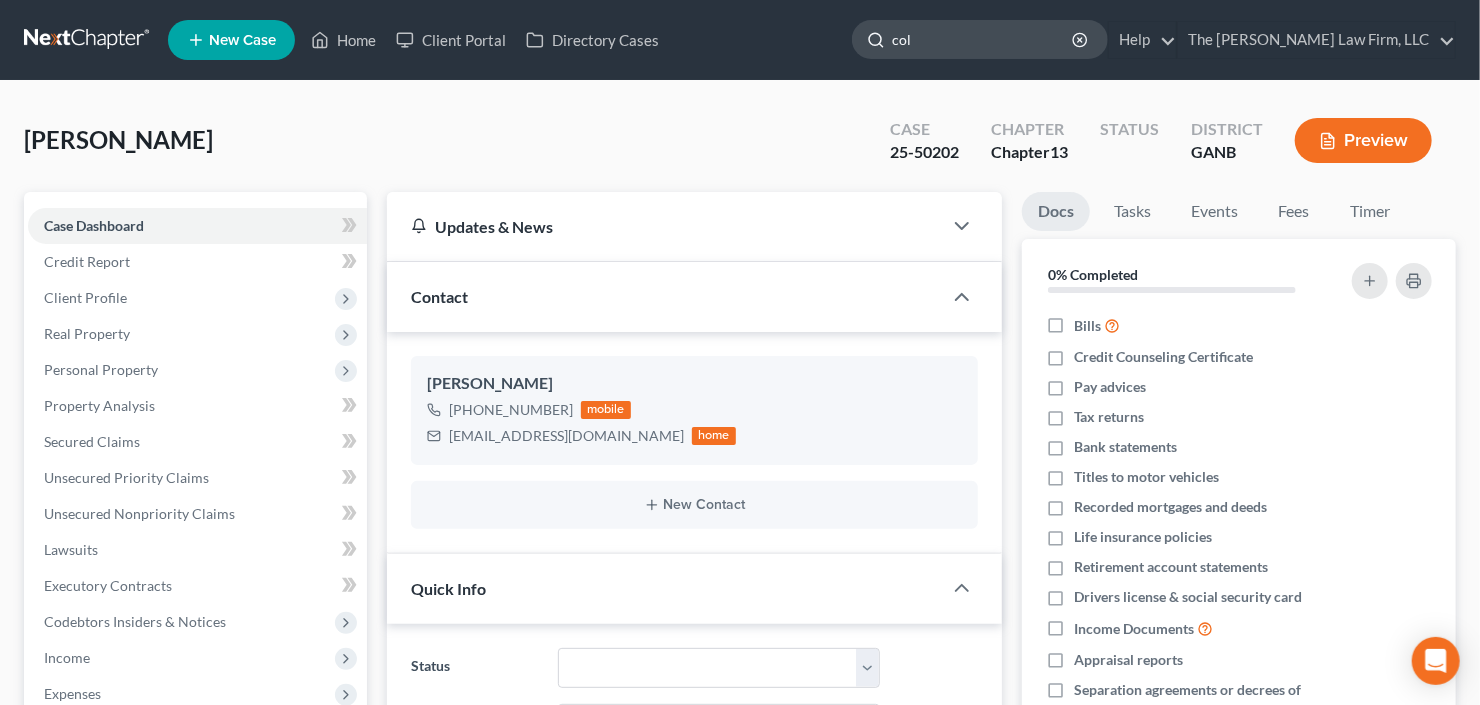 type on "cole" 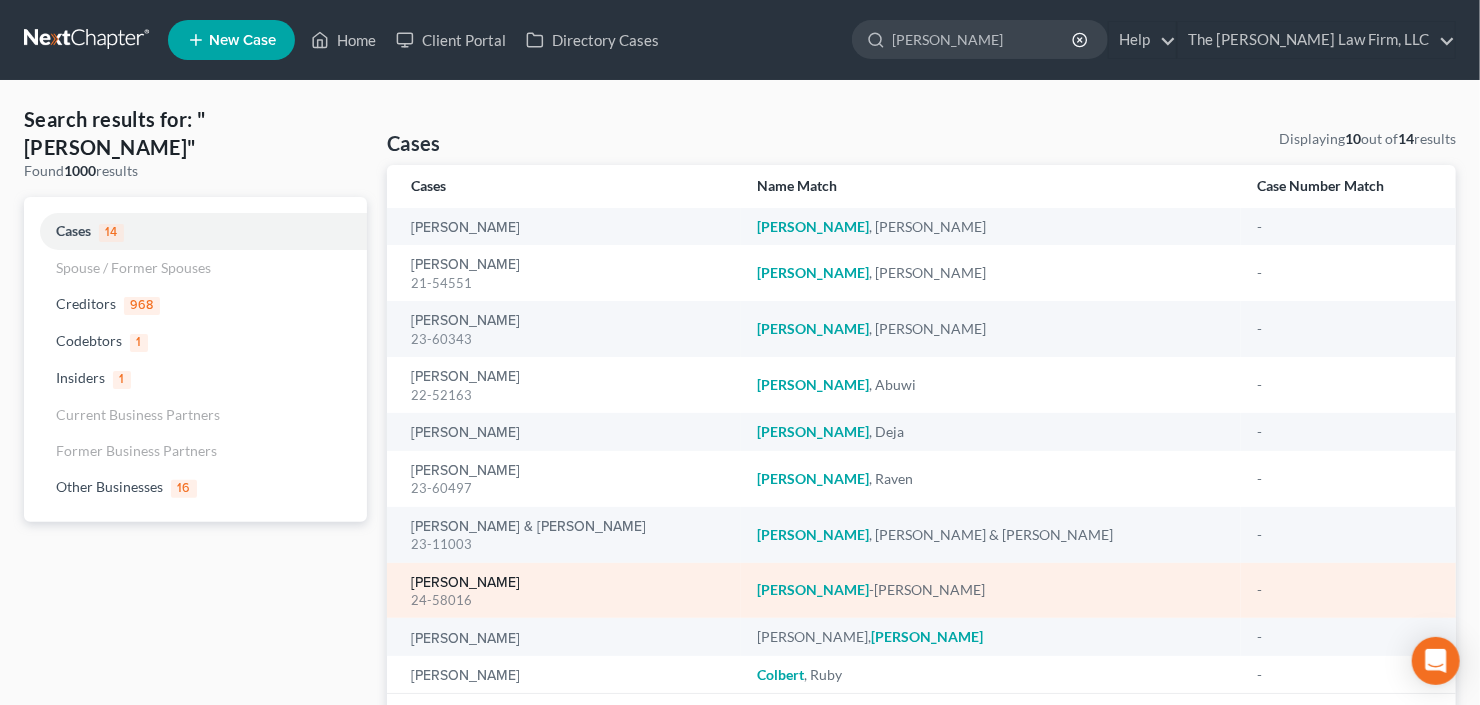 click on "Cole-Luchansky, Beverly" at bounding box center [465, 583] 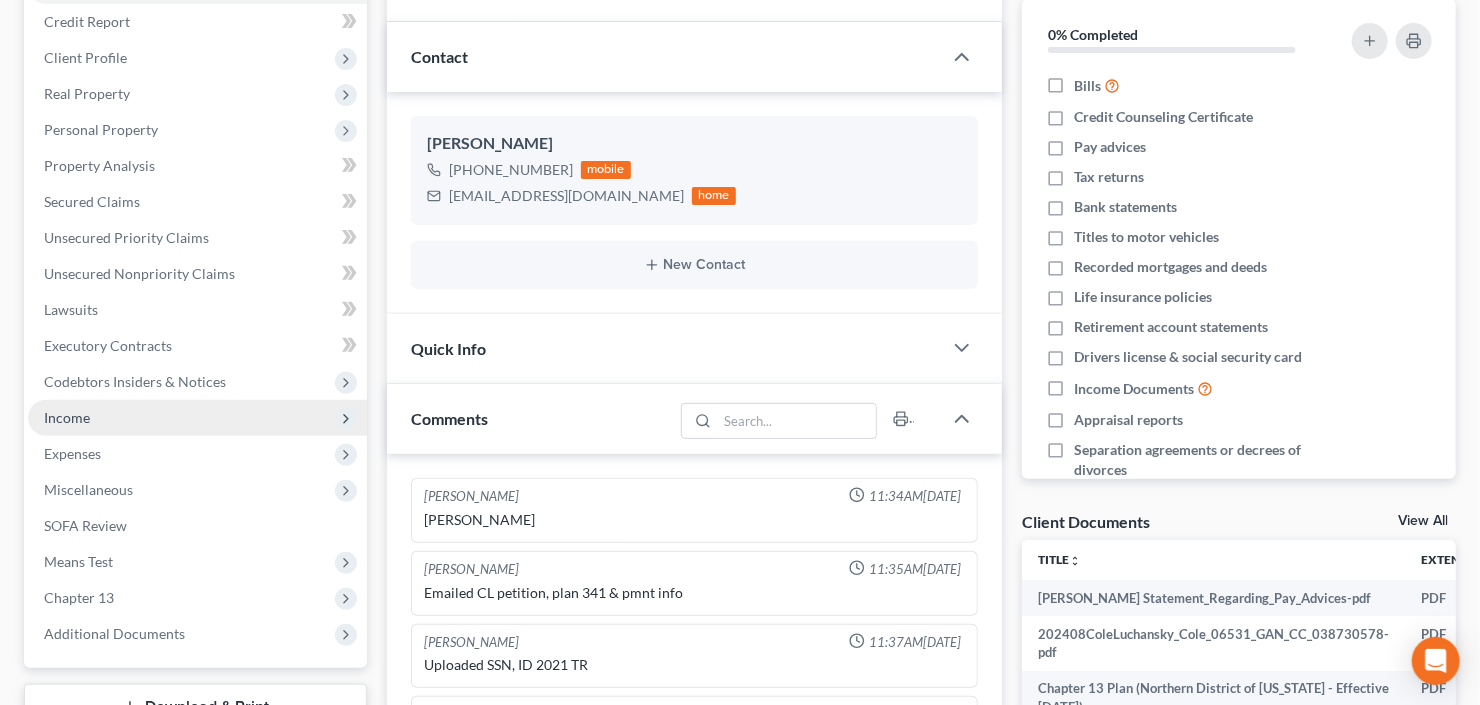 scroll, scrollTop: 323, scrollLeft: 0, axis: vertical 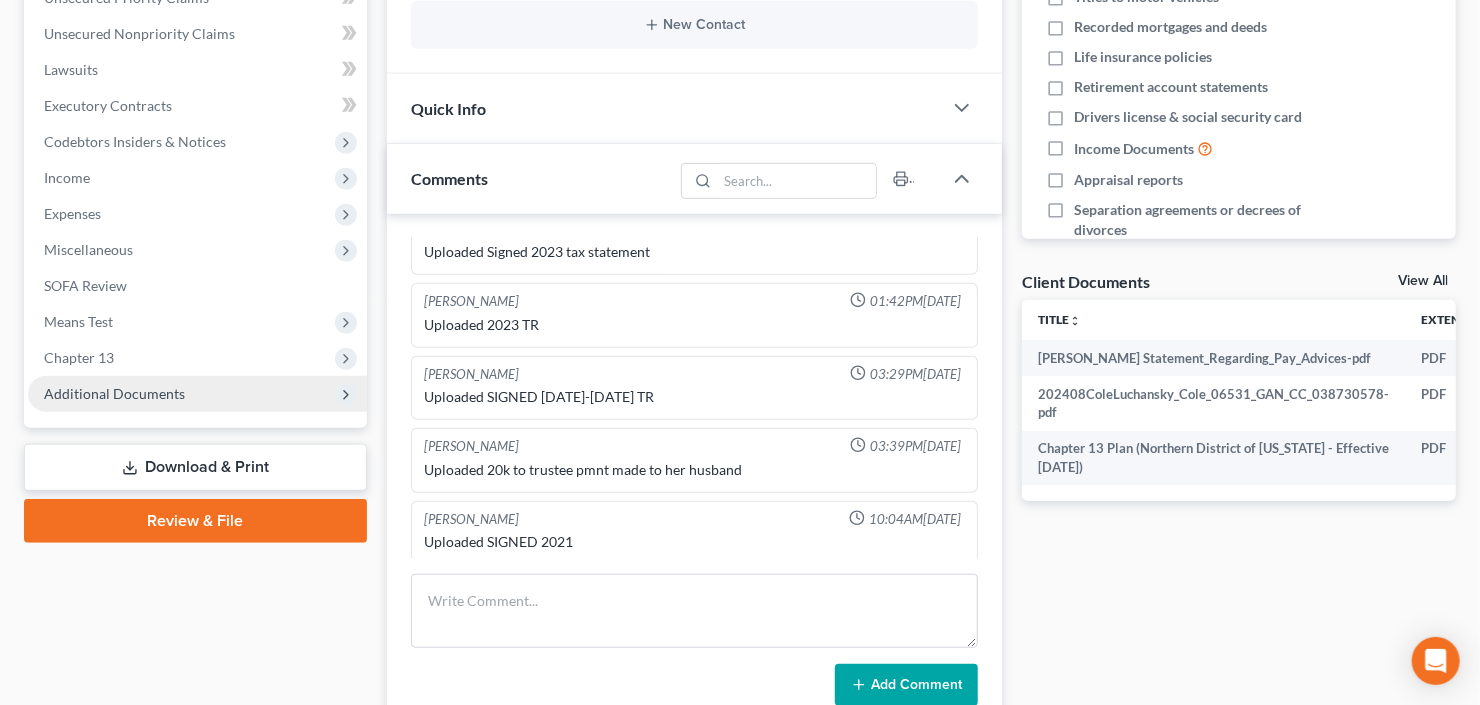 click on "Additional Documents" at bounding box center [197, 394] 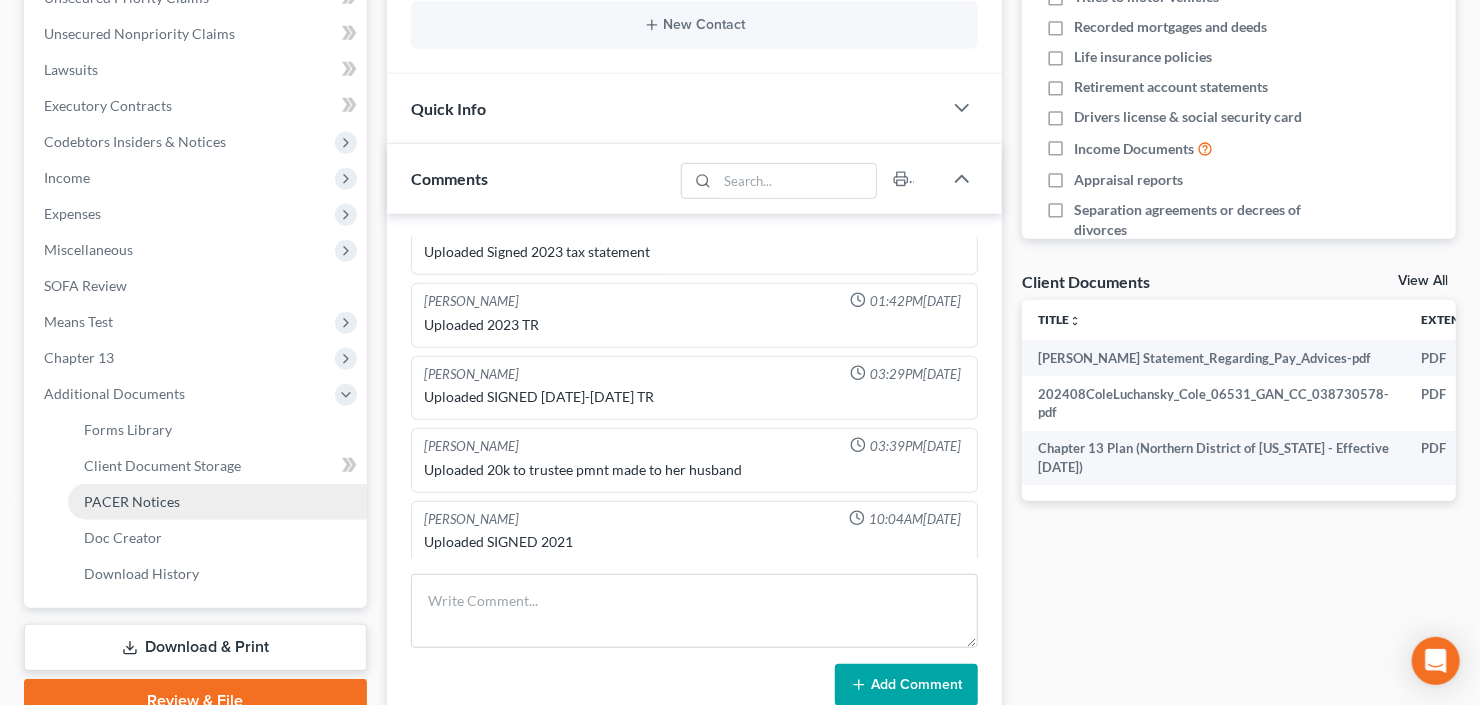 click on "PACER Notices" at bounding box center [132, 501] 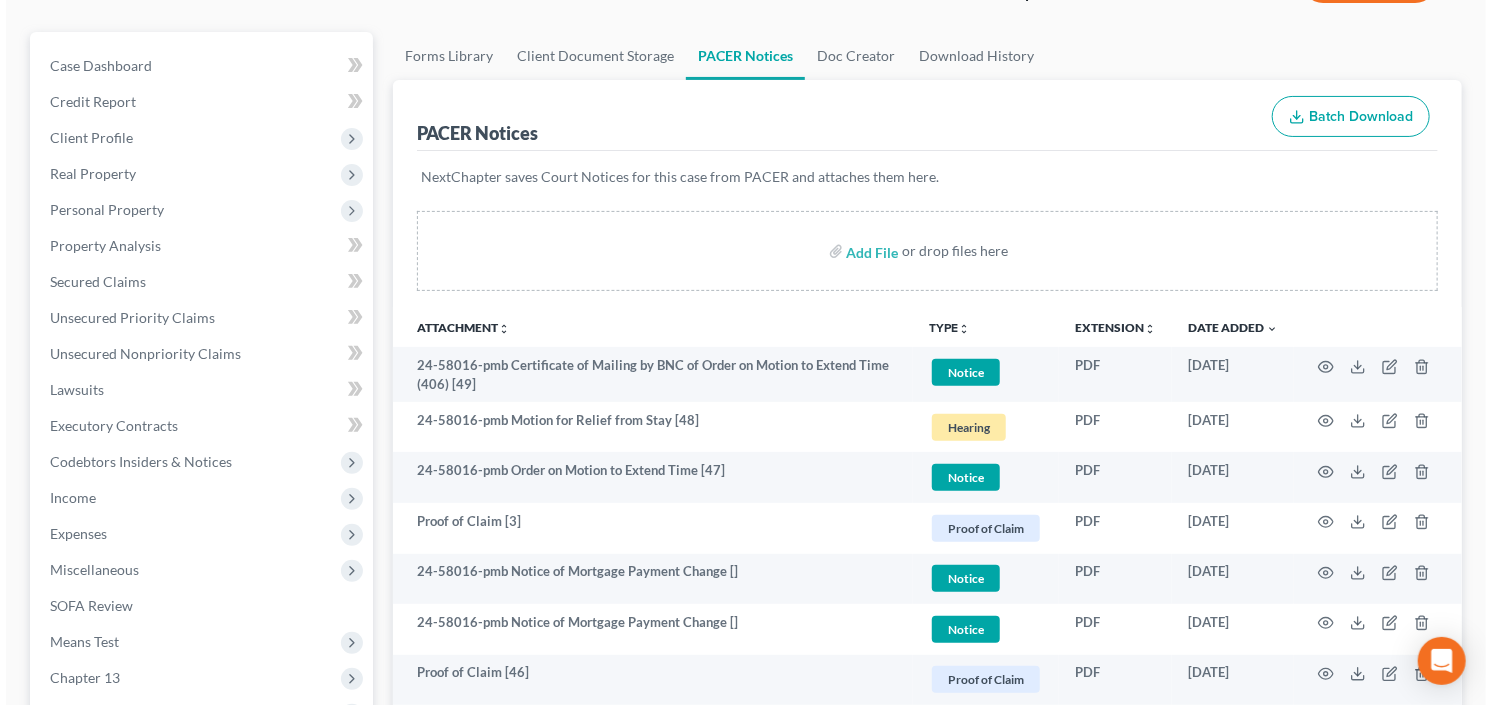 scroll, scrollTop: 320, scrollLeft: 0, axis: vertical 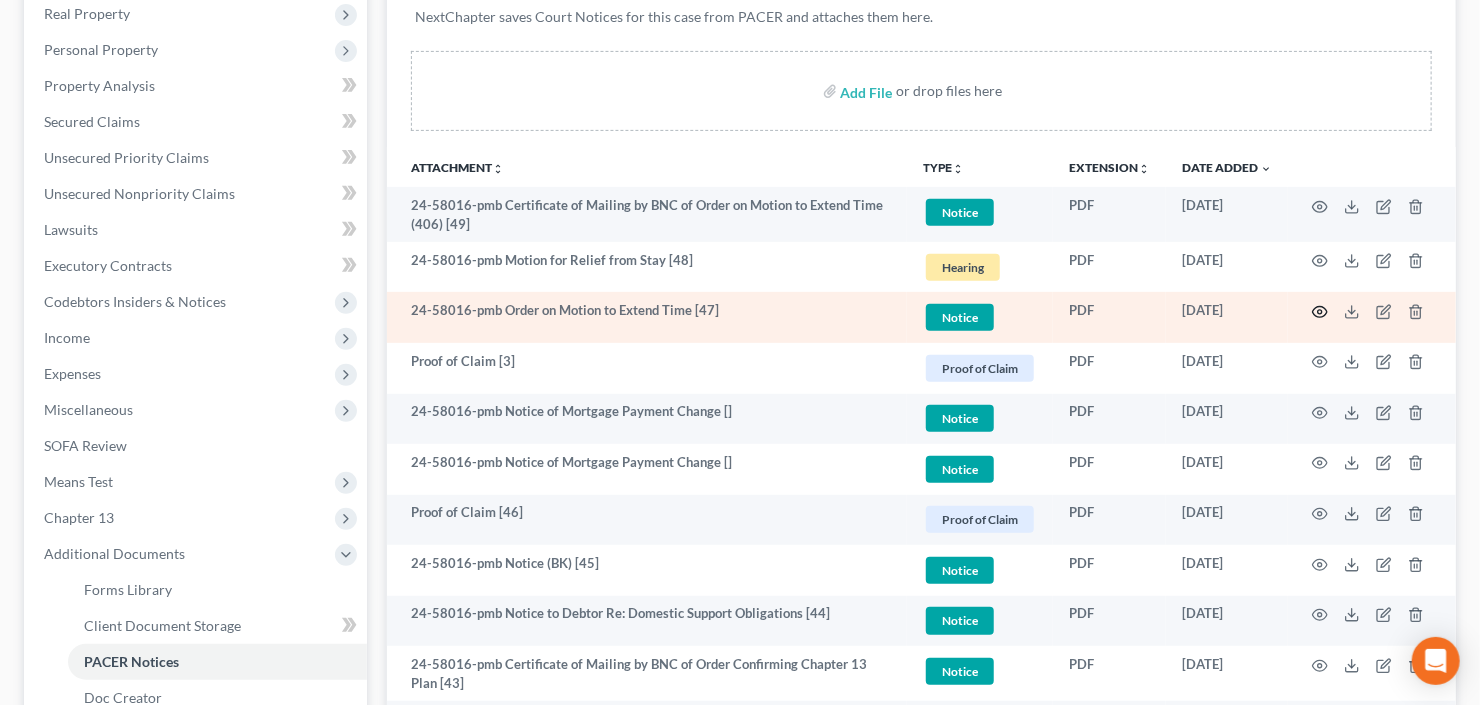 click 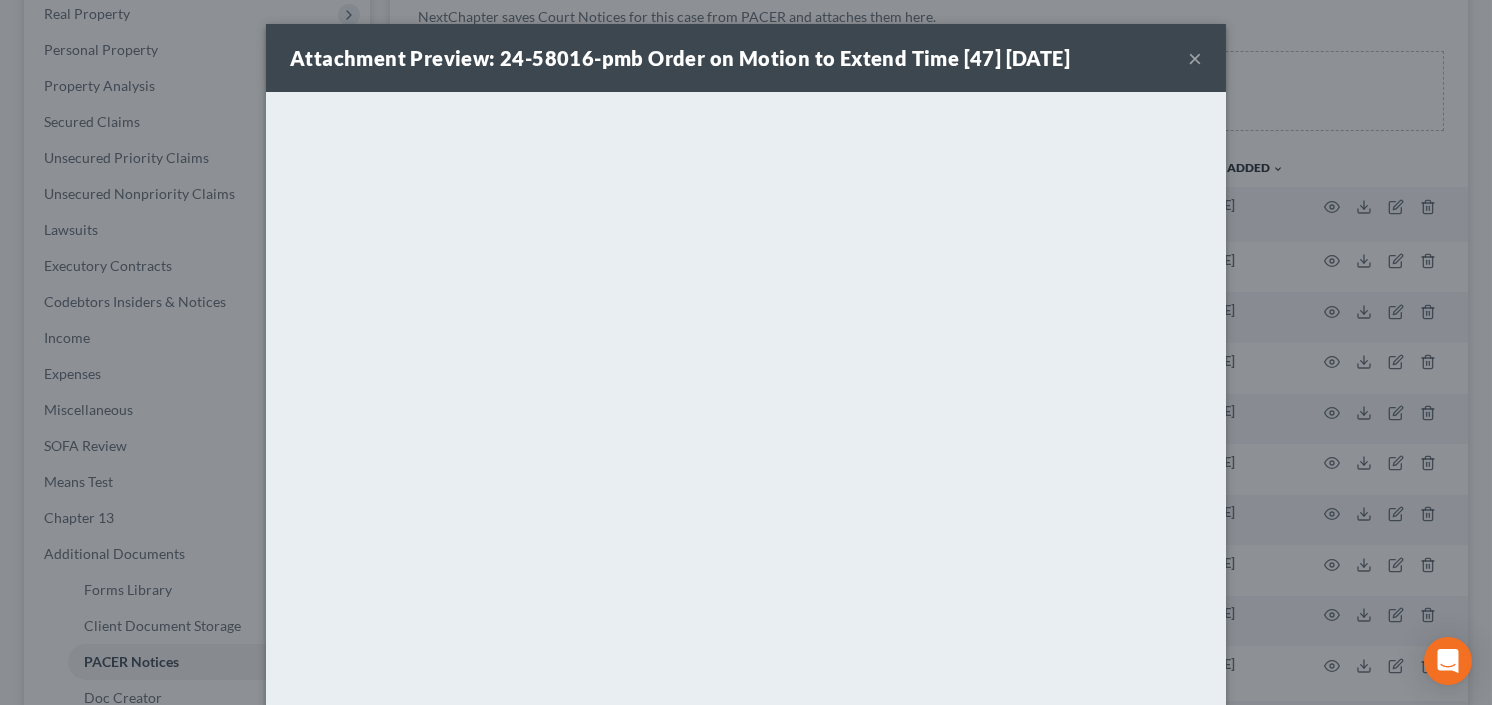 click on "×" at bounding box center (1195, 58) 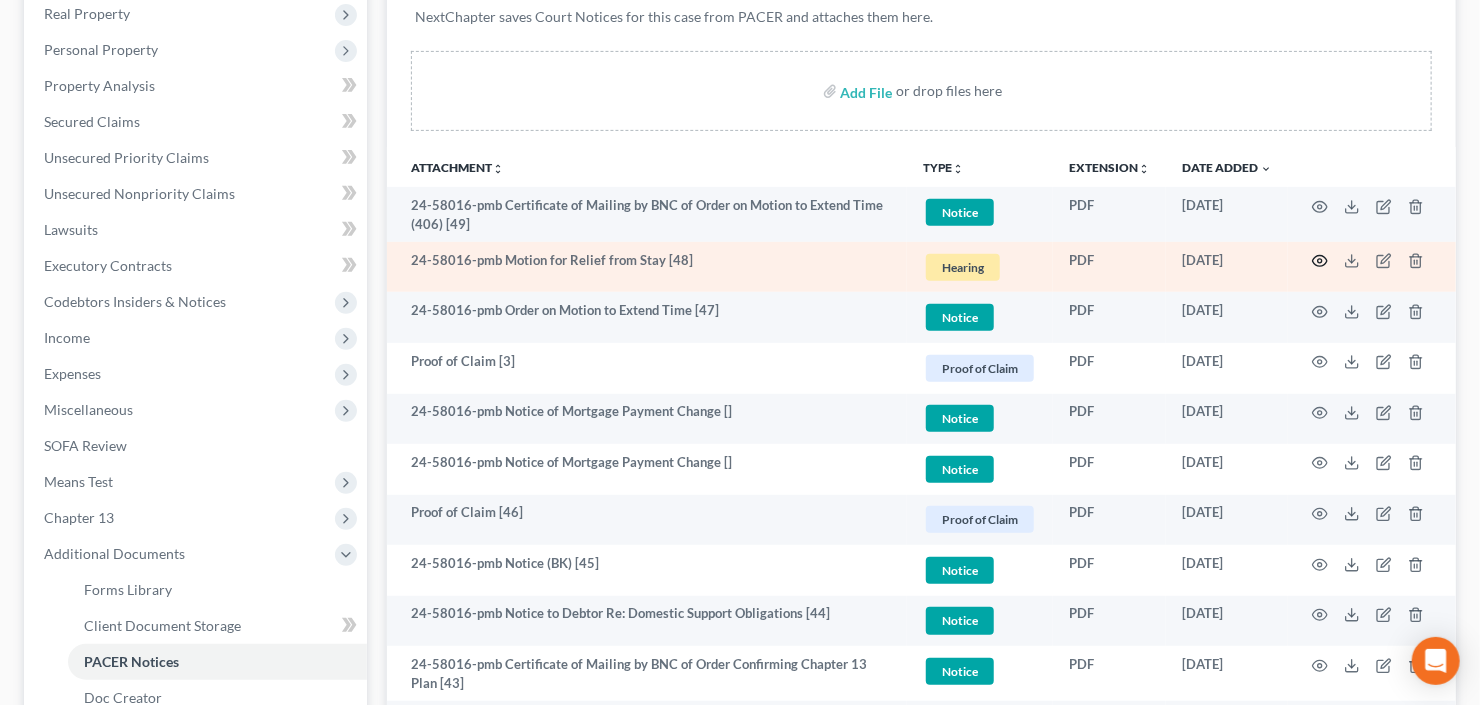 click 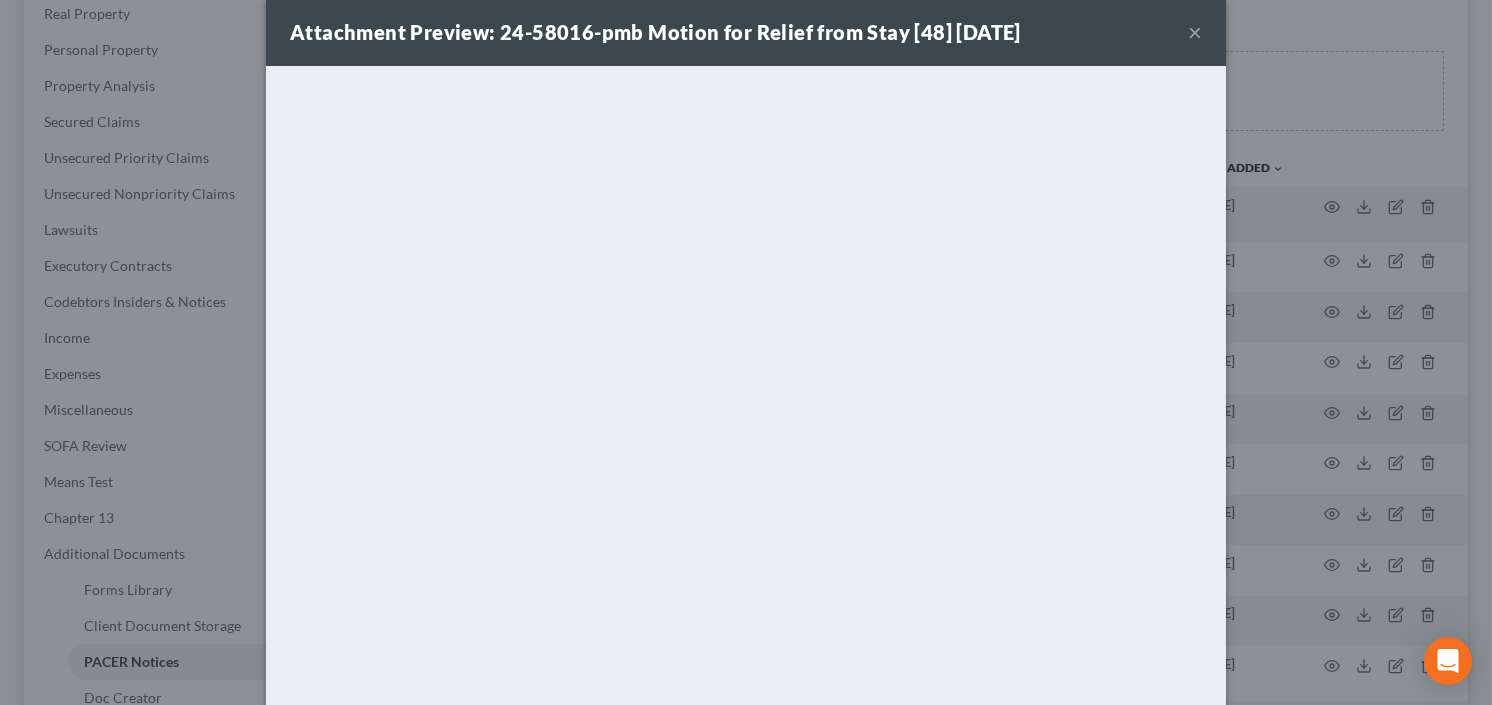 scroll, scrollTop: 0, scrollLeft: 0, axis: both 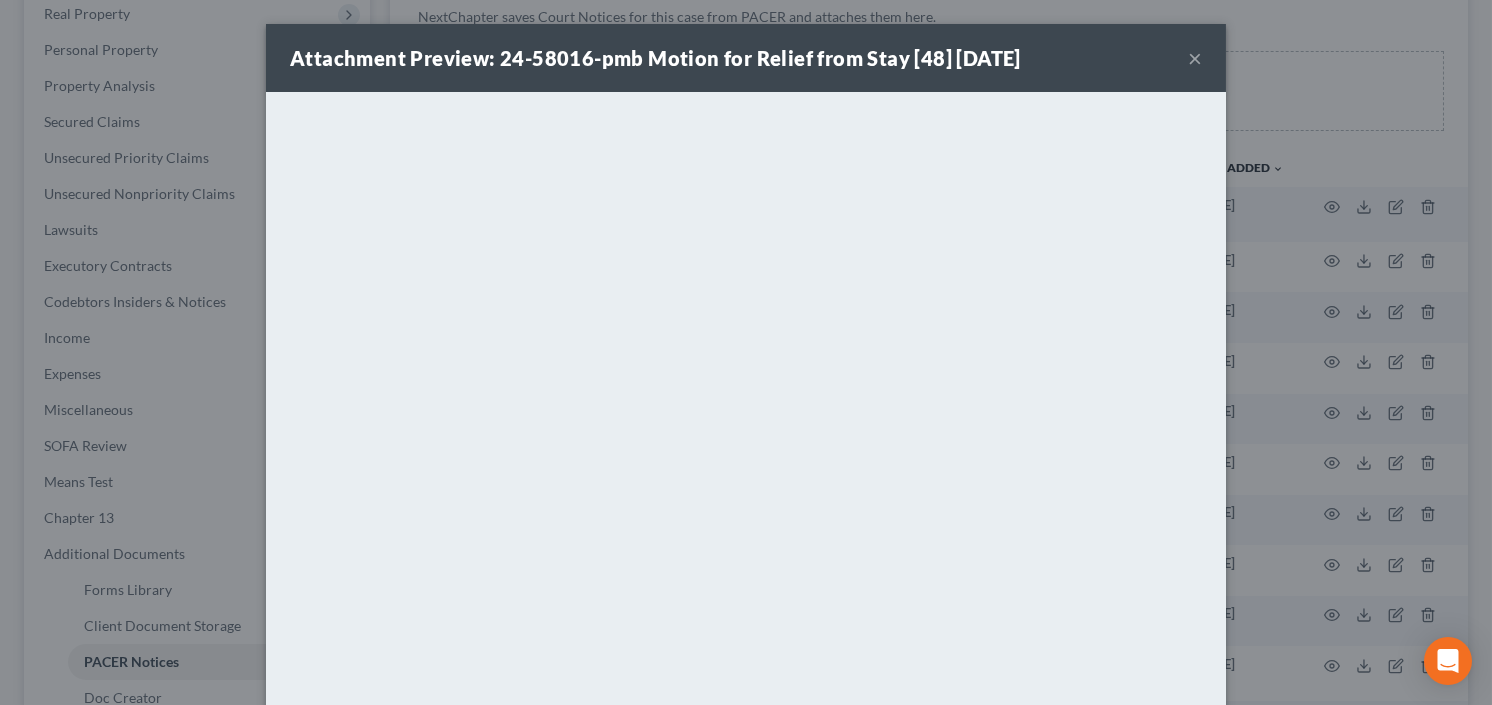 click on "×" at bounding box center [1195, 58] 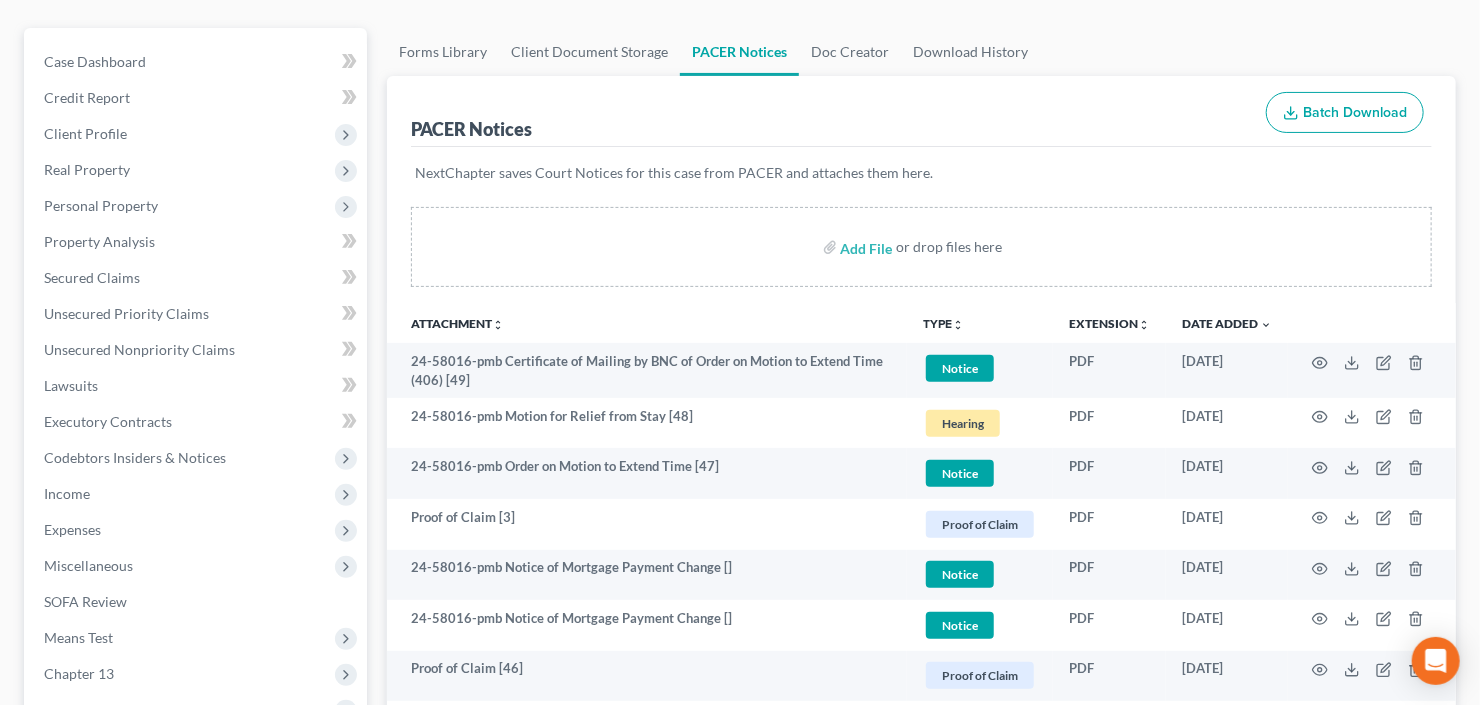scroll, scrollTop: 0, scrollLeft: 0, axis: both 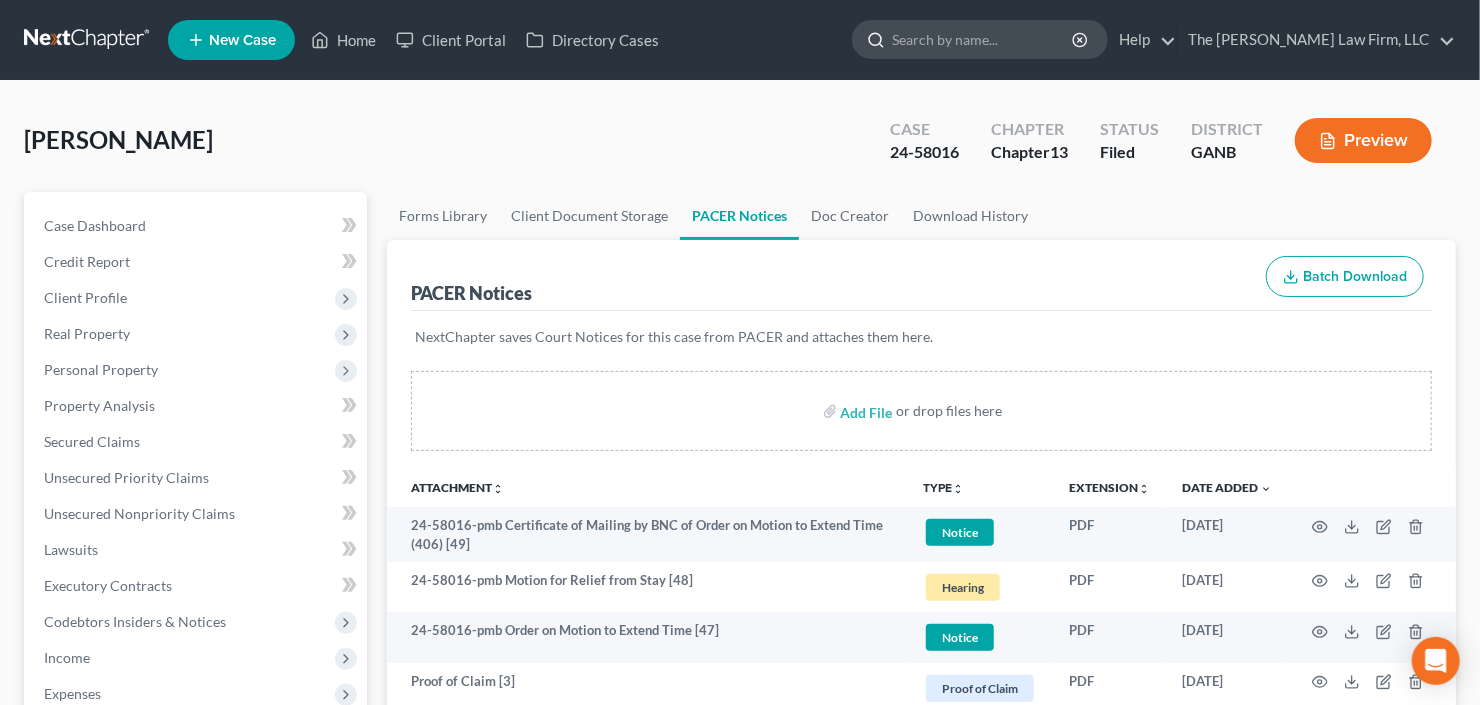 click at bounding box center [983, 39] 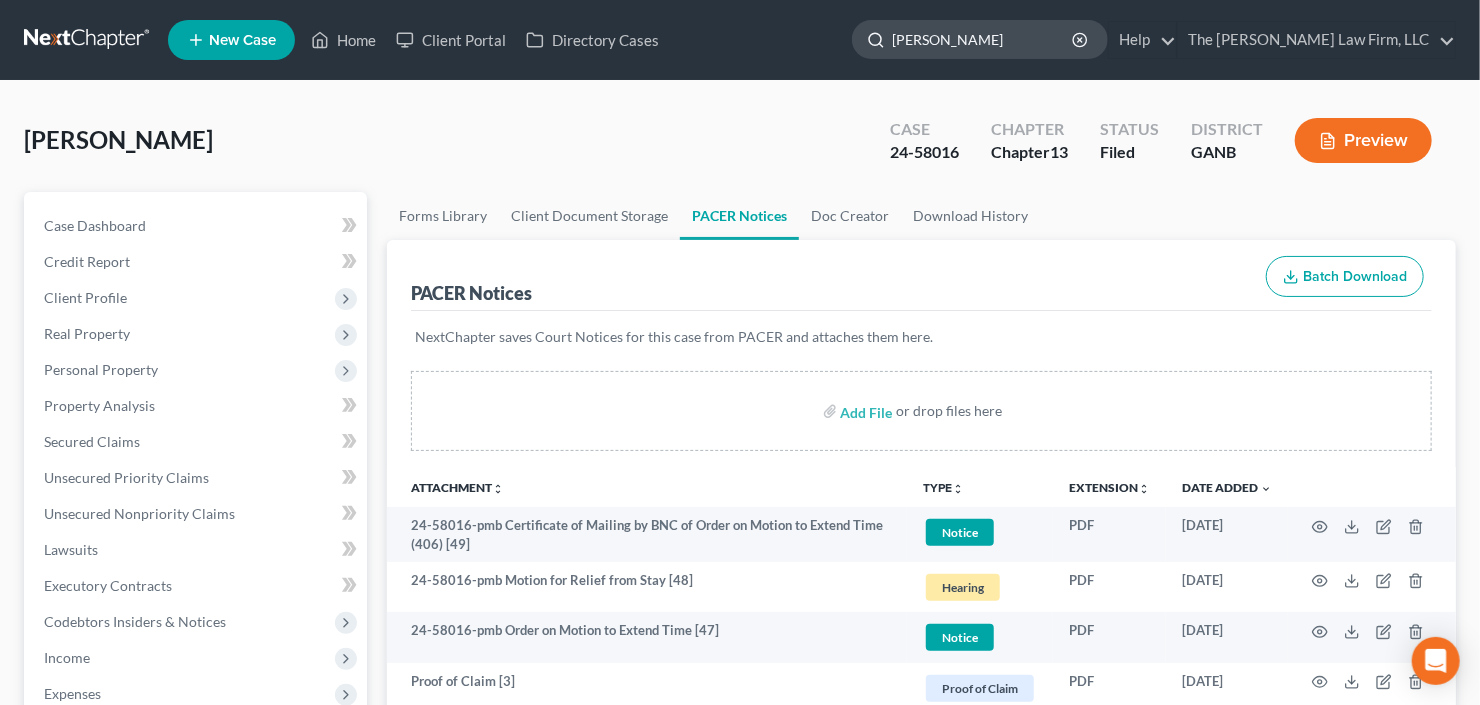 type on "roberts" 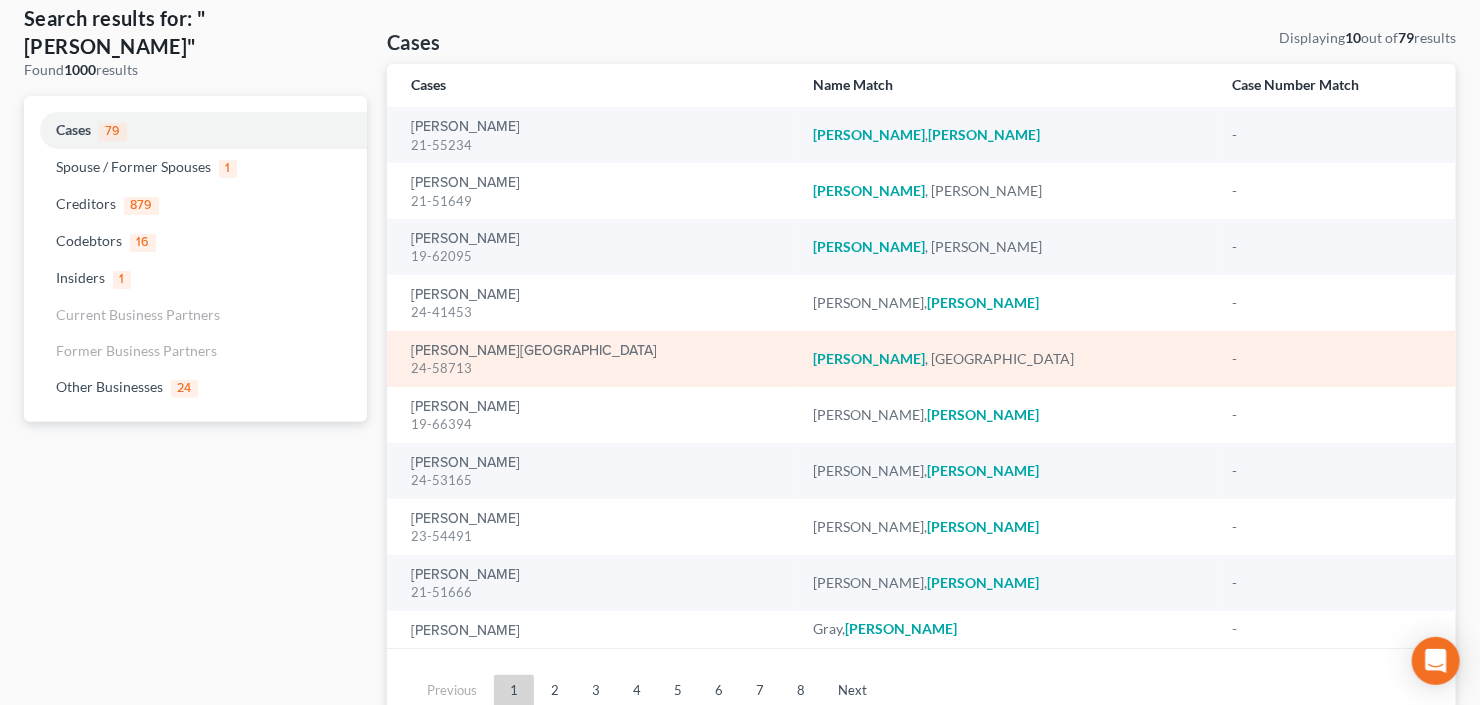 scroll, scrollTop: 188, scrollLeft: 0, axis: vertical 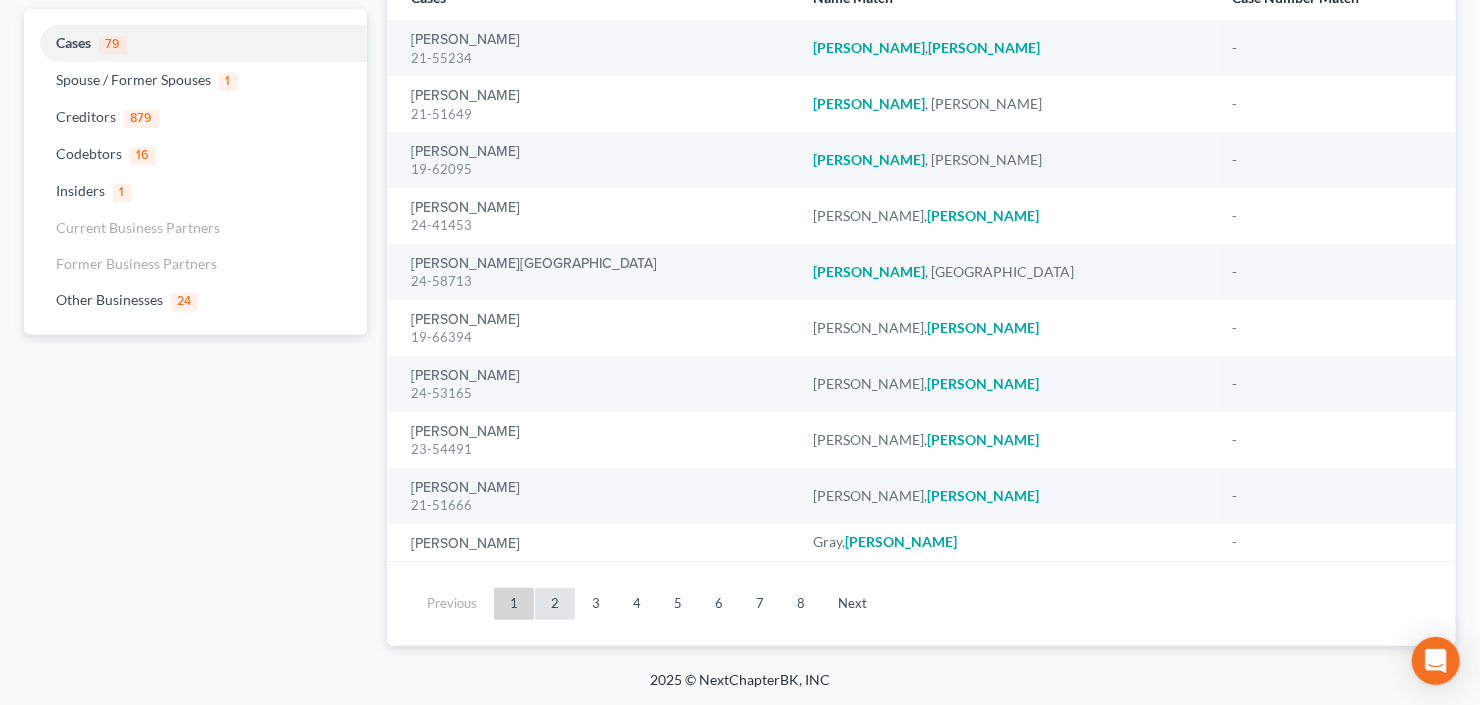 click on "2" at bounding box center (555, 604) 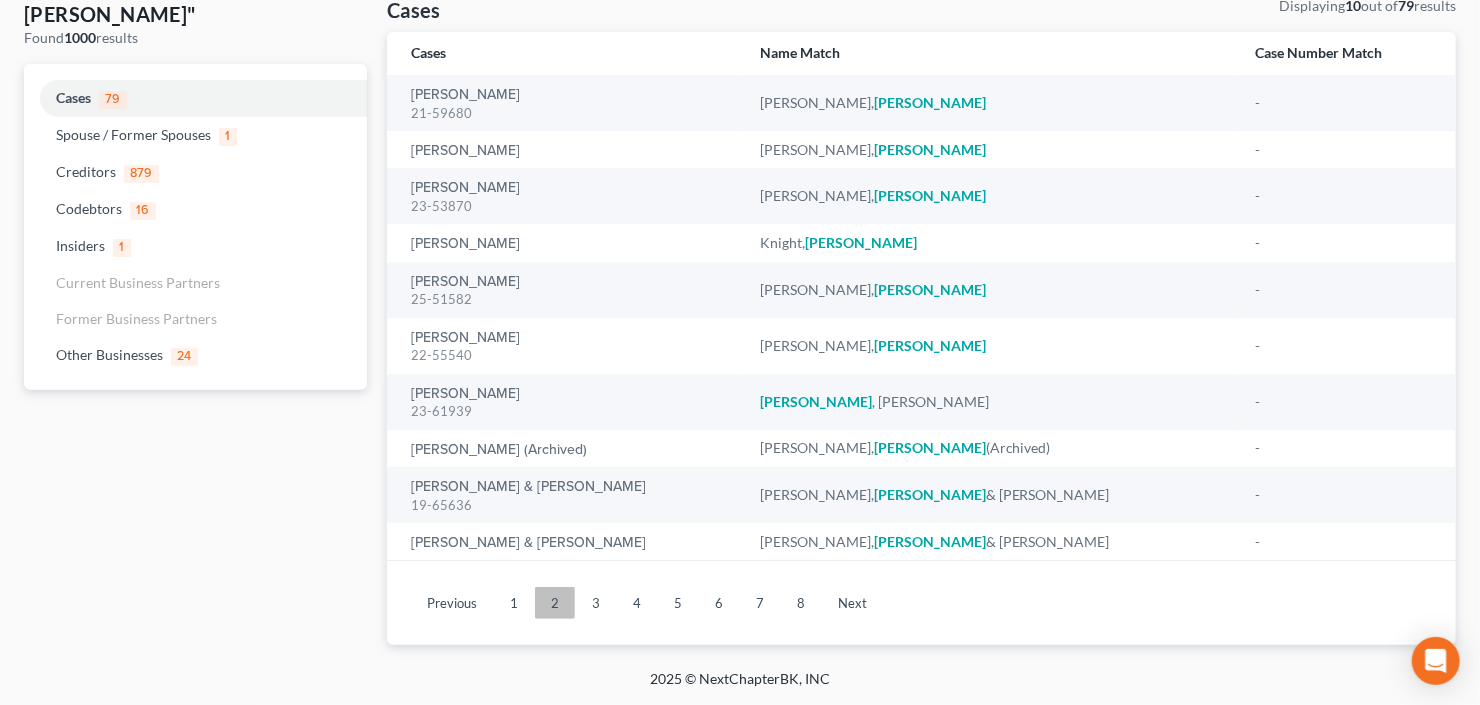 scroll, scrollTop: 132, scrollLeft: 0, axis: vertical 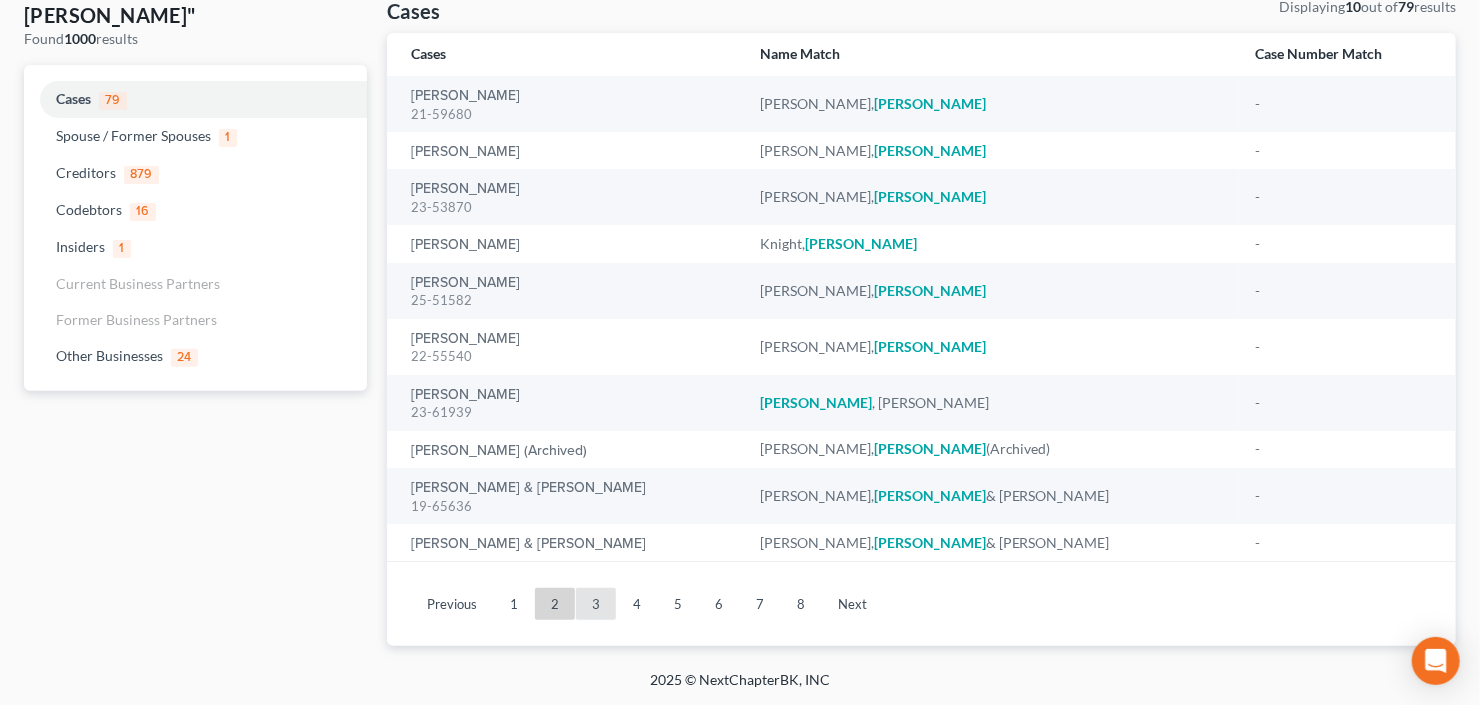 click on "3" at bounding box center [596, 604] 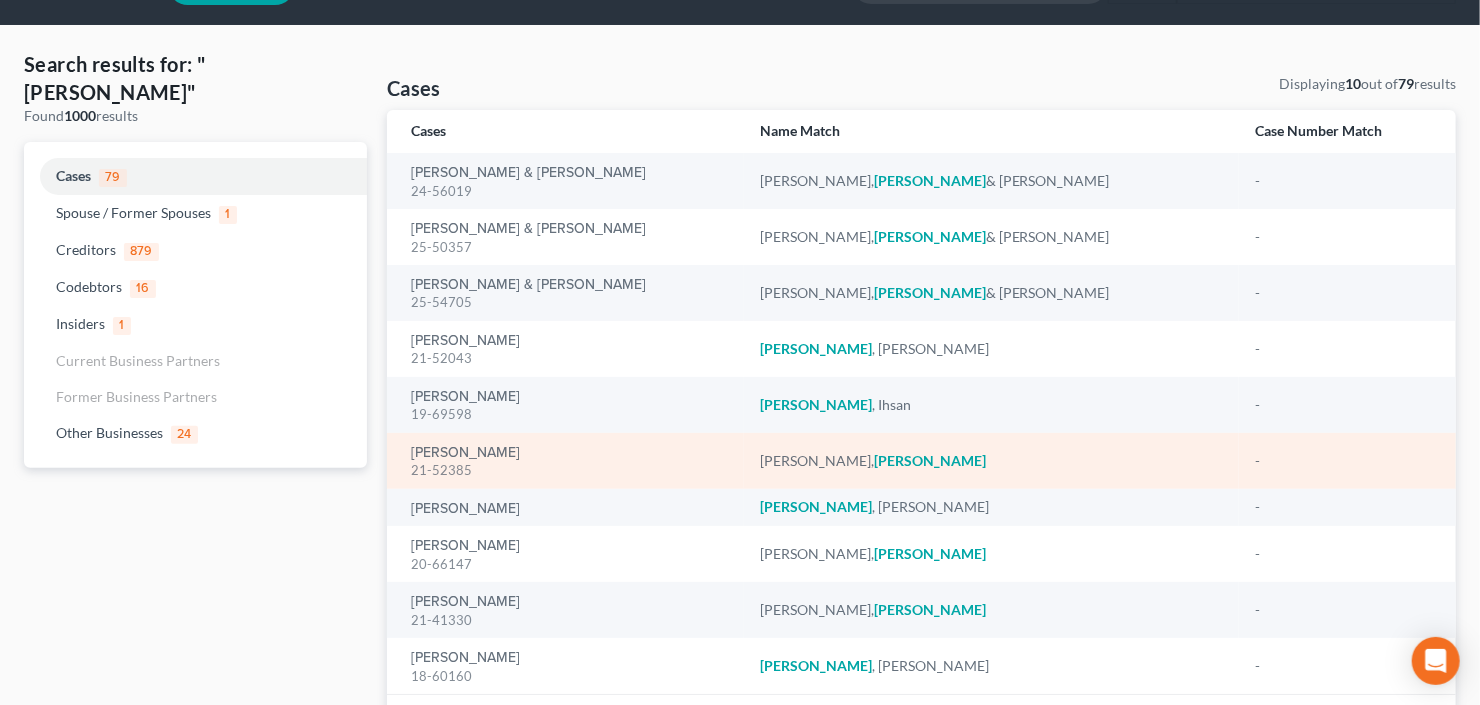 scroll, scrollTop: 0, scrollLeft: 0, axis: both 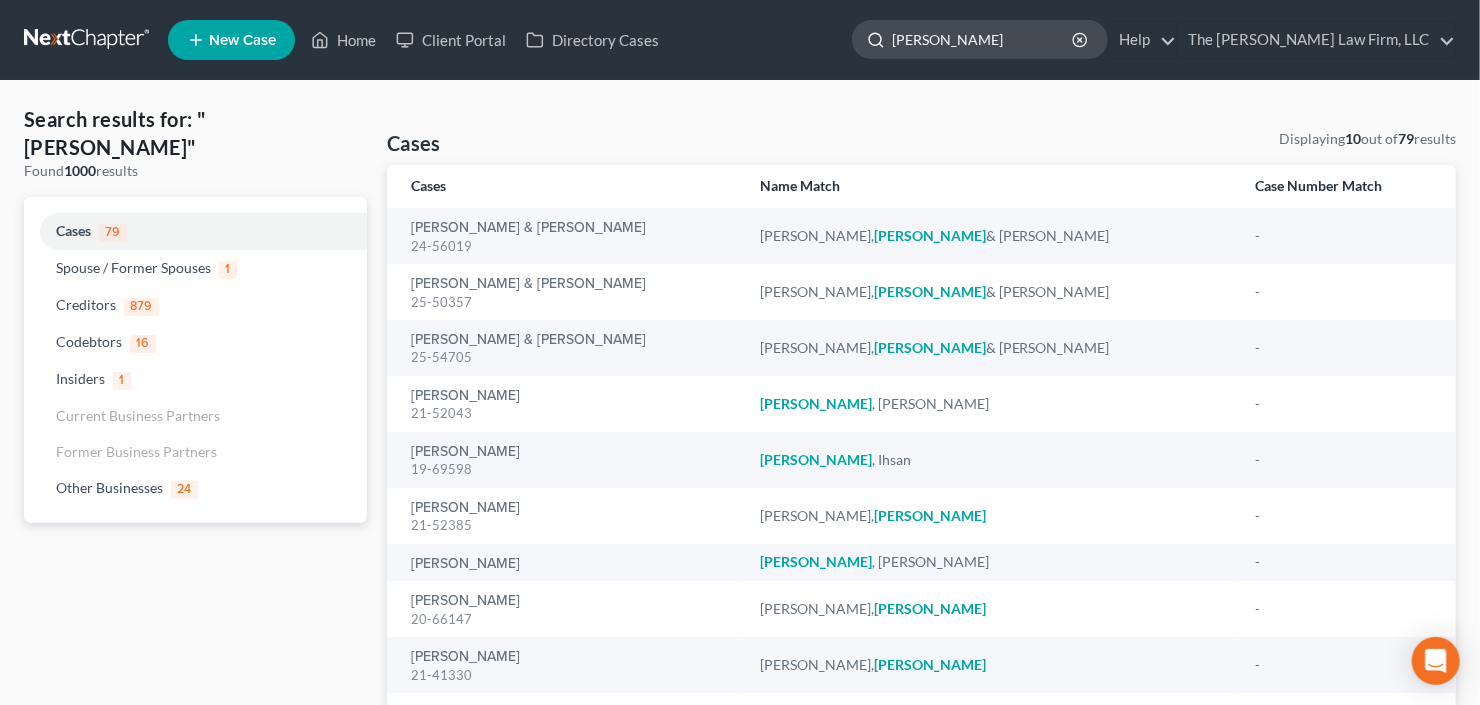 click on "roberts" 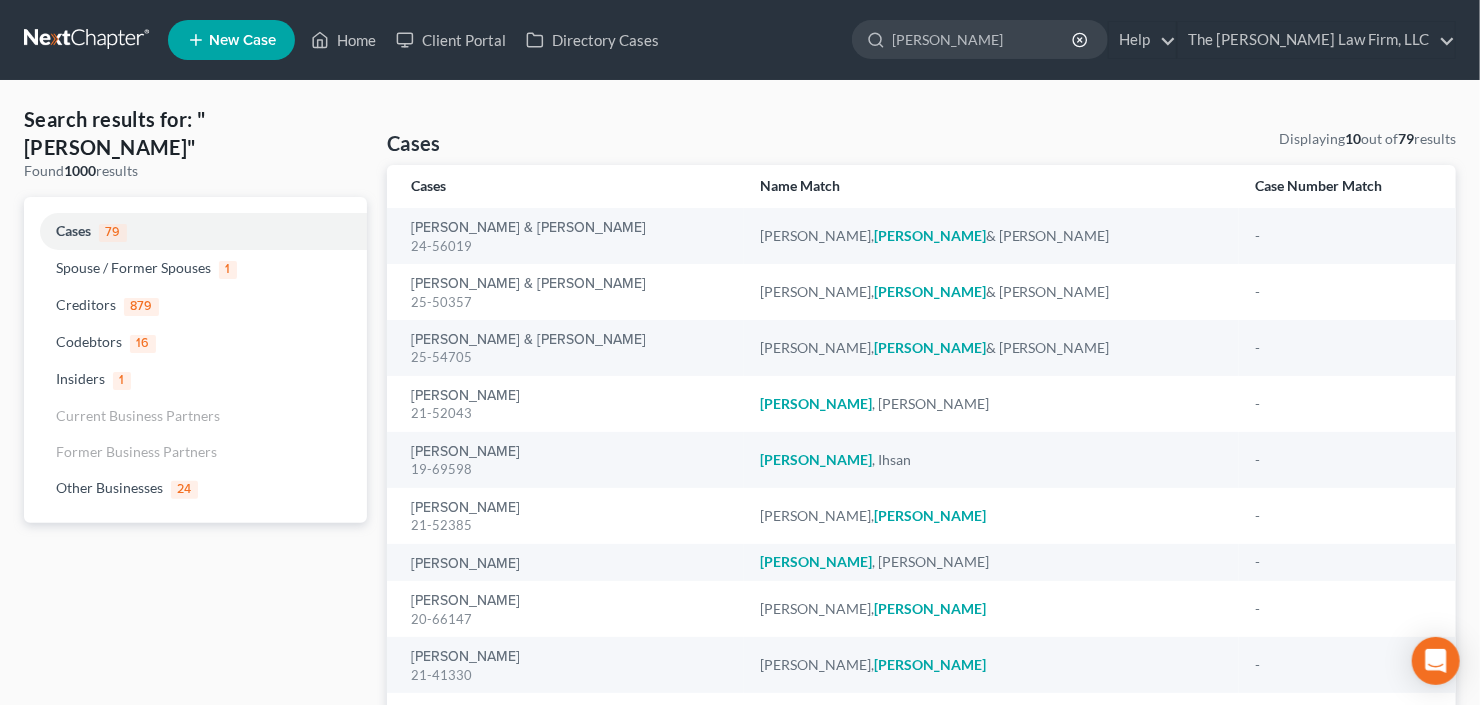 drag, startPoint x: 1050, startPoint y: 41, endPoint x: 811, endPoint y: 73, distance: 241.13274 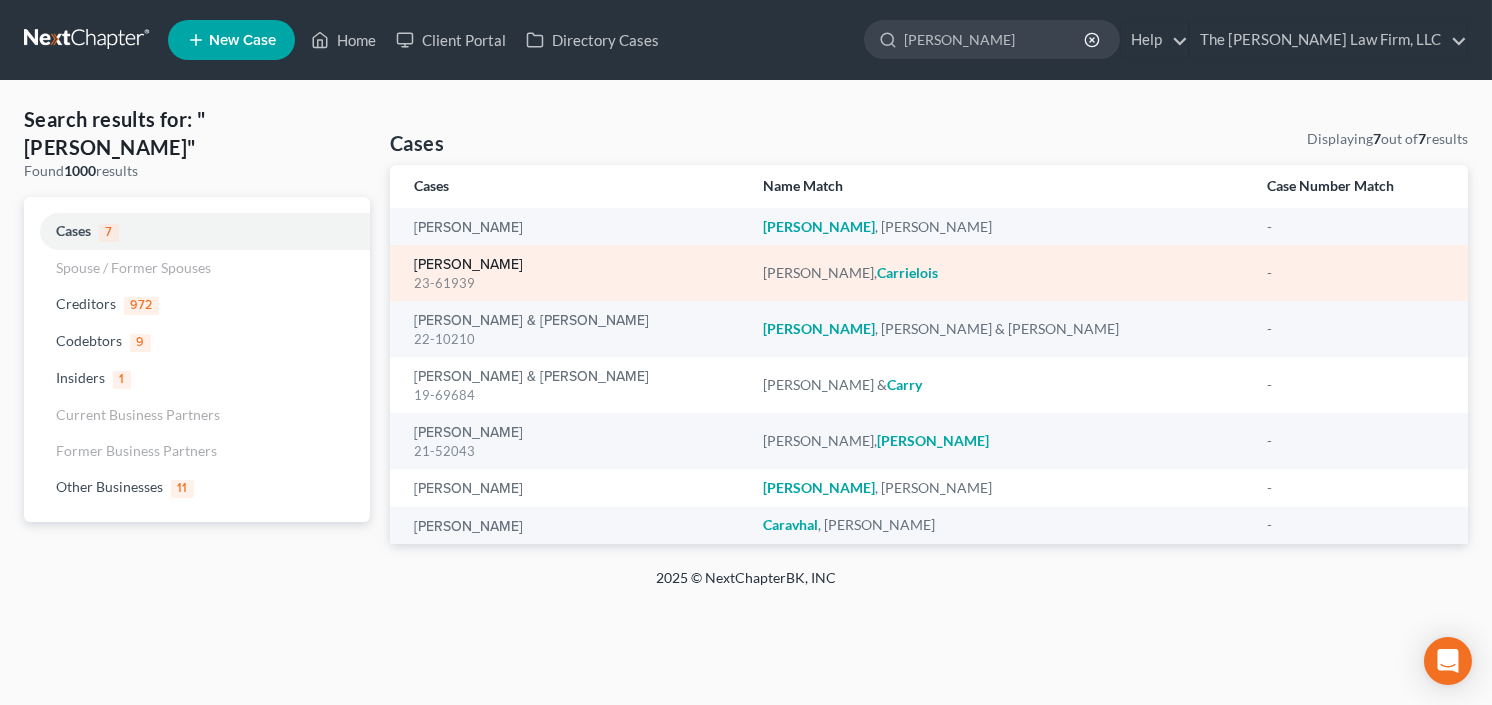 type on "carr" 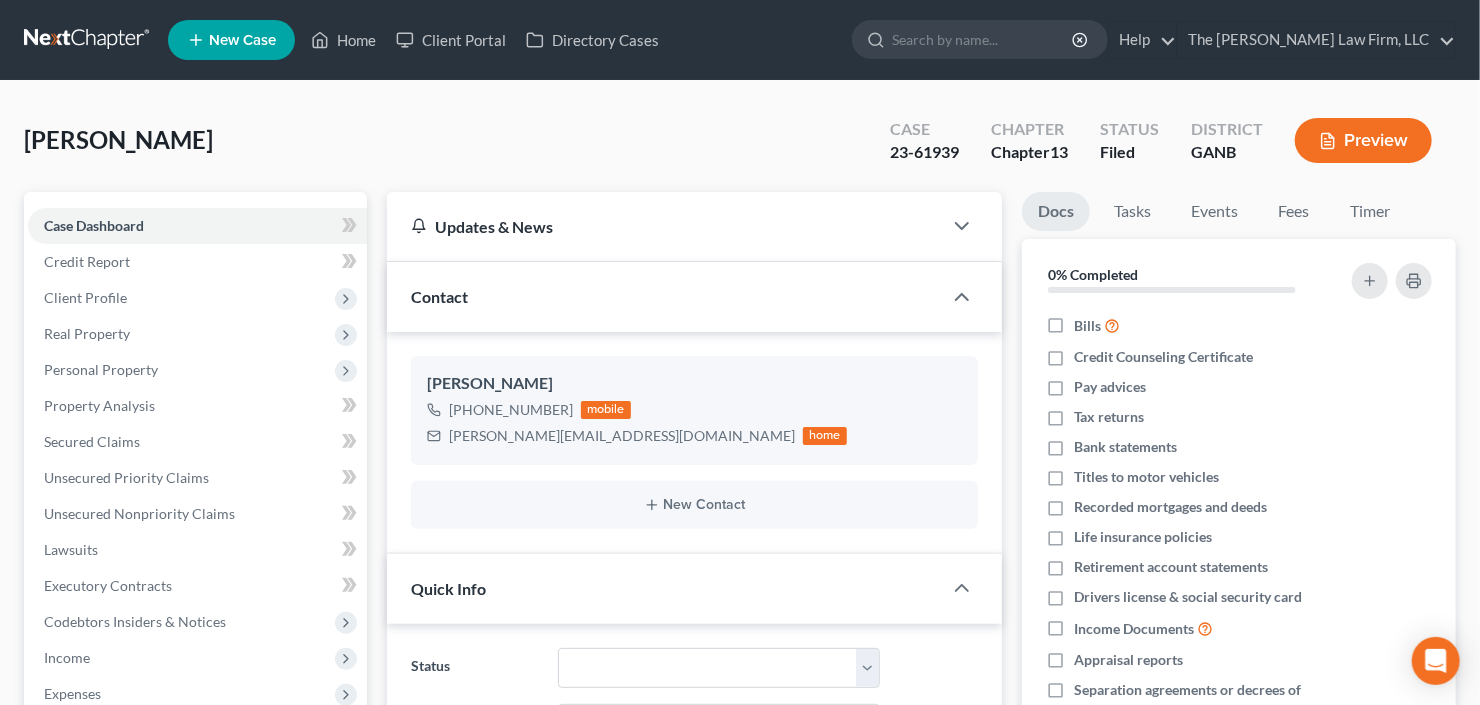 scroll, scrollTop: 60, scrollLeft: 0, axis: vertical 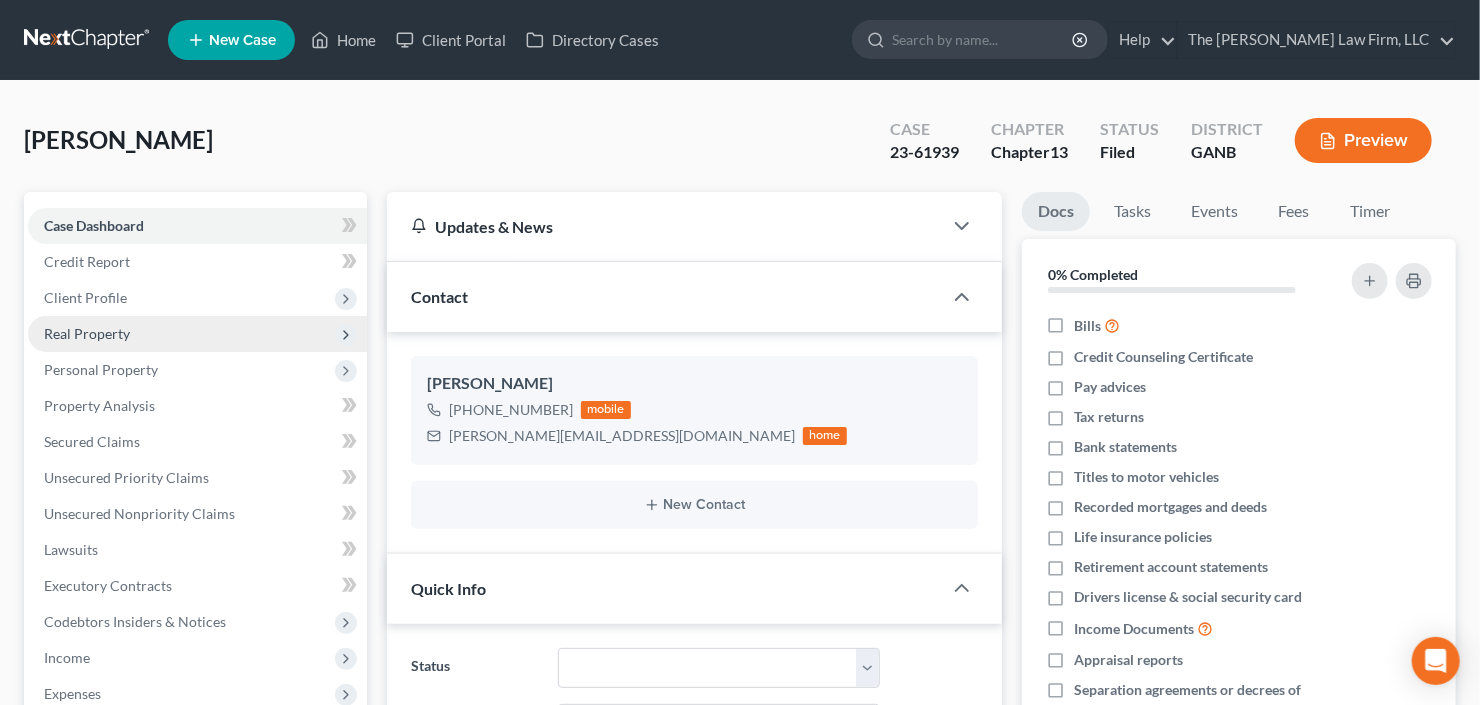 click on "Real Property" at bounding box center (197, 334) 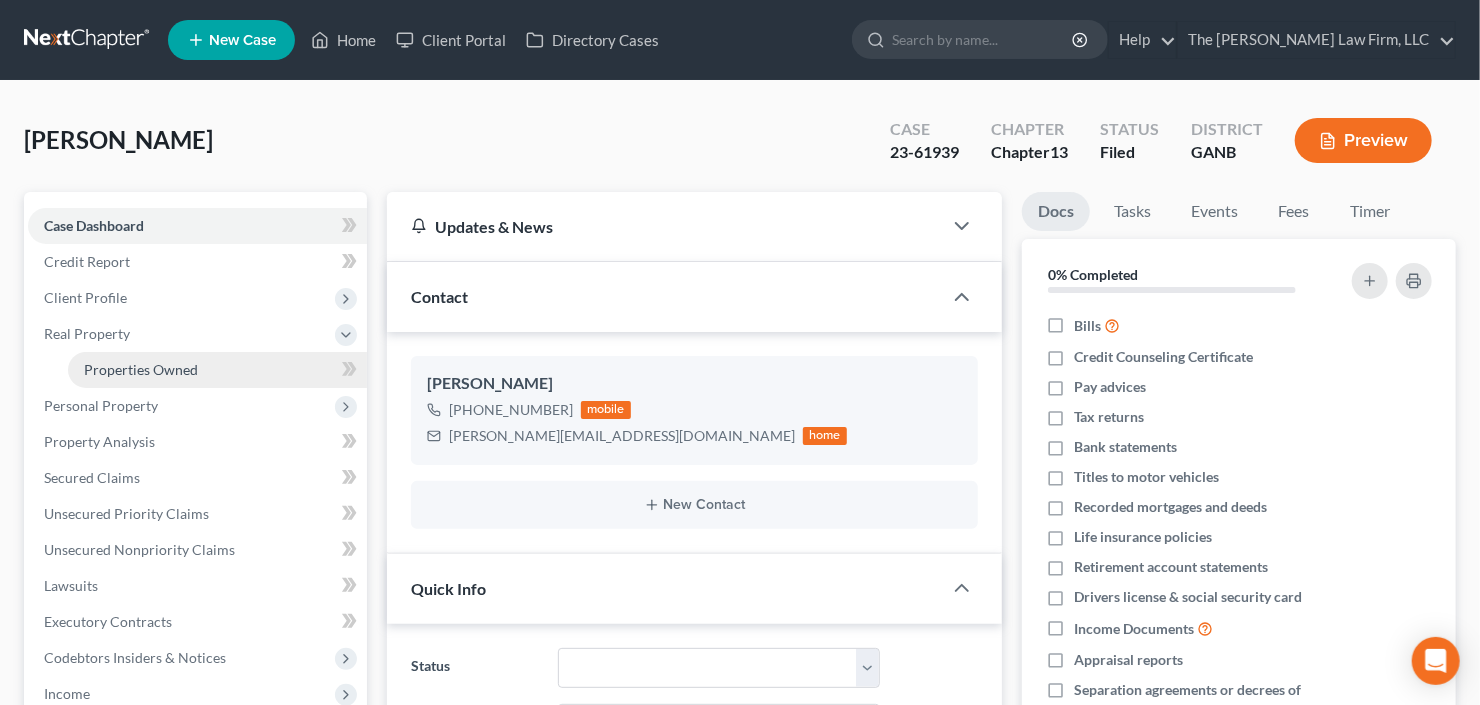 click on "Properties Owned" at bounding box center (141, 369) 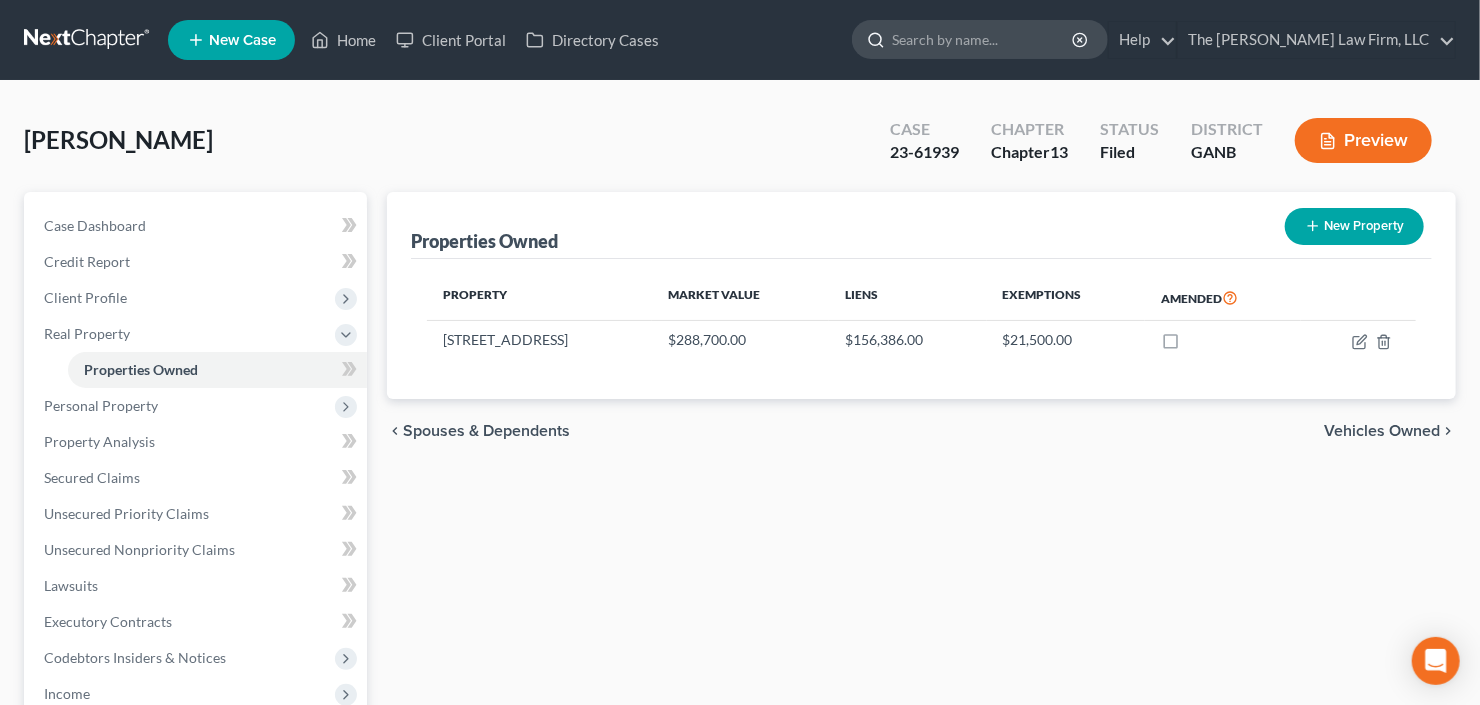 click at bounding box center (983, 39) 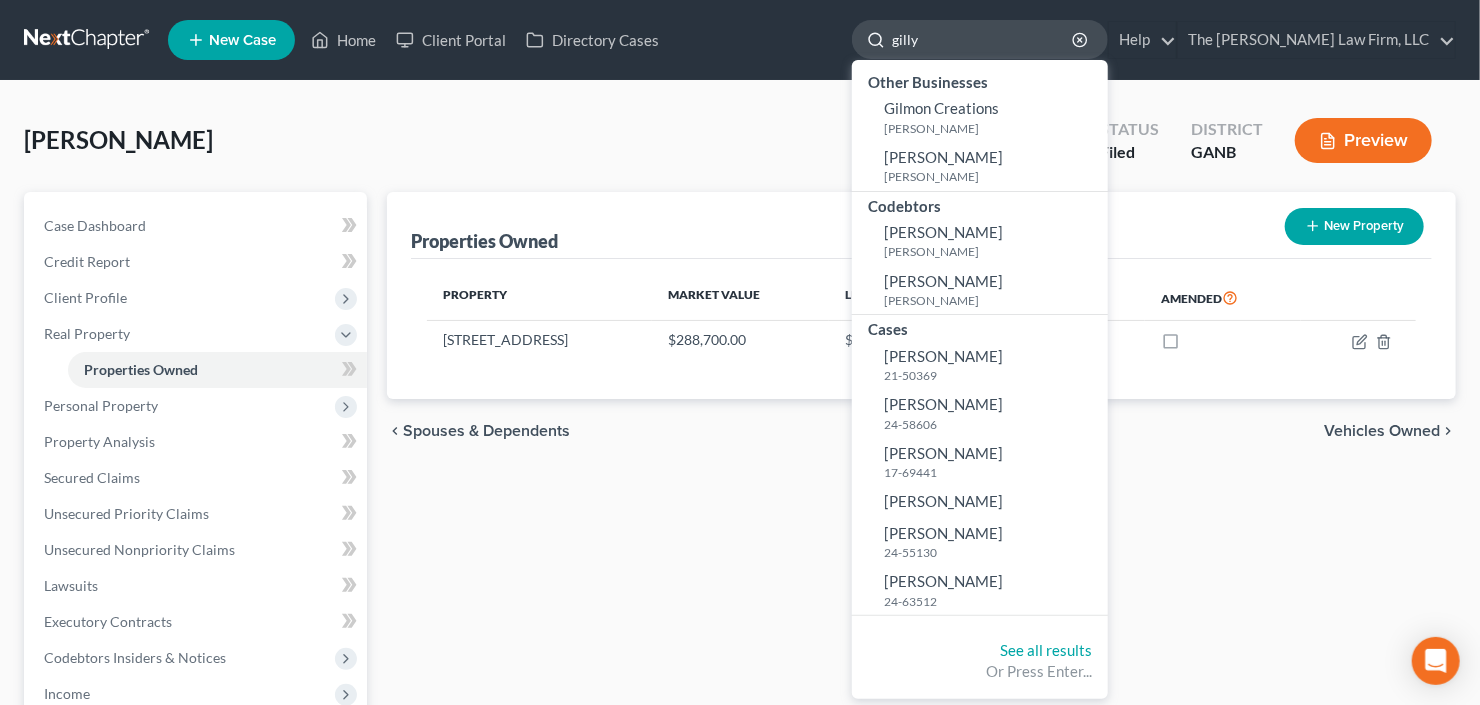type on "gilly" 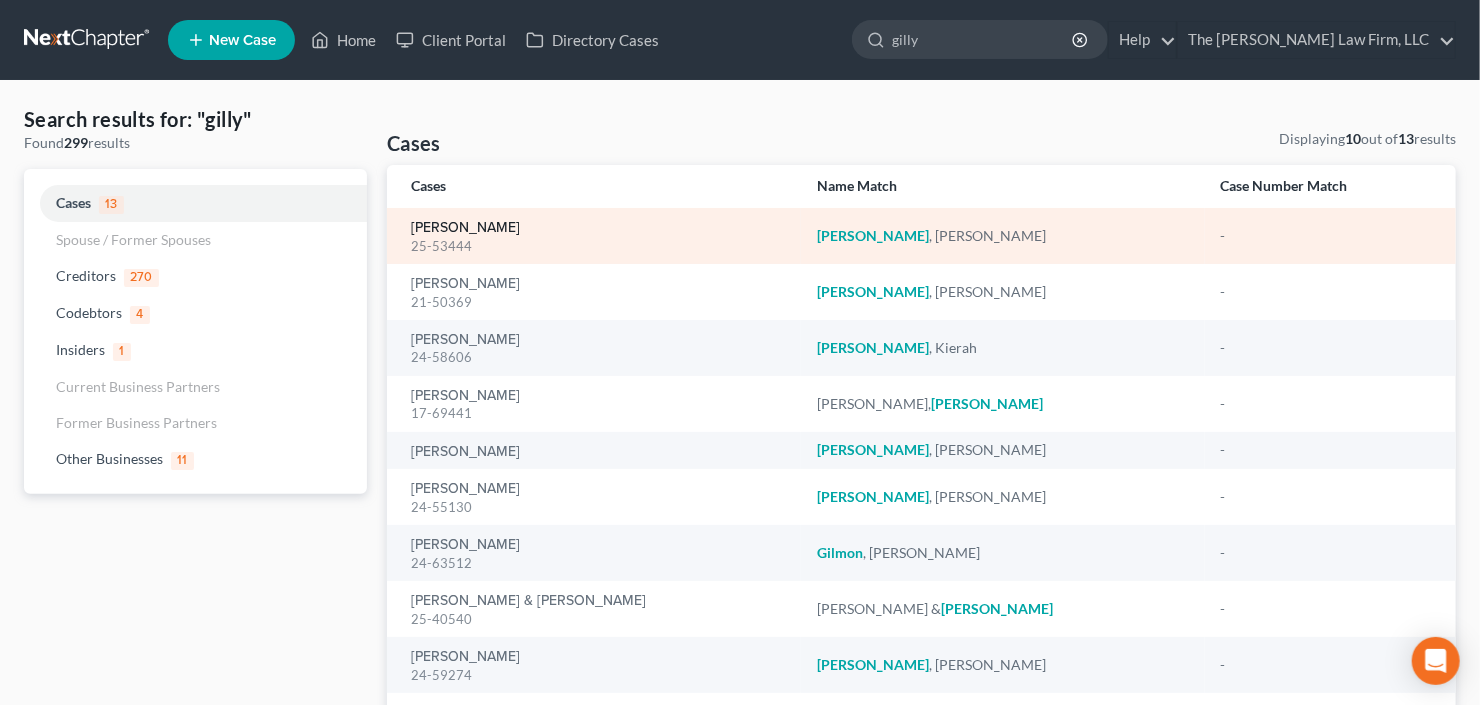 click on "Gilley, Richard" at bounding box center (465, 228) 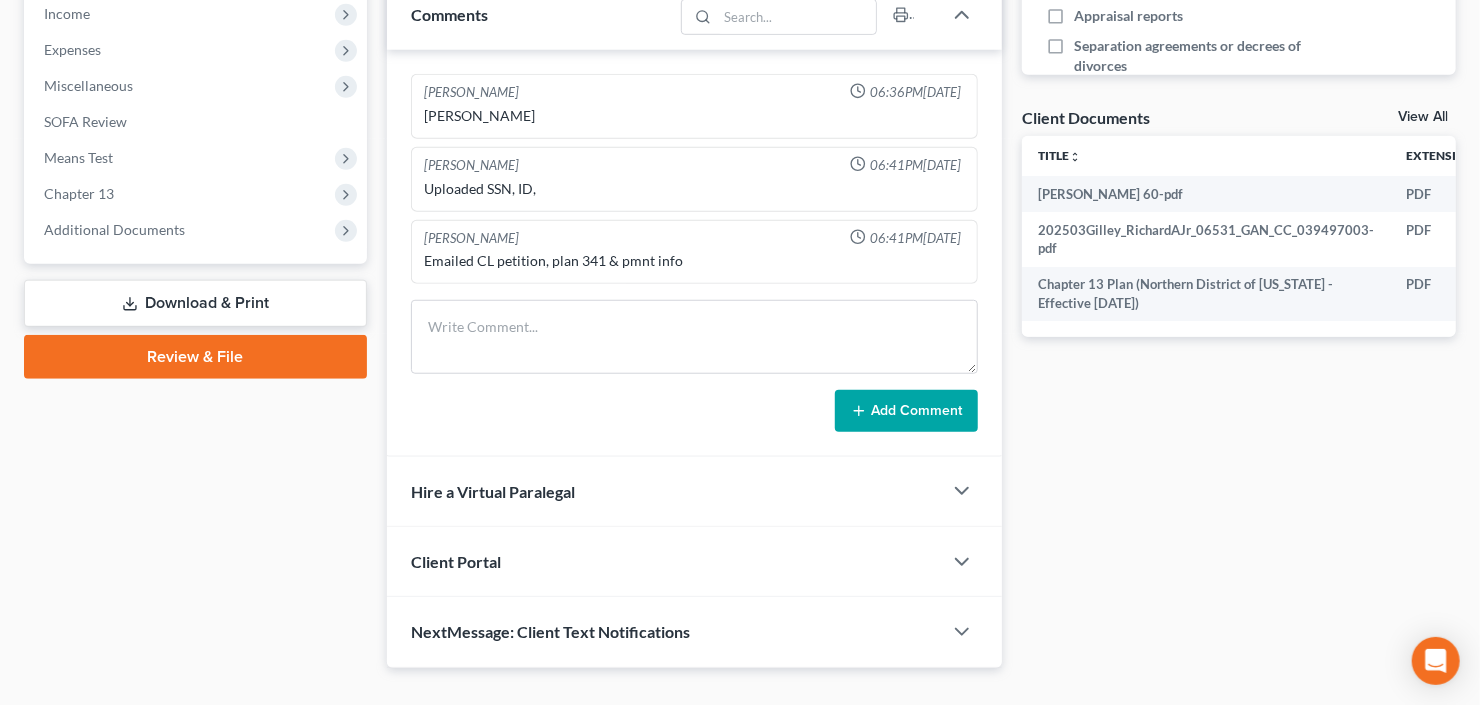 scroll, scrollTop: 677, scrollLeft: 0, axis: vertical 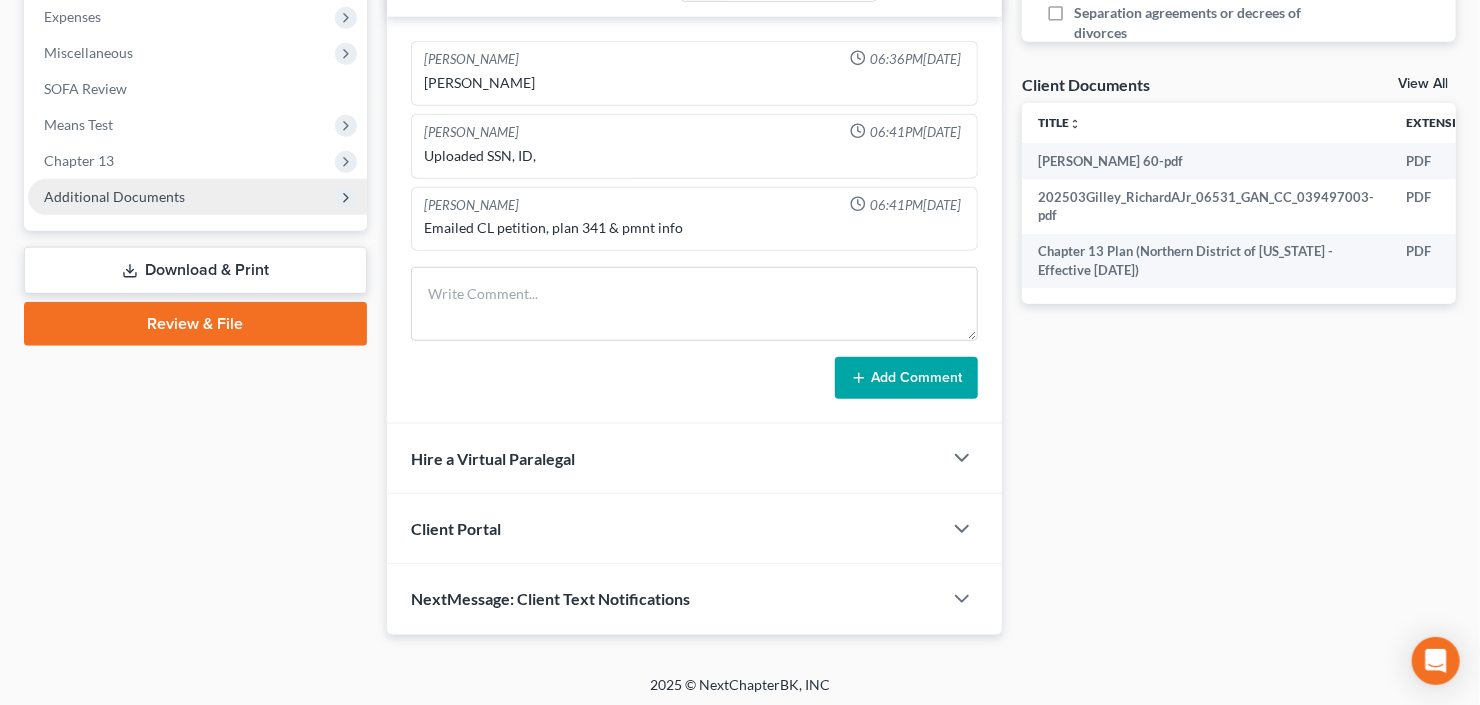 click on "Additional Documents" at bounding box center [114, 196] 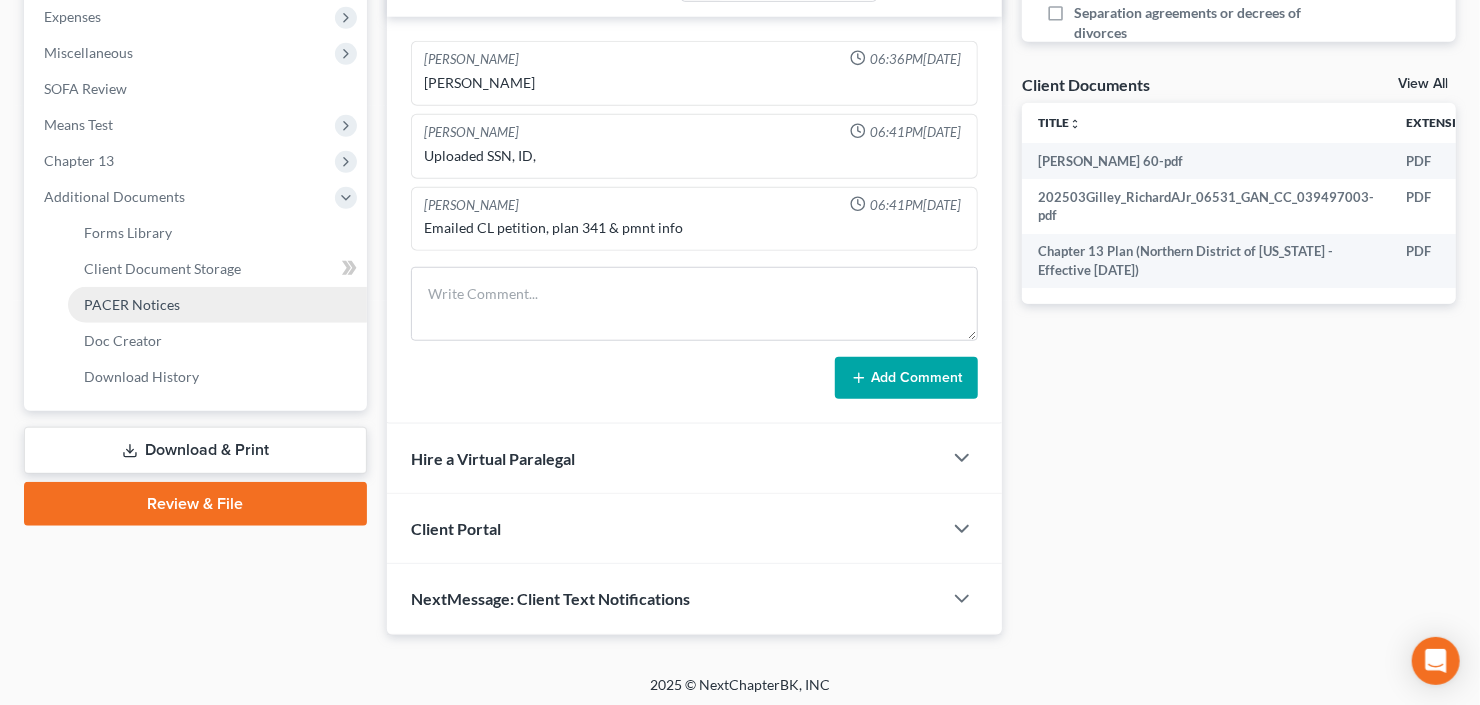 click on "PACER Notices" at bounding box center (132, 304) 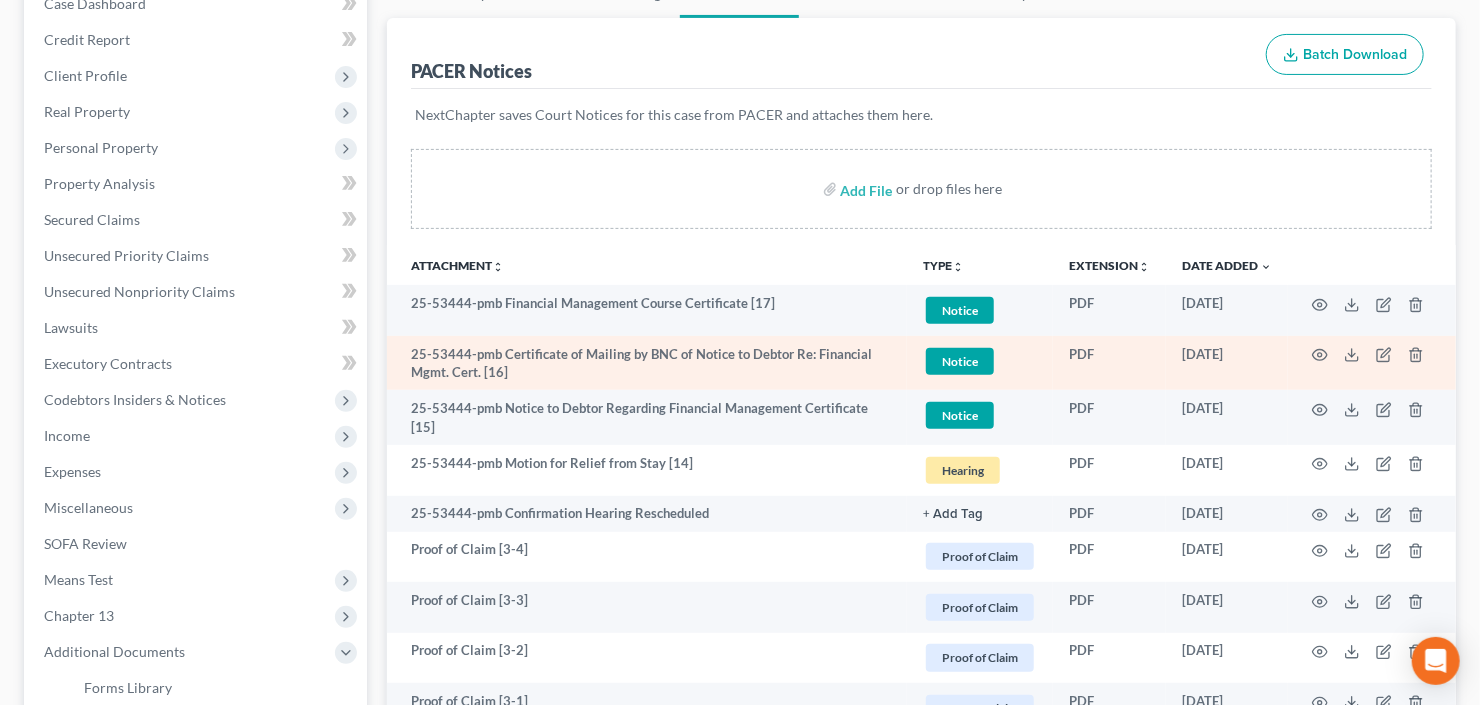 scroll, scrollTop: 320, scrollLeft: 0, axis: vertical 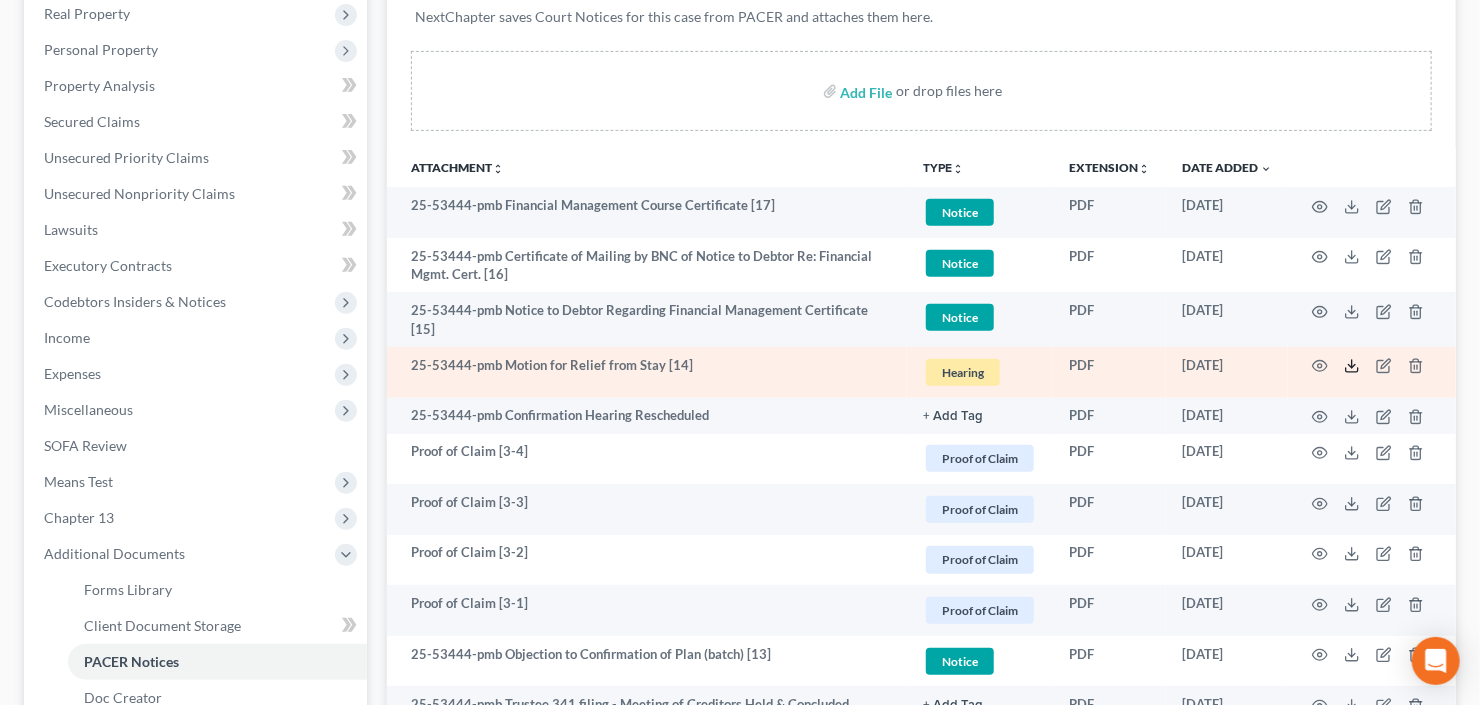 click at bounding box center (1372, 372) 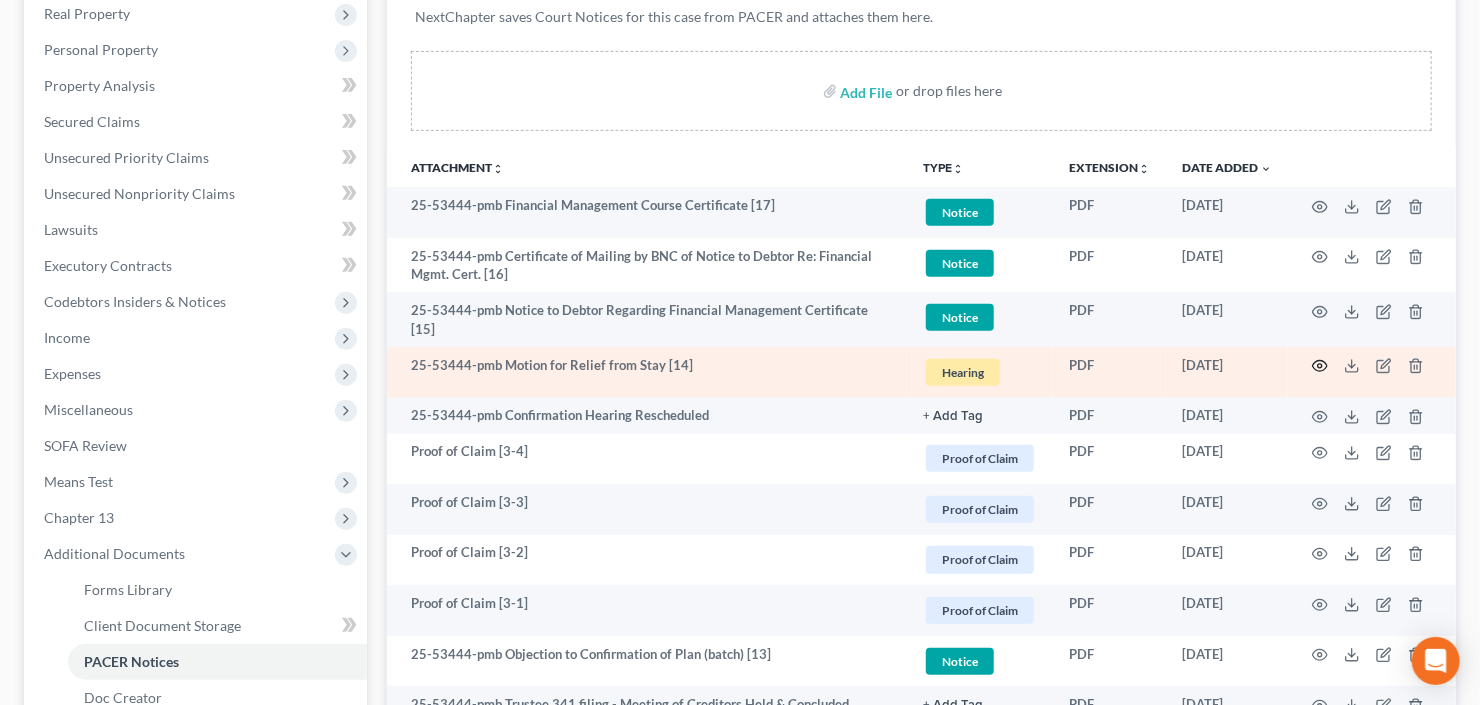 click 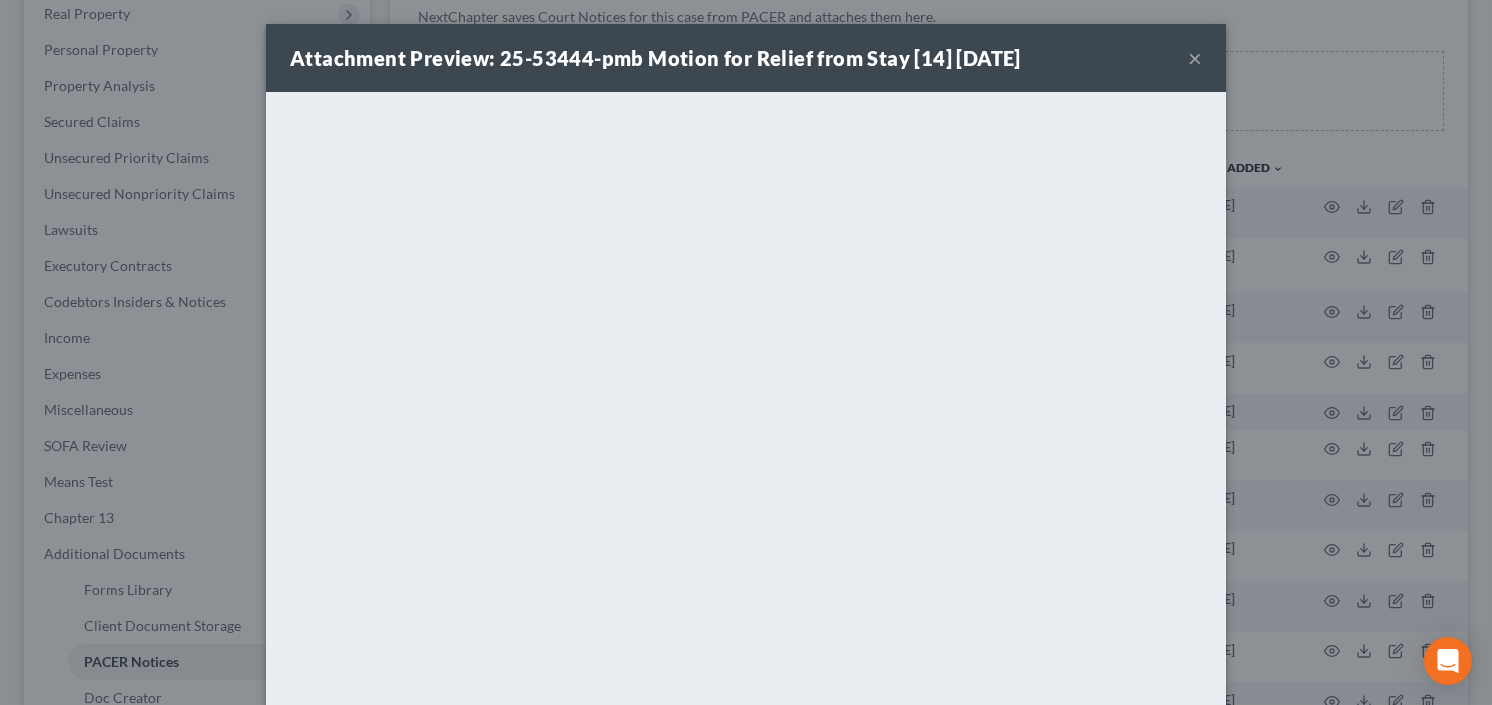 click on "×" at bounding box center (1195, 58) 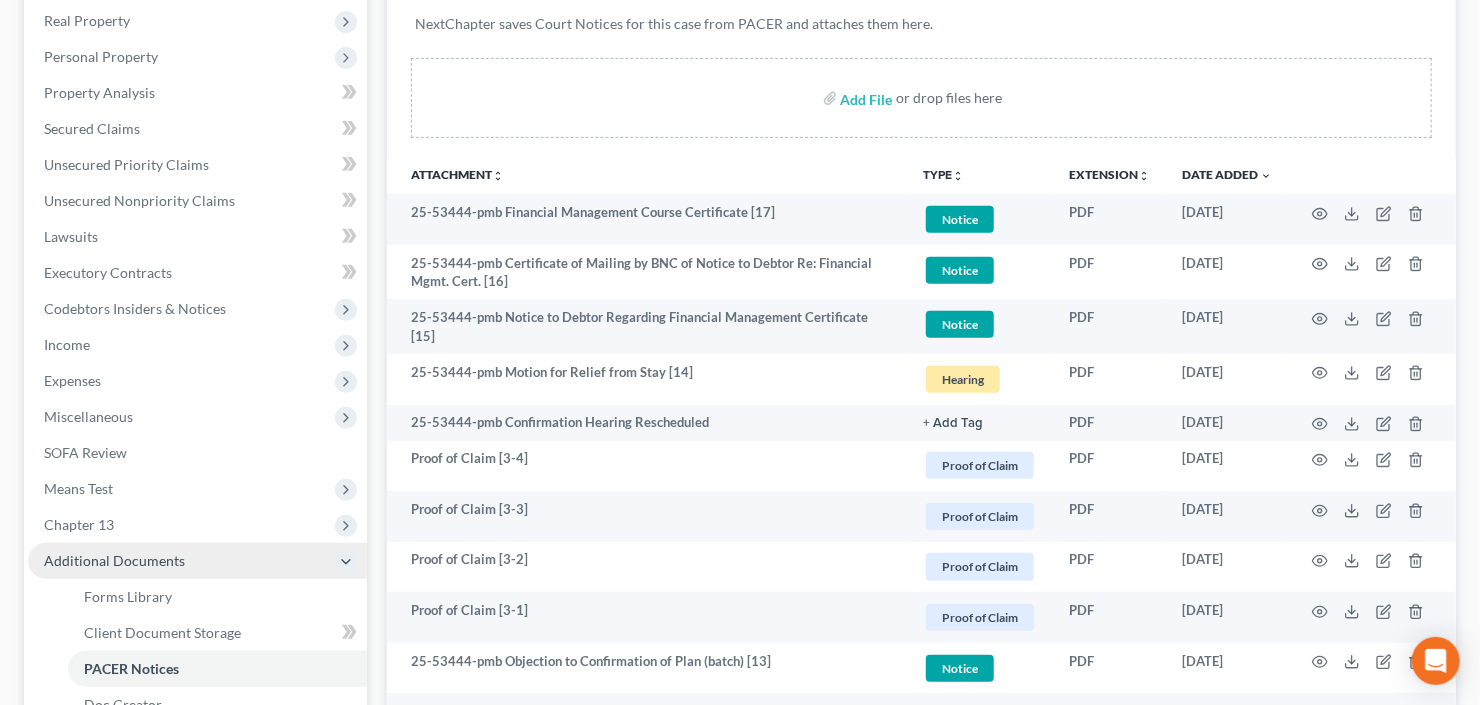 scroll, scrollTop: 320, scrollLeft: 0, axis: vertical 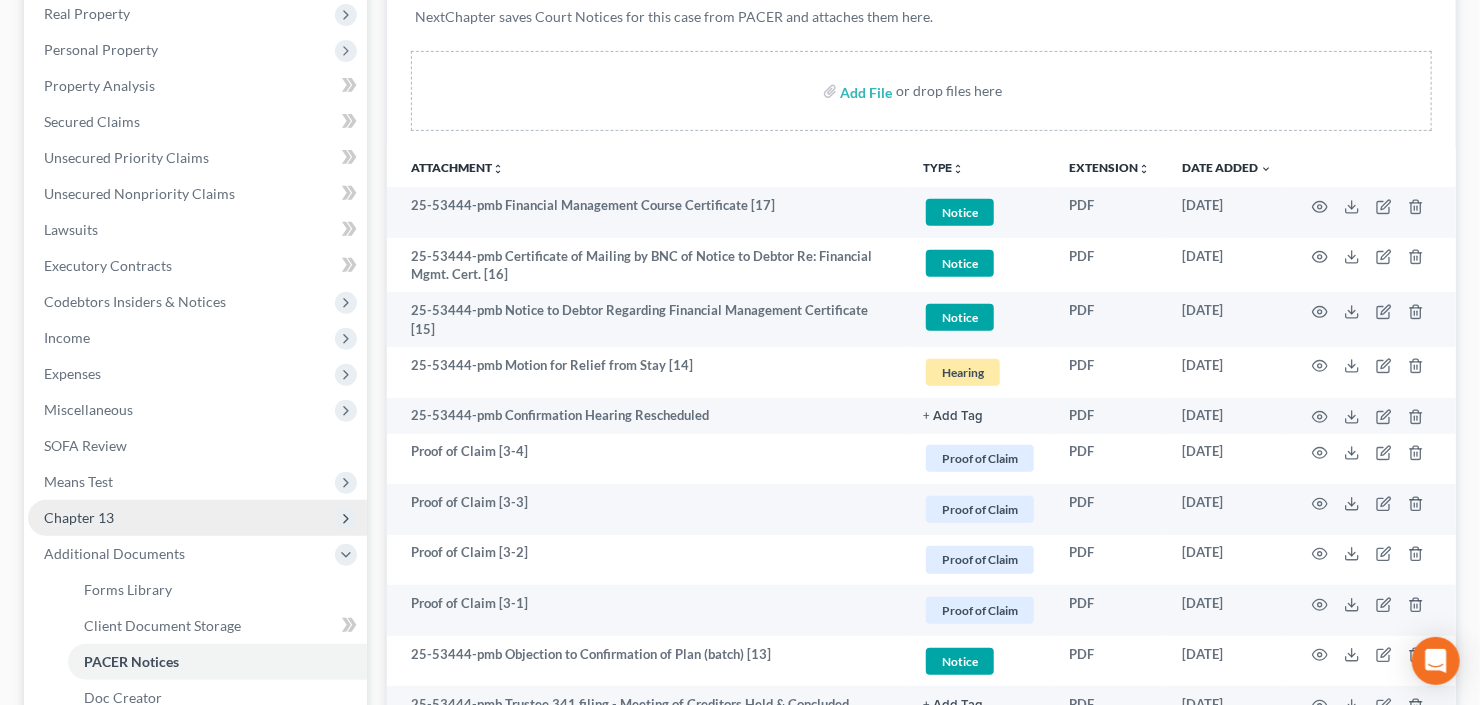 click on "Chapter 13" at bounding box center [197, 518] 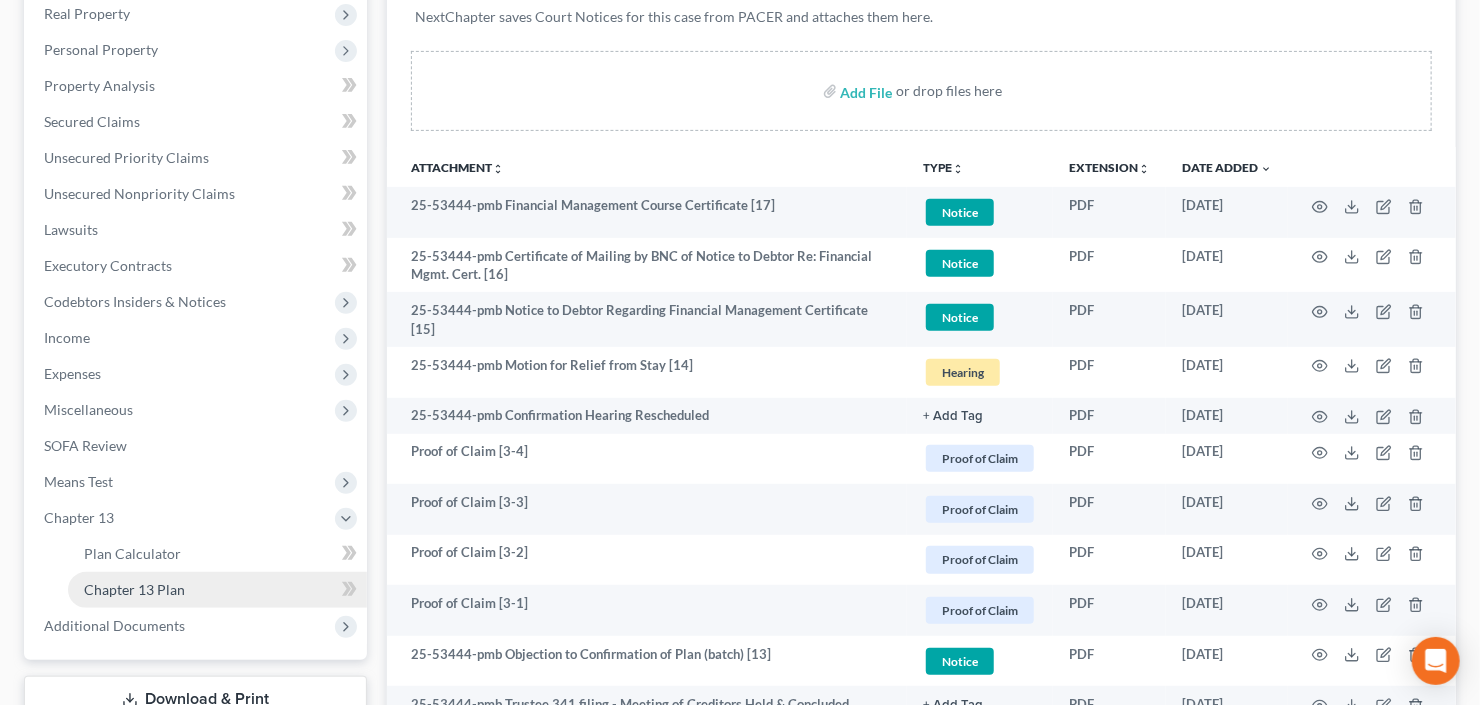 click on "Chapter 13 Plan" at bounding box center [134, 589] 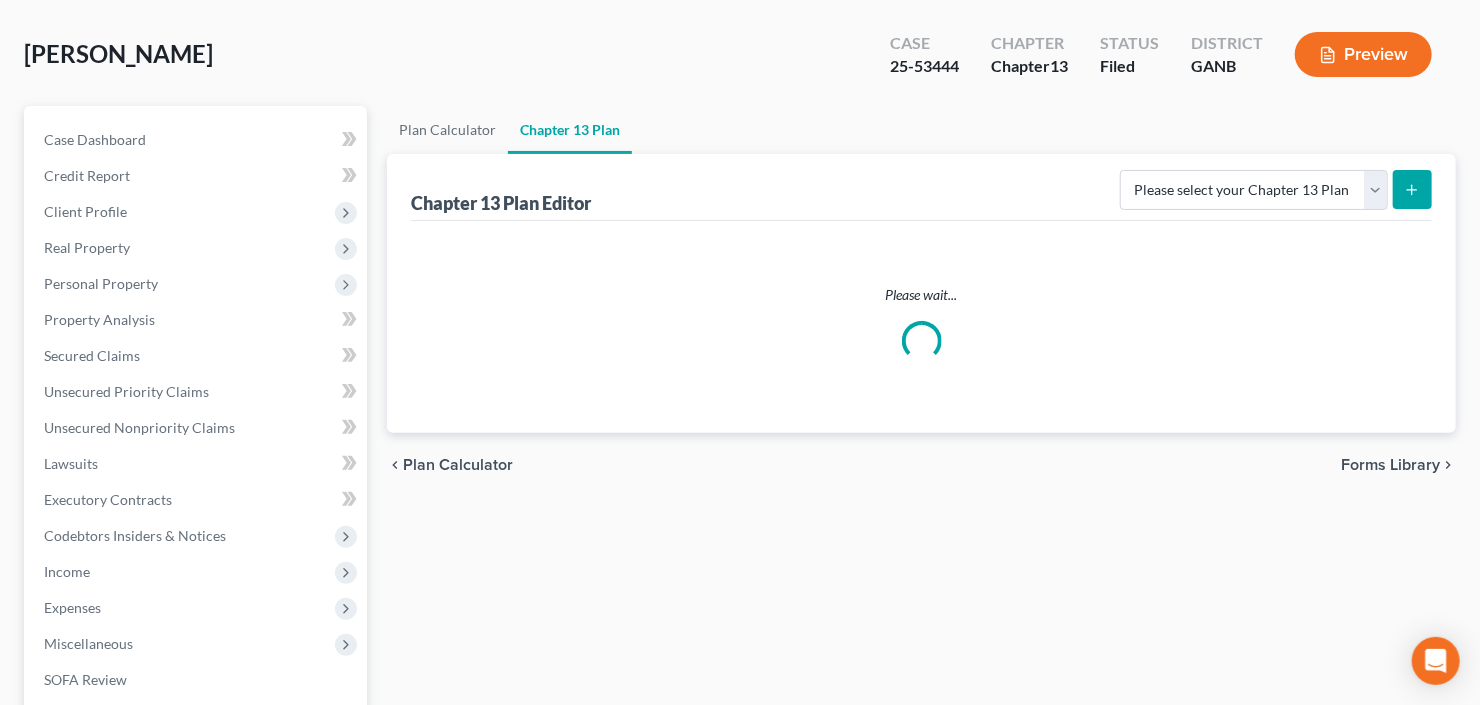 scroll, scrollTop: 0, scrollLeft: 0, axis: both 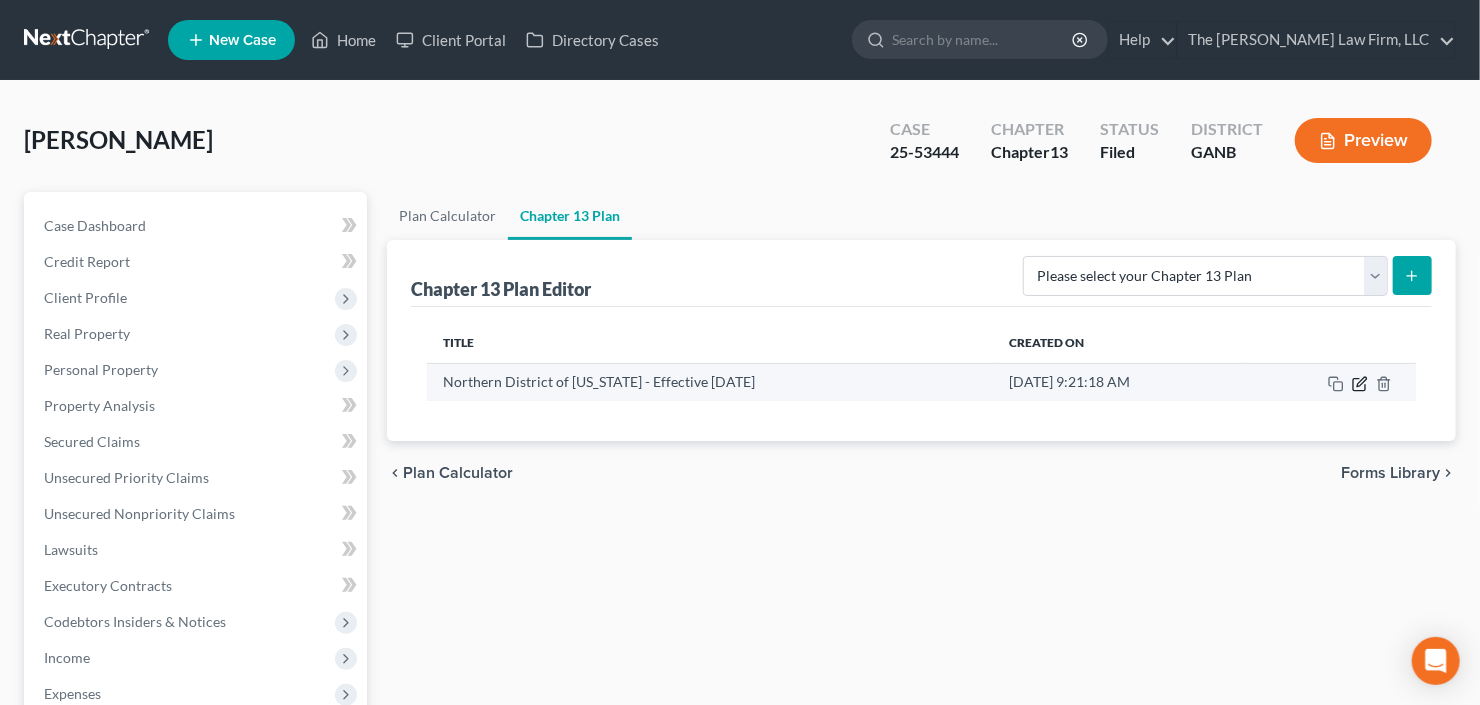 click 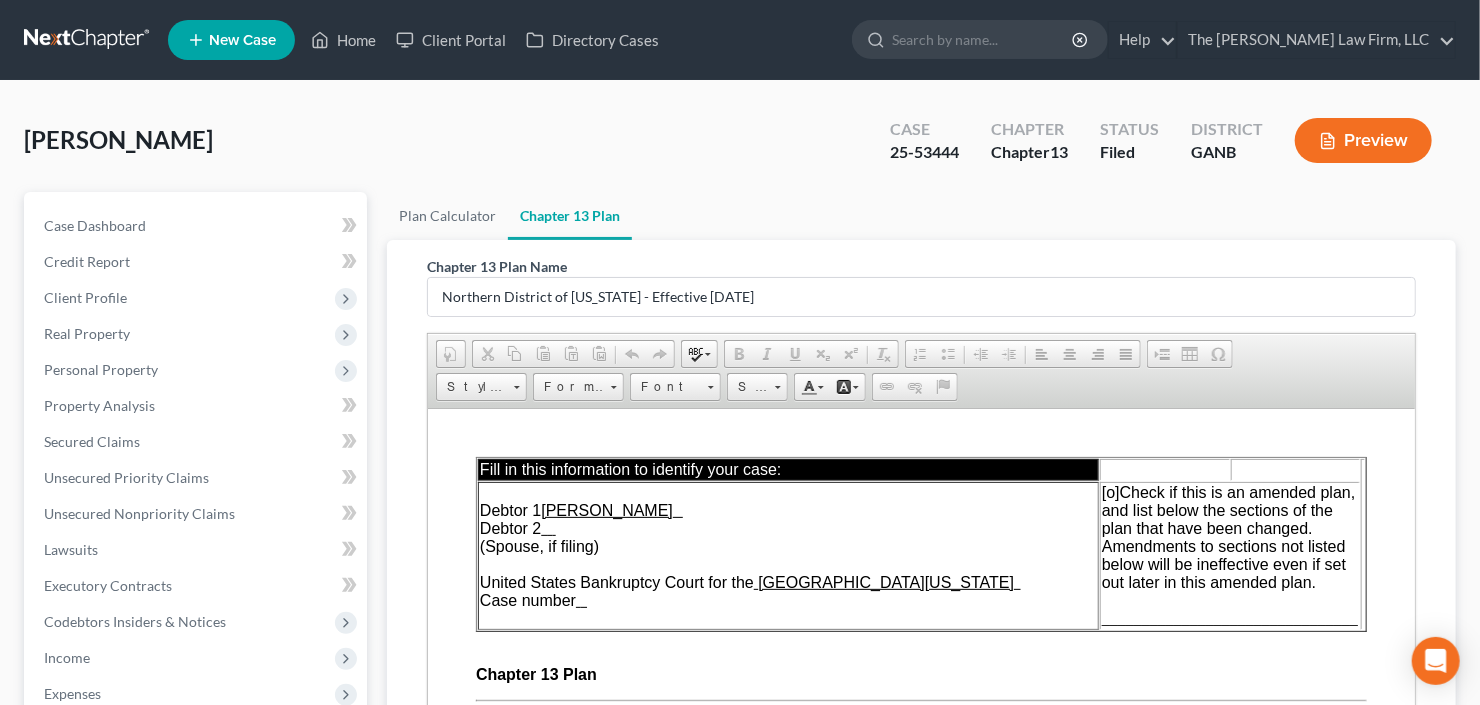 scroll, scrollTop: 0, scrollLeft: 0, axis: both 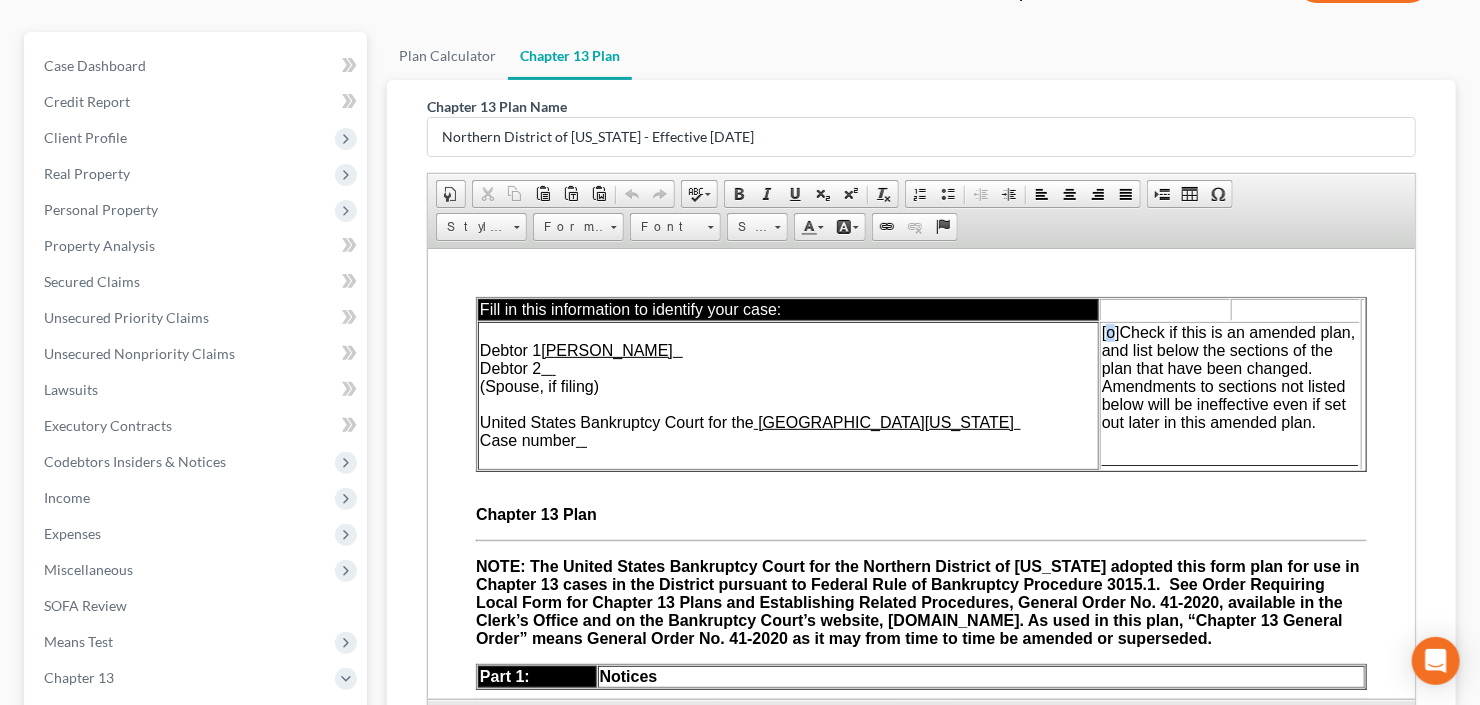 click on "[o]" at bounding box center (1110, 331) 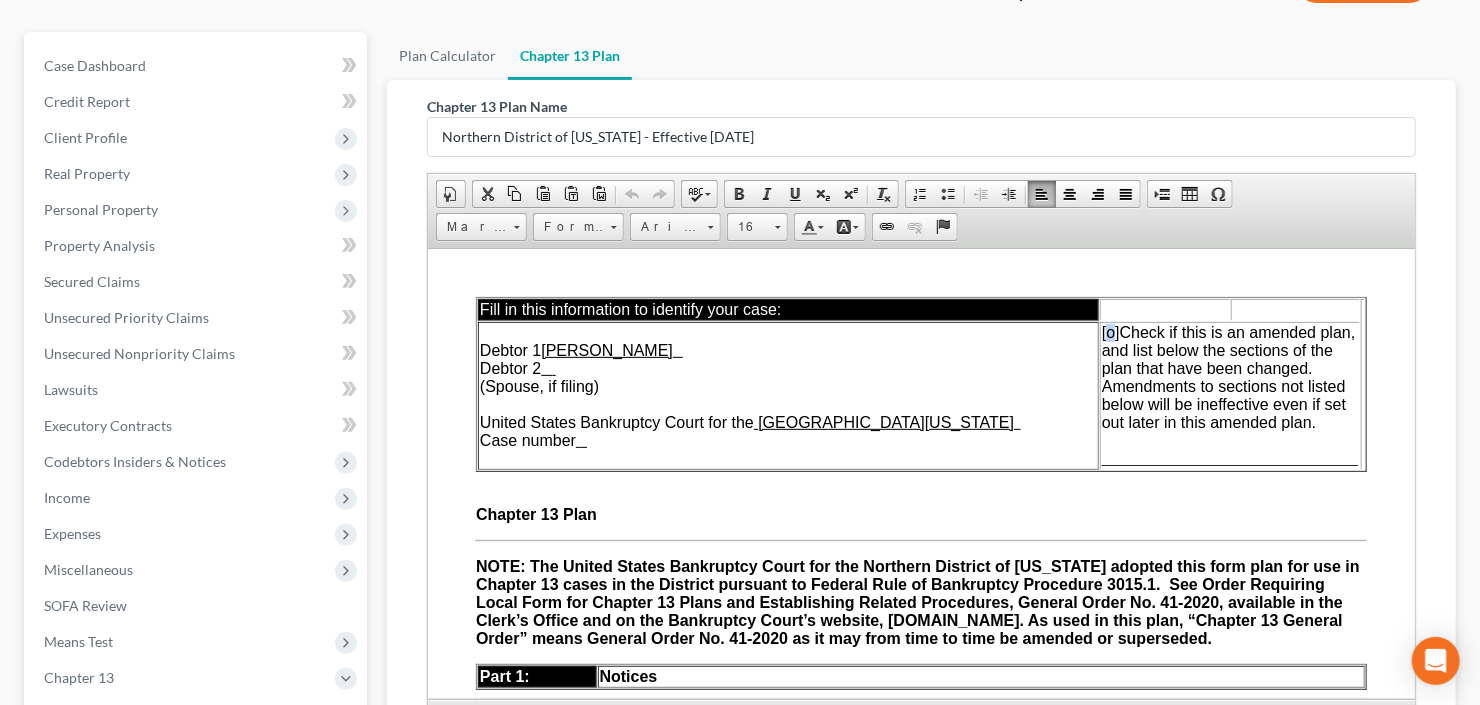 type 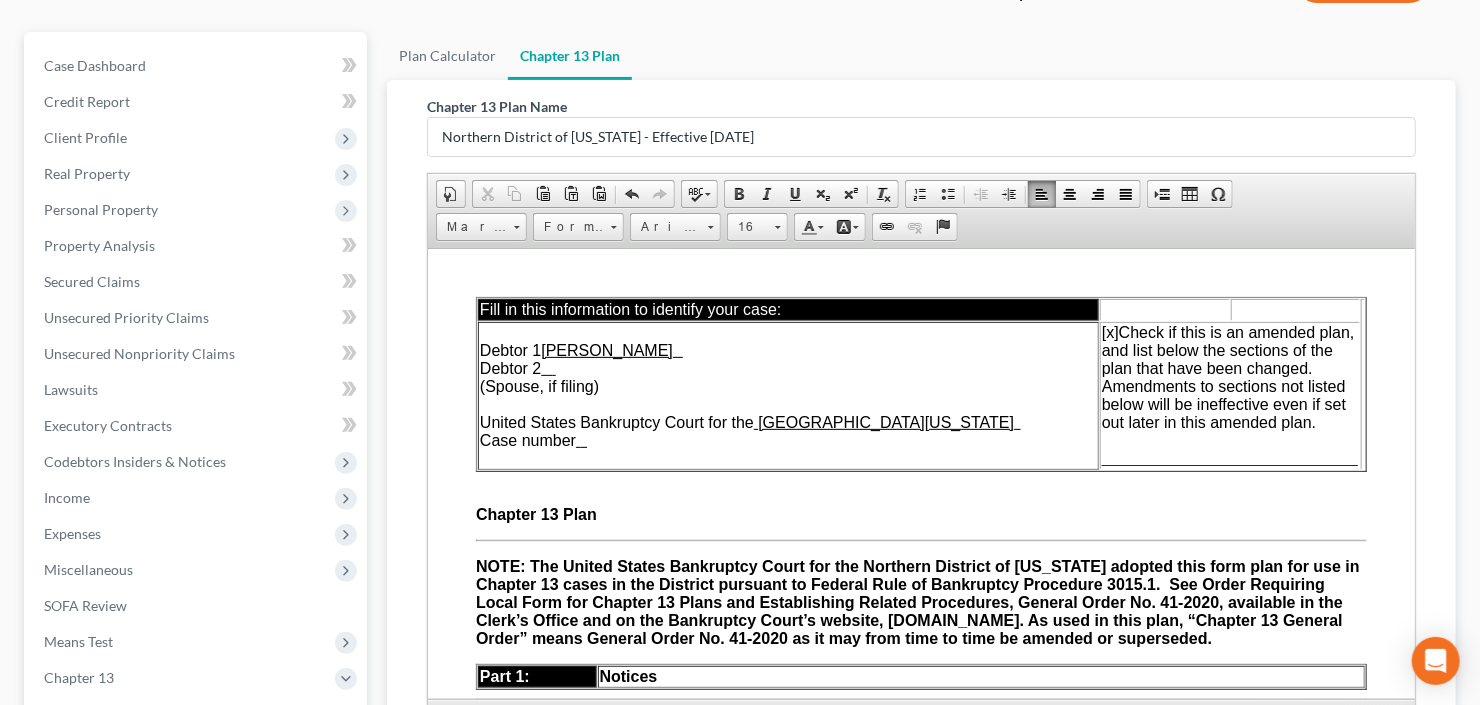 click on "[x]  Check if this is an amended plan, and list below the sections of the plan that have been changed. Amendments to sections not listed below will be ineffective even if set out later in this amended plan. ________________________________" at bounding box center [1229, 395] 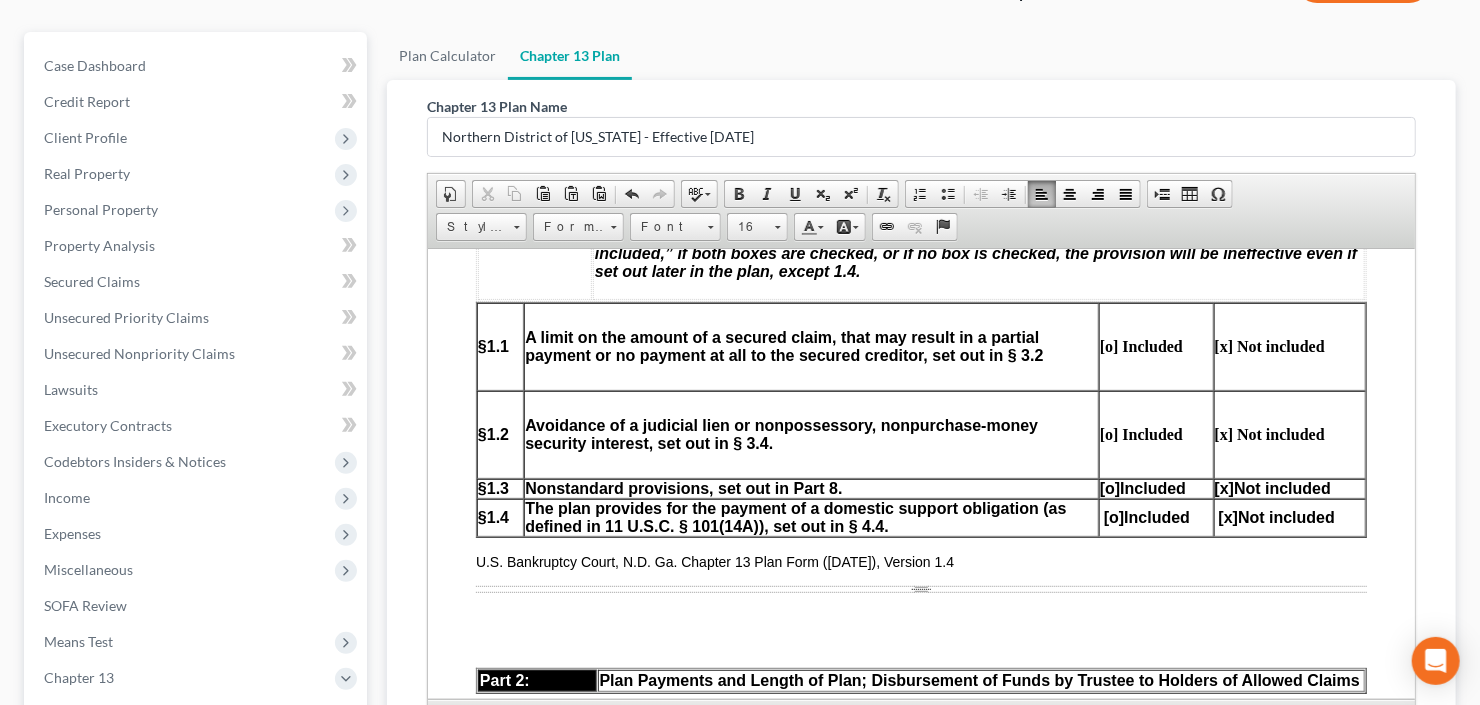 scroll, scrollTop: 960, scrollLeft: 0, axis: vertical 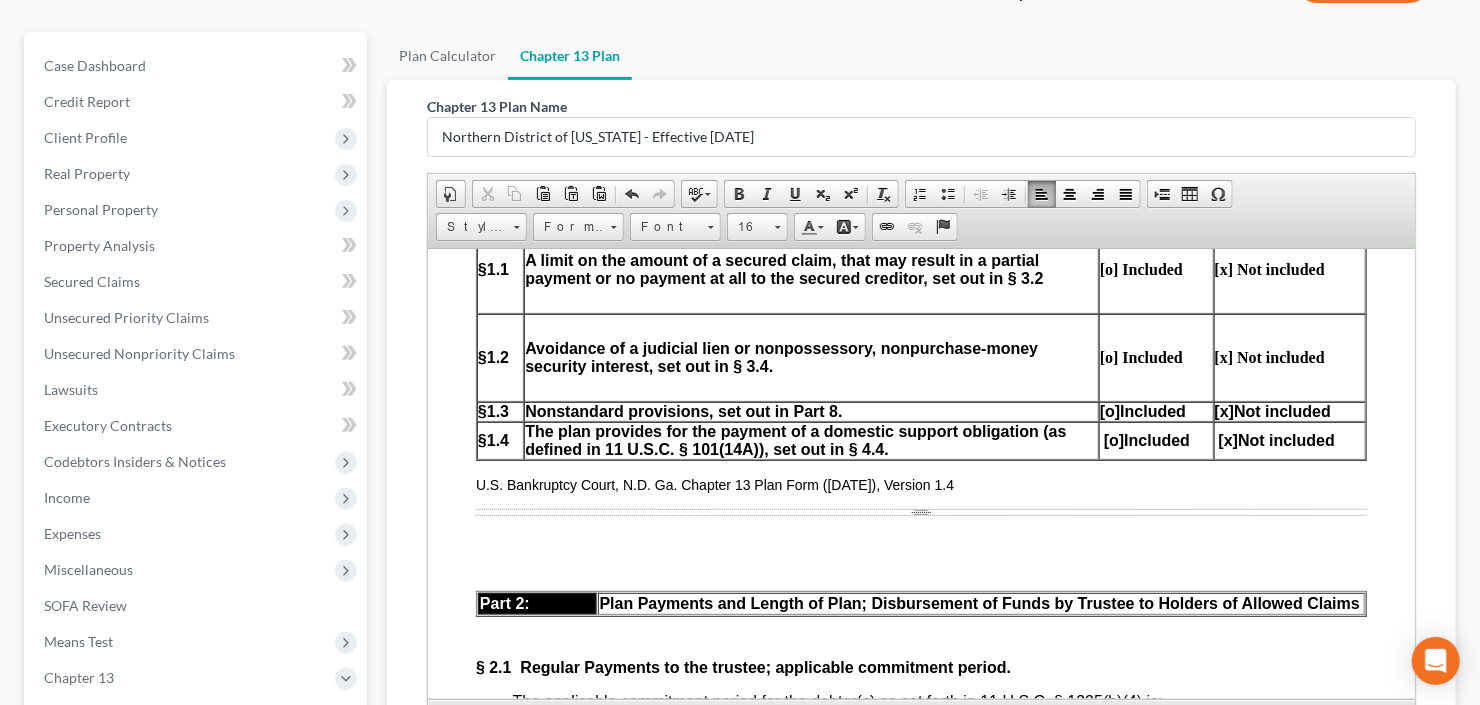 click on "[o]" at bounding box center (1109, 410) 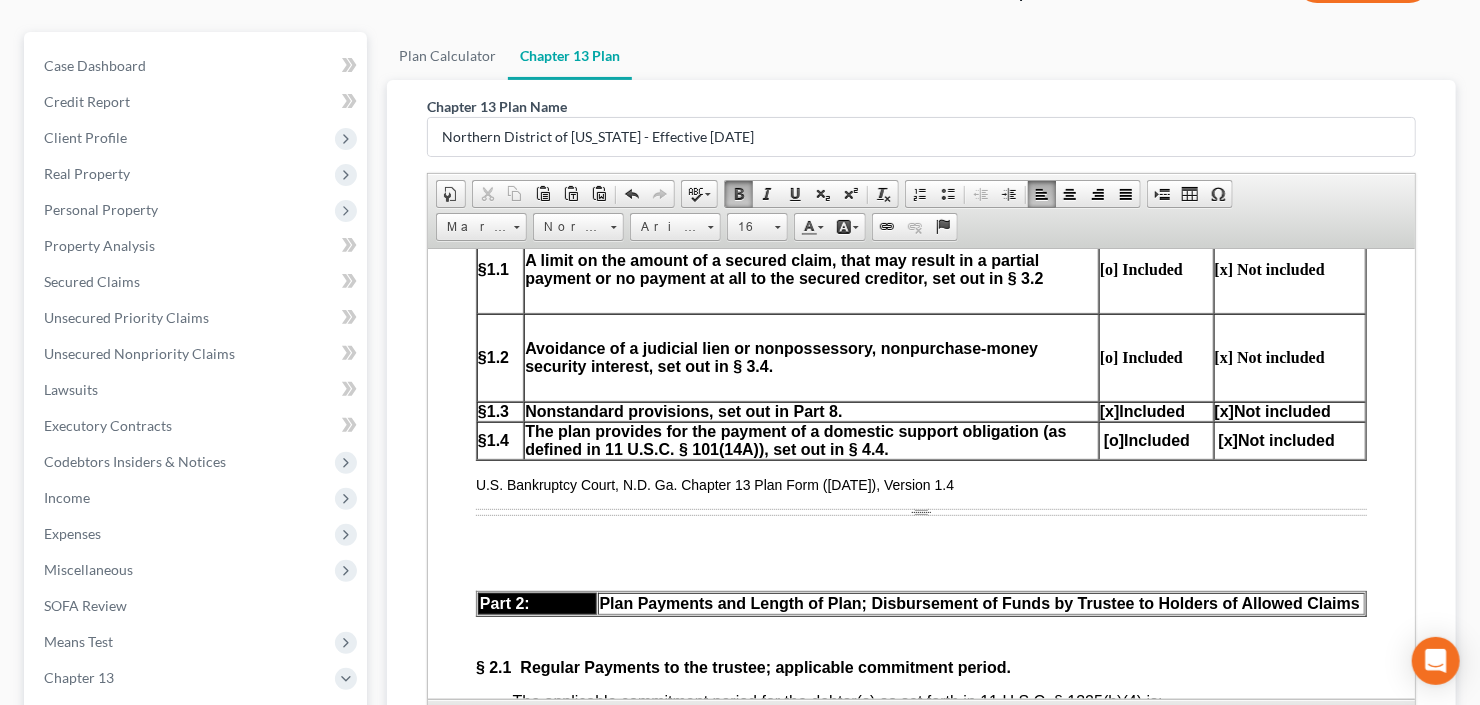 click on "[x]" at bounding box center (1224, 410) 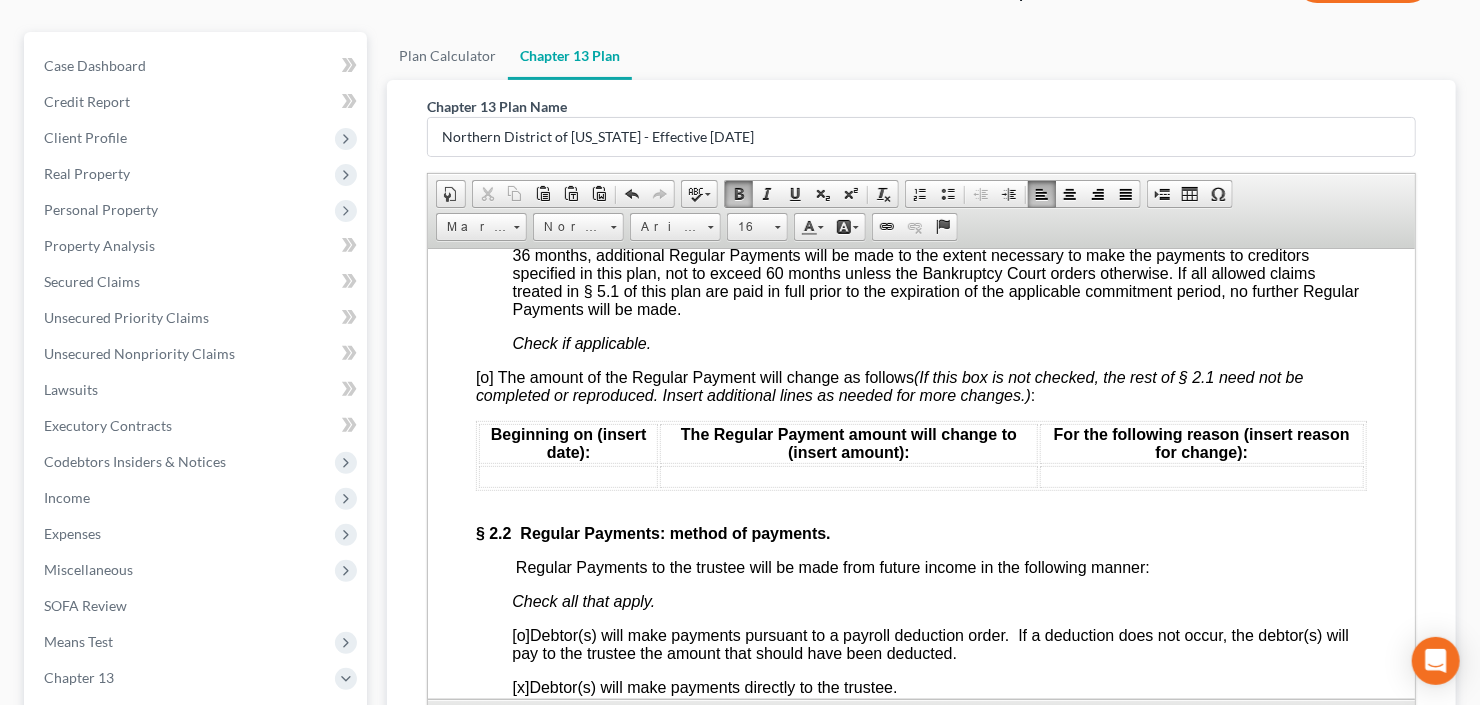 scroll, scrollTop: 1600, scrollLeft: 0, axis: vertical 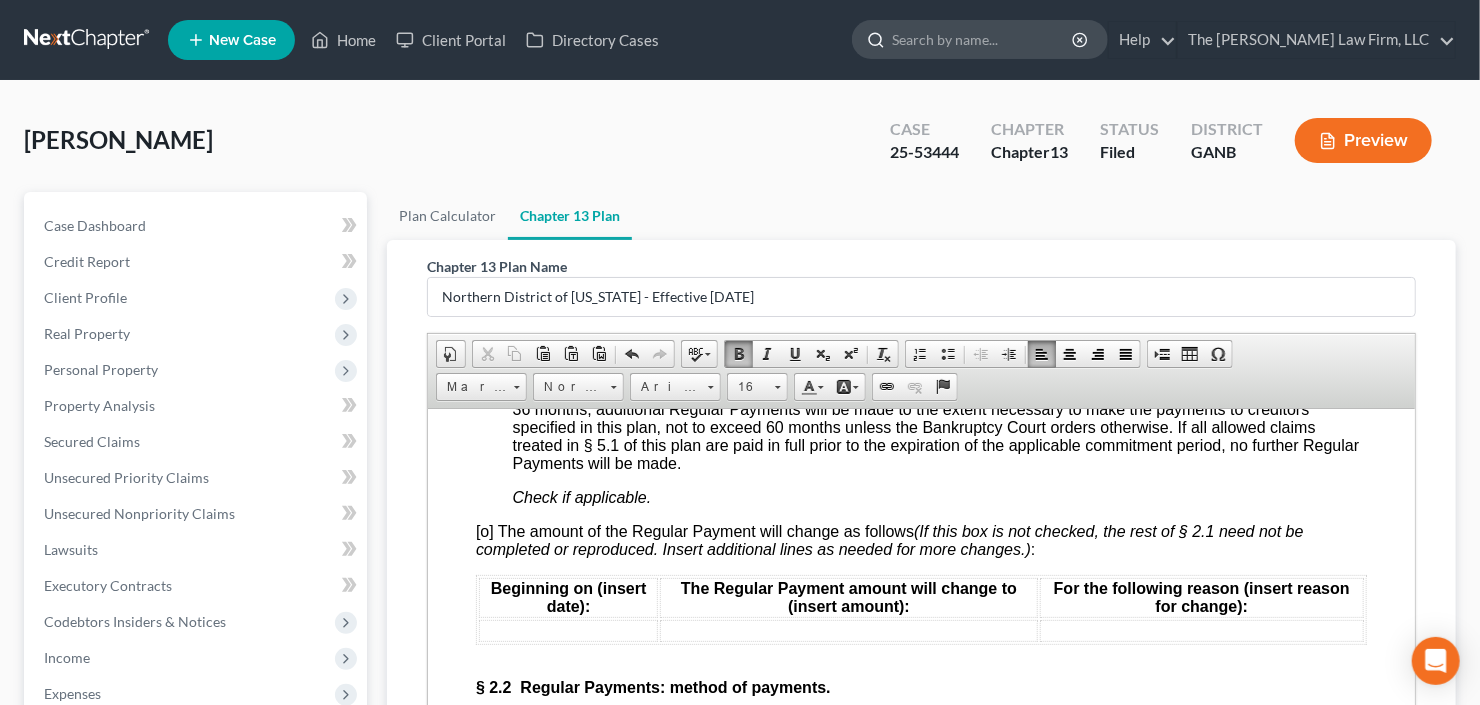 click at bounding box center (983, 39) 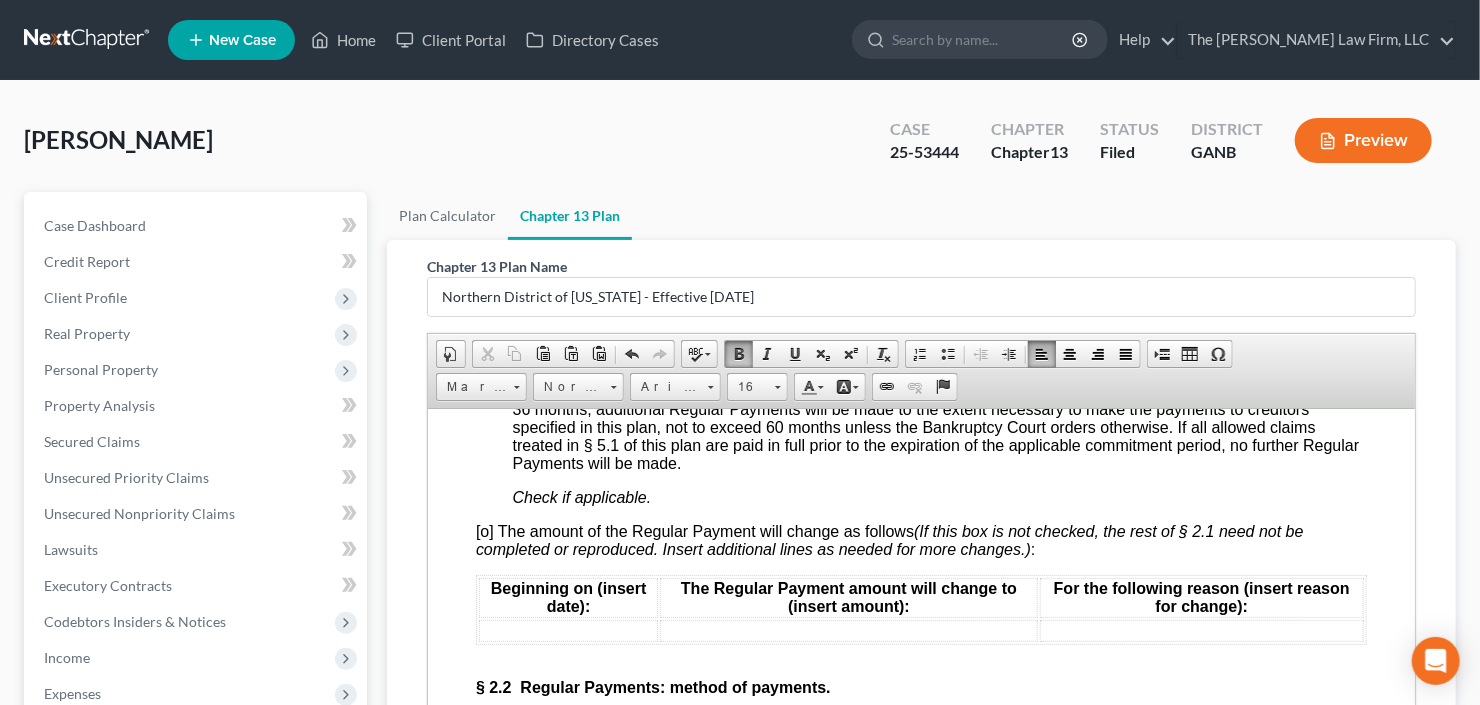 scroll, scrollTop: 462, scrollLeft: 0, axis: vertical 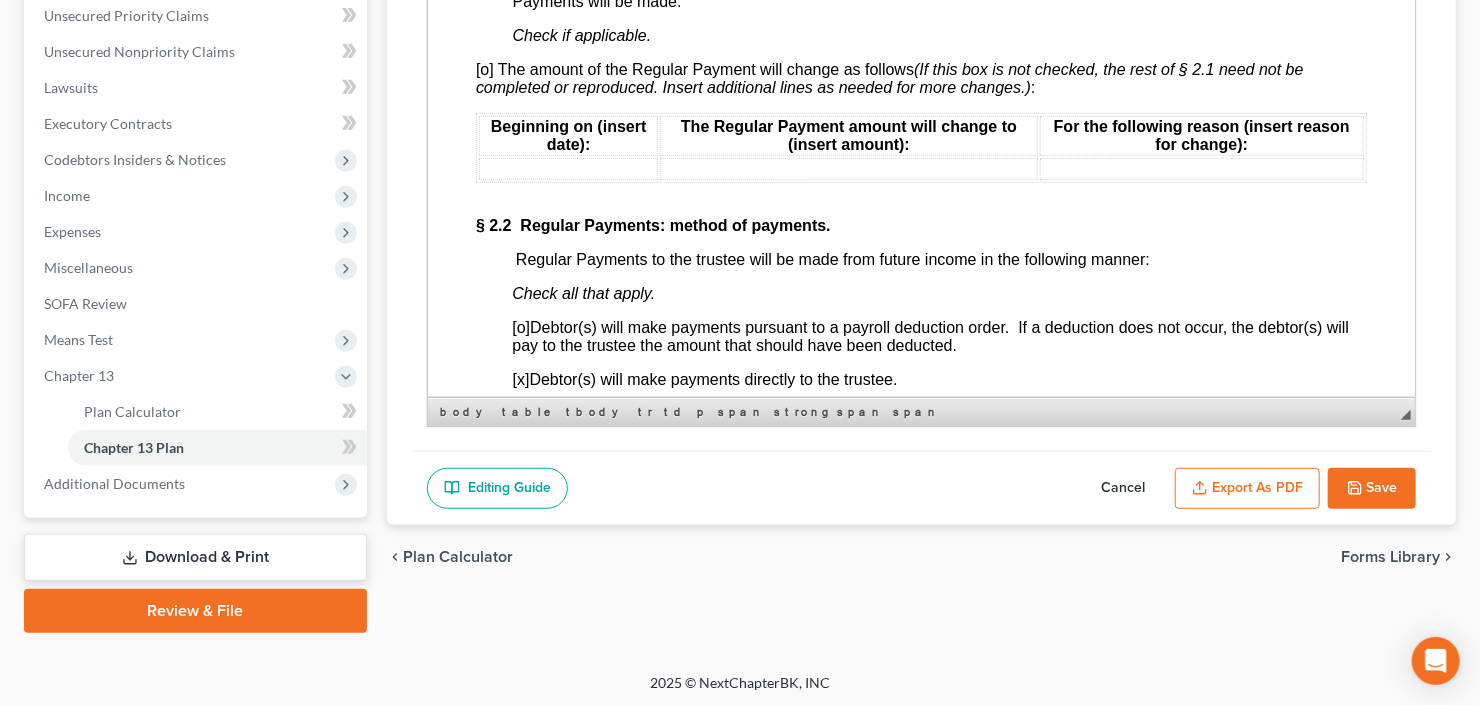 click on "Save" at bounding box center [1372, 489] 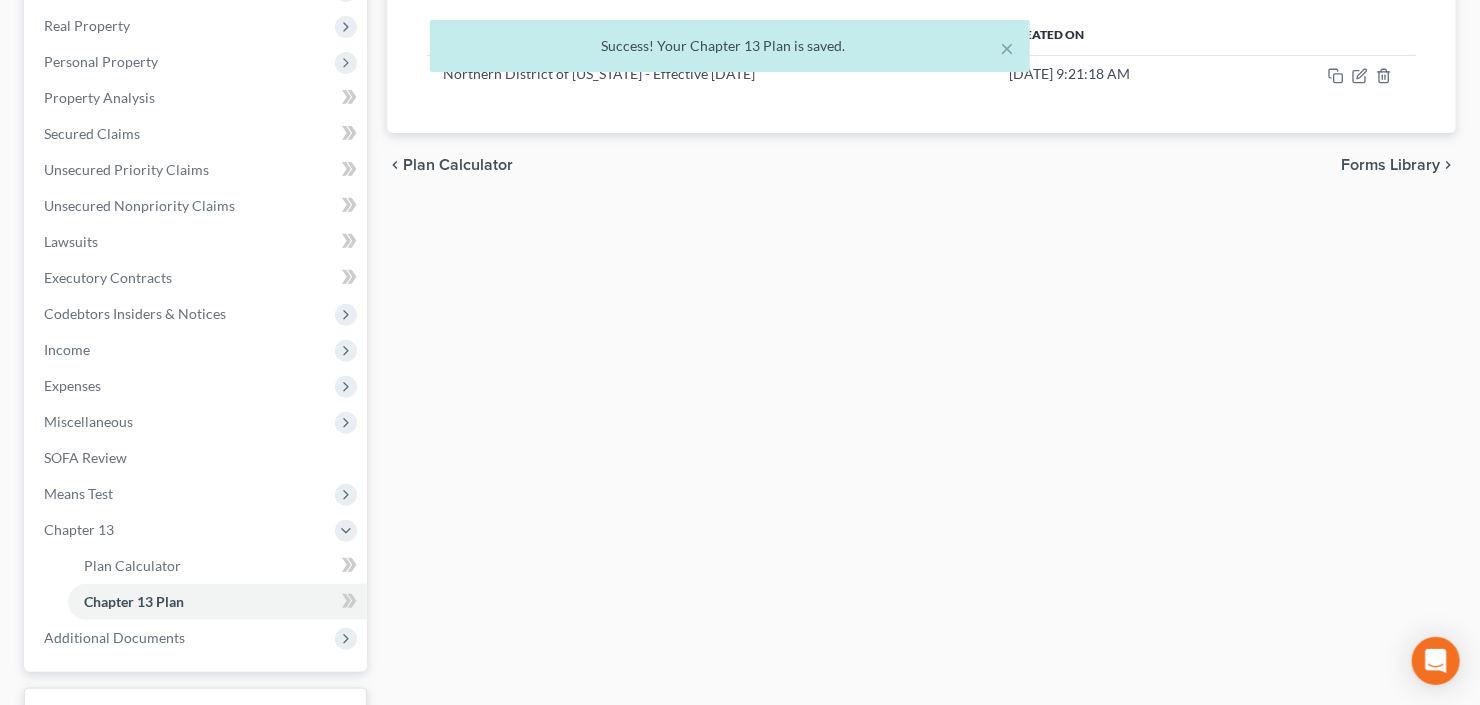 scroll, scrollTop: 142, scrollLeft: 0, axis: vertical 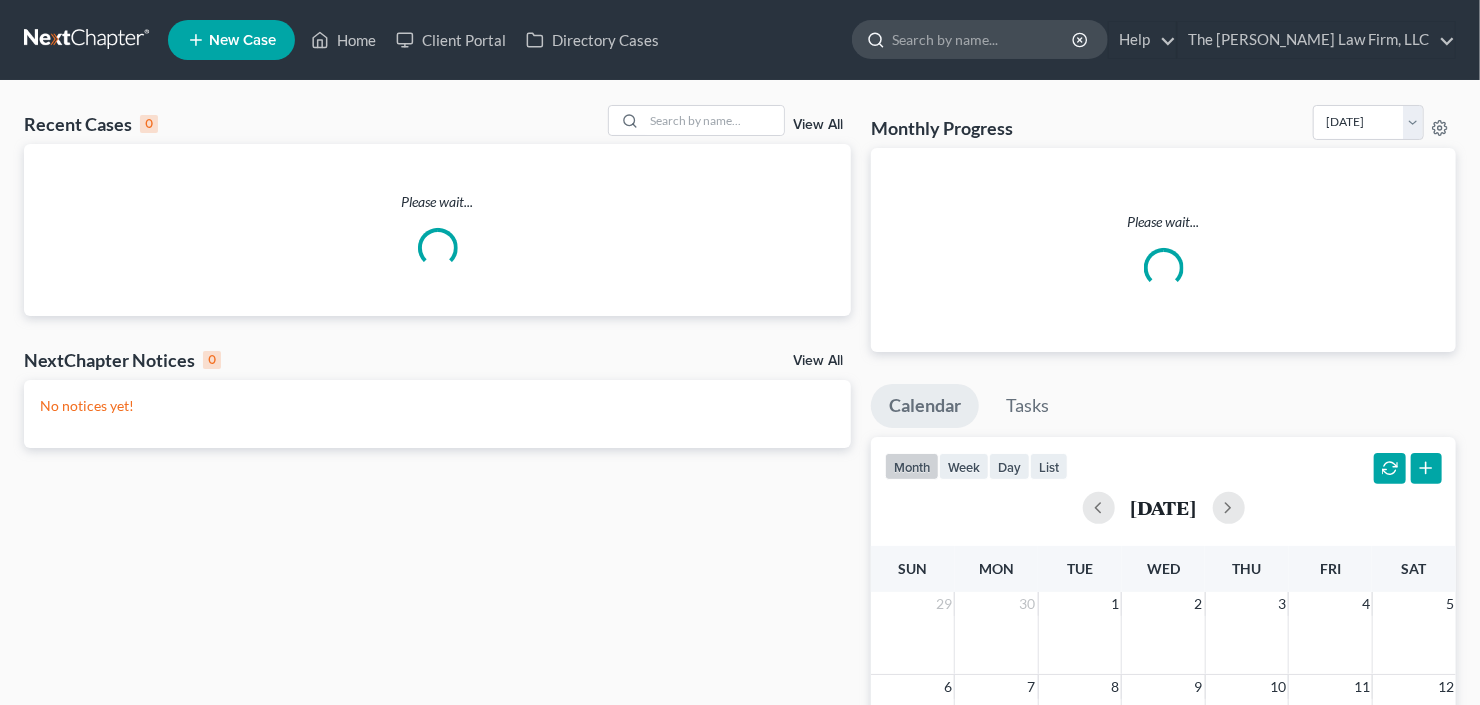 click at bounding box center [983, 39] 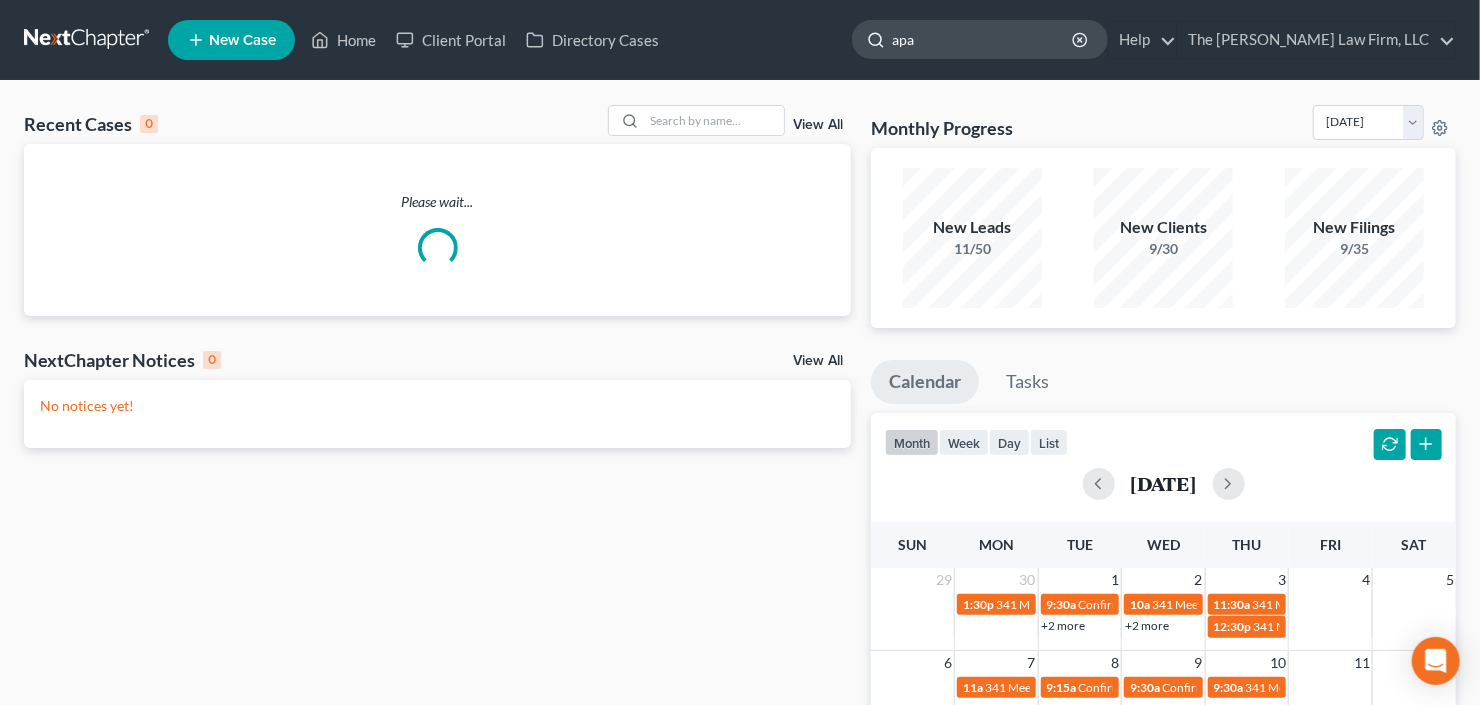 type on "apaw" 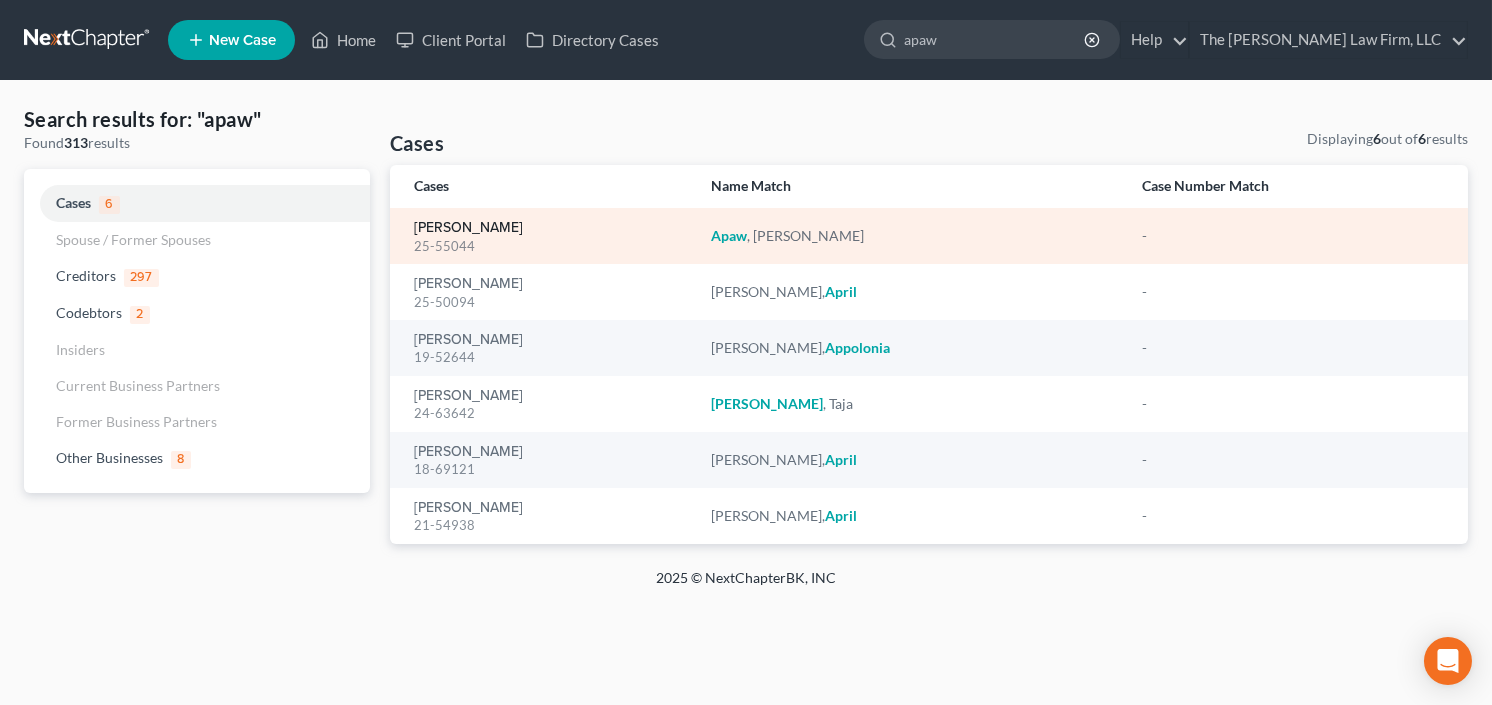 click on "[PERSON_NAME]" at bounding box center (468, 228) 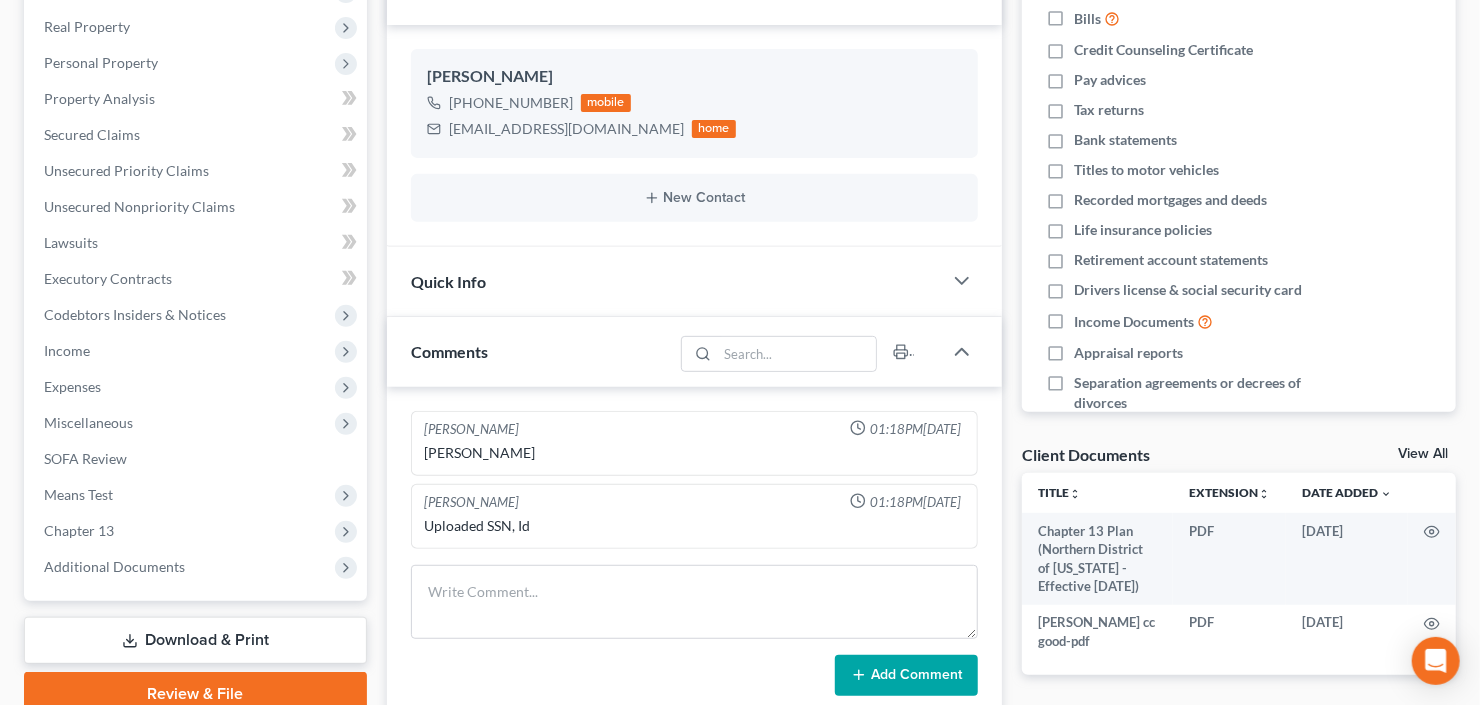 scroll, scrollTop: 400, scrollLeft: 0, axis: vertical 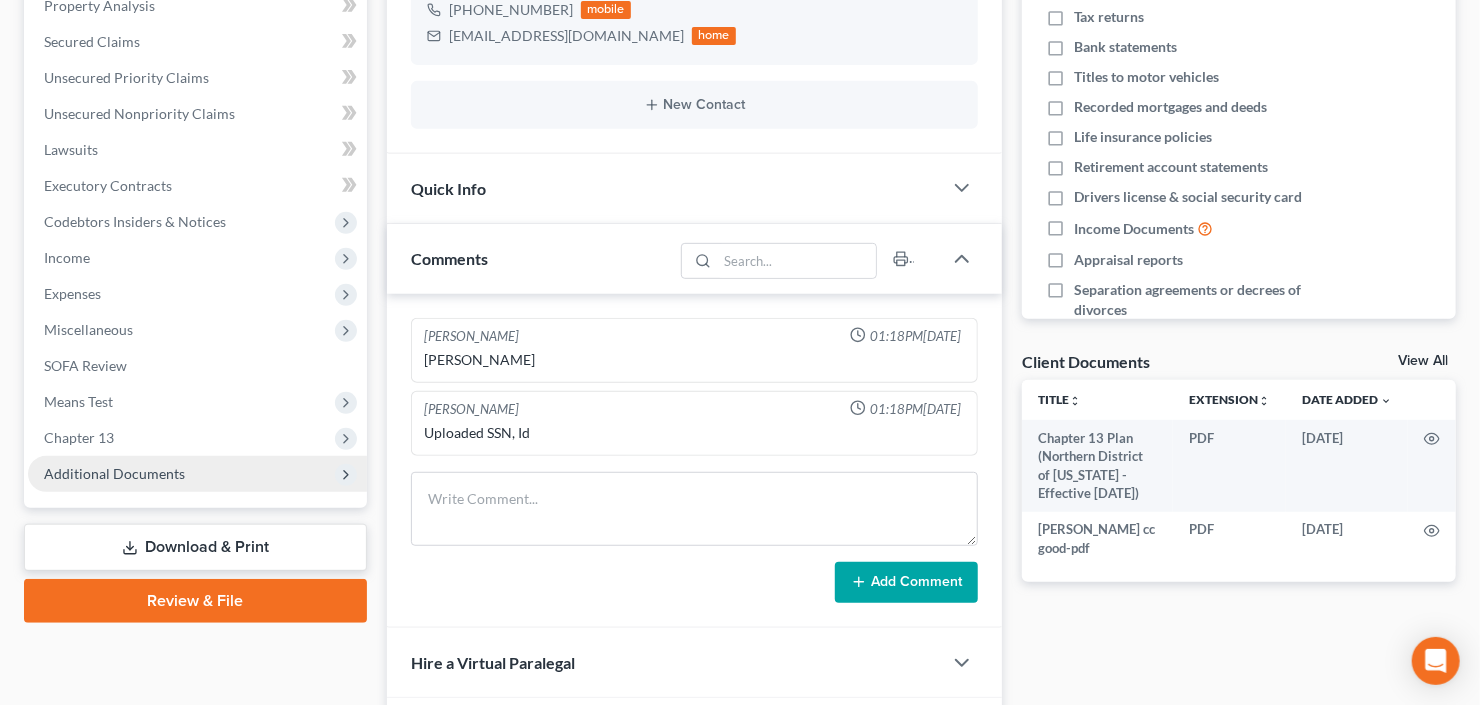 click on "Additional Documents" at bounding box center (114, 473) 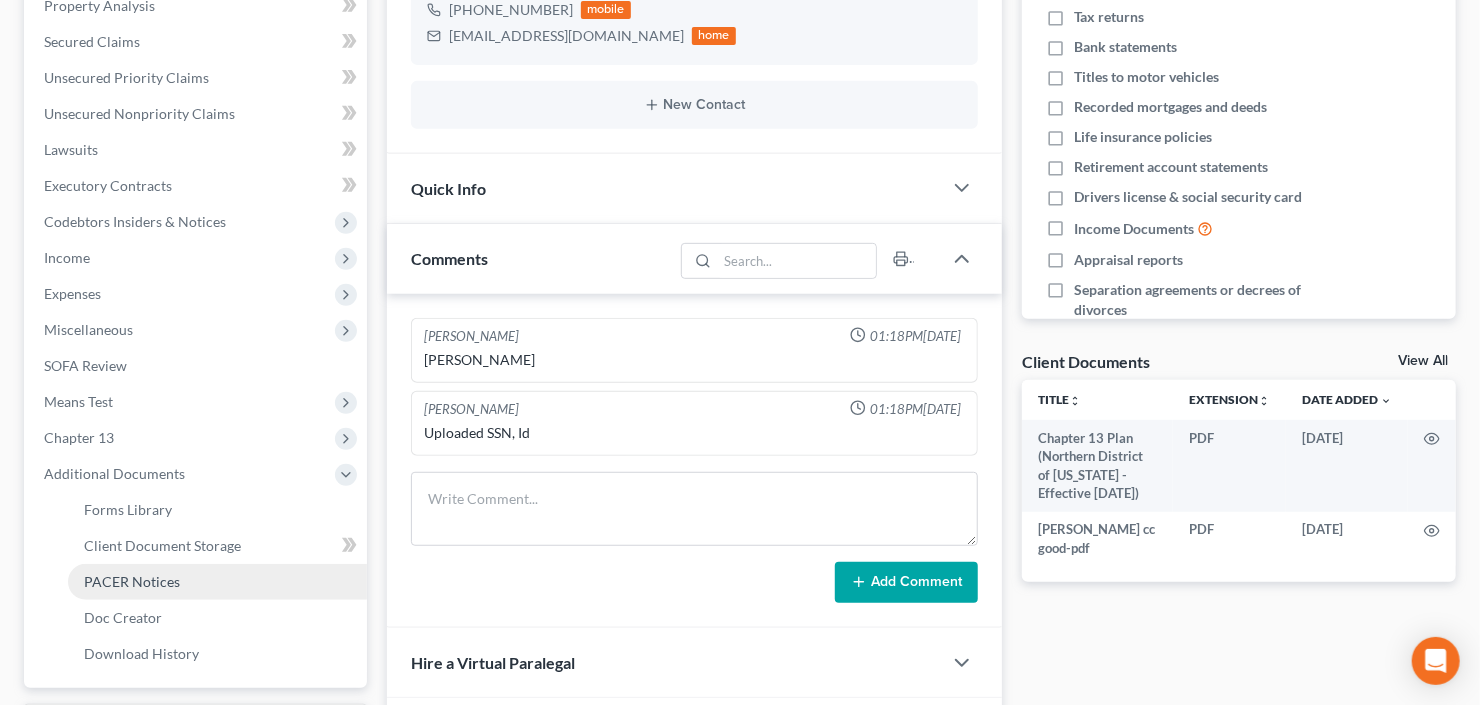click on "PACER Notices" at bounding box center [217, 582] 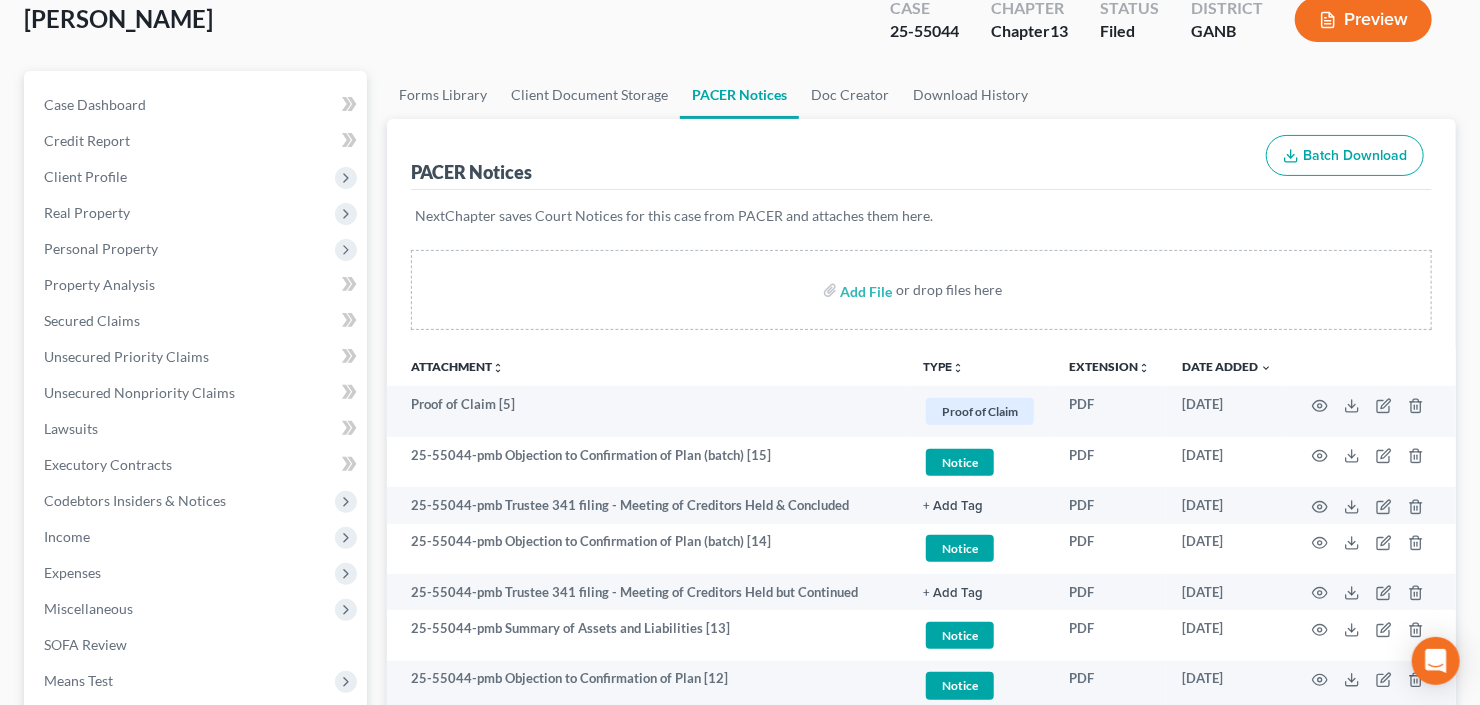 scroll, scrollTop: 0, scrollLeft: 0, axis: both 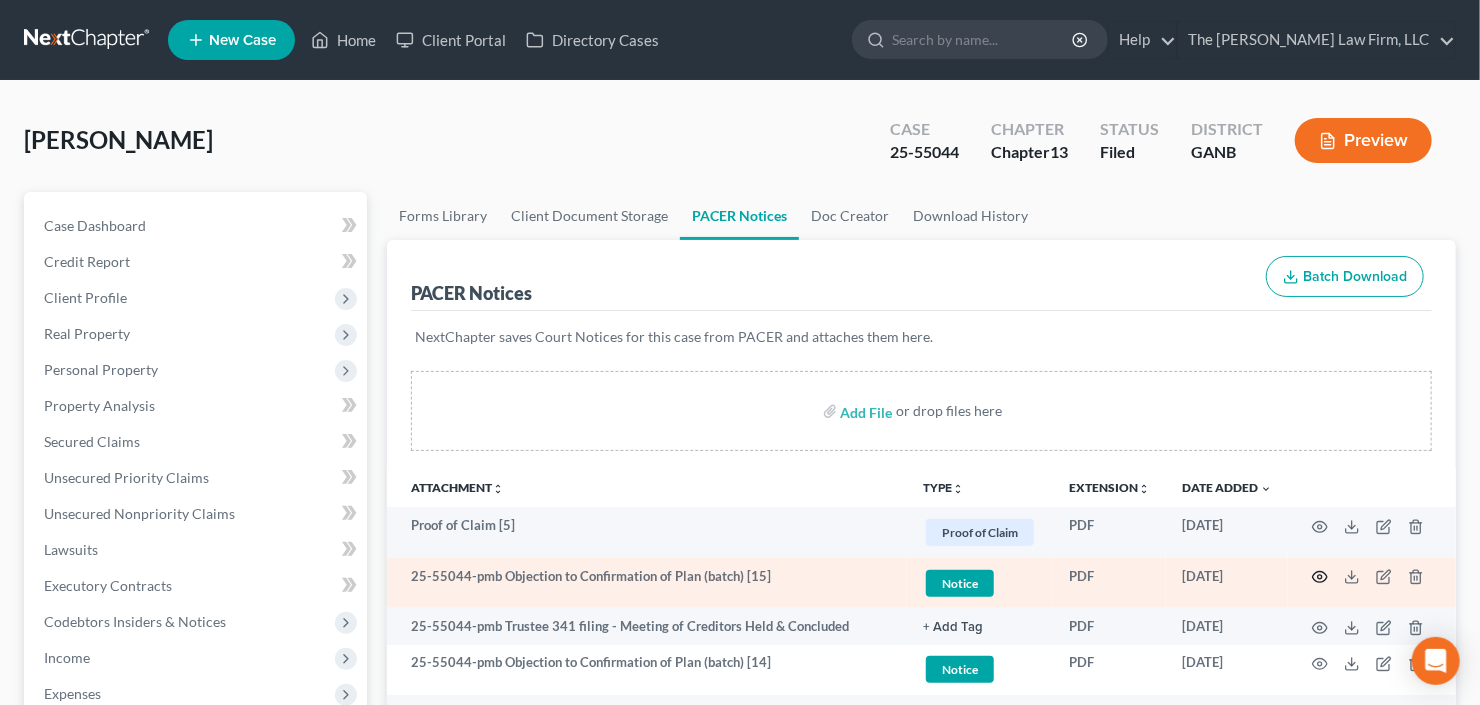 click 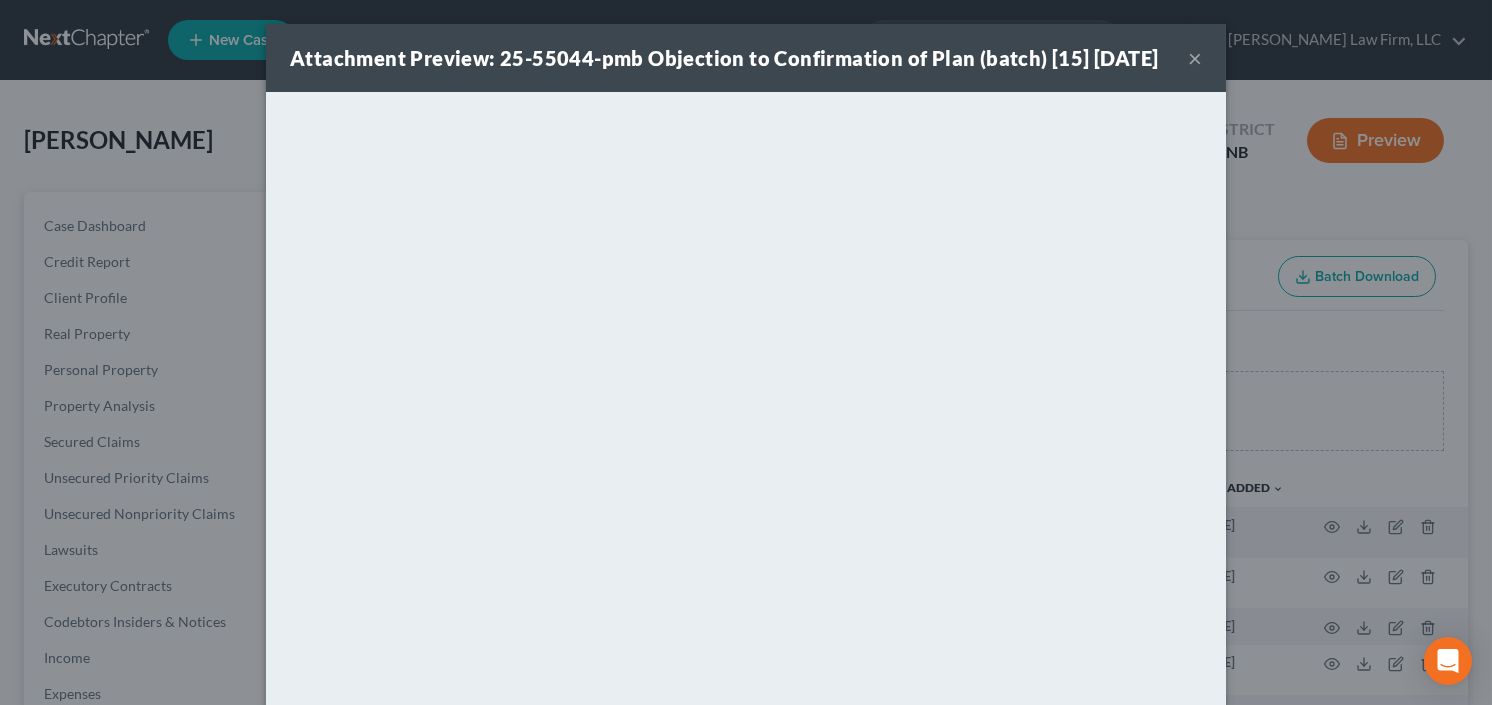 click on "×" at bounding box center [1195, 58] 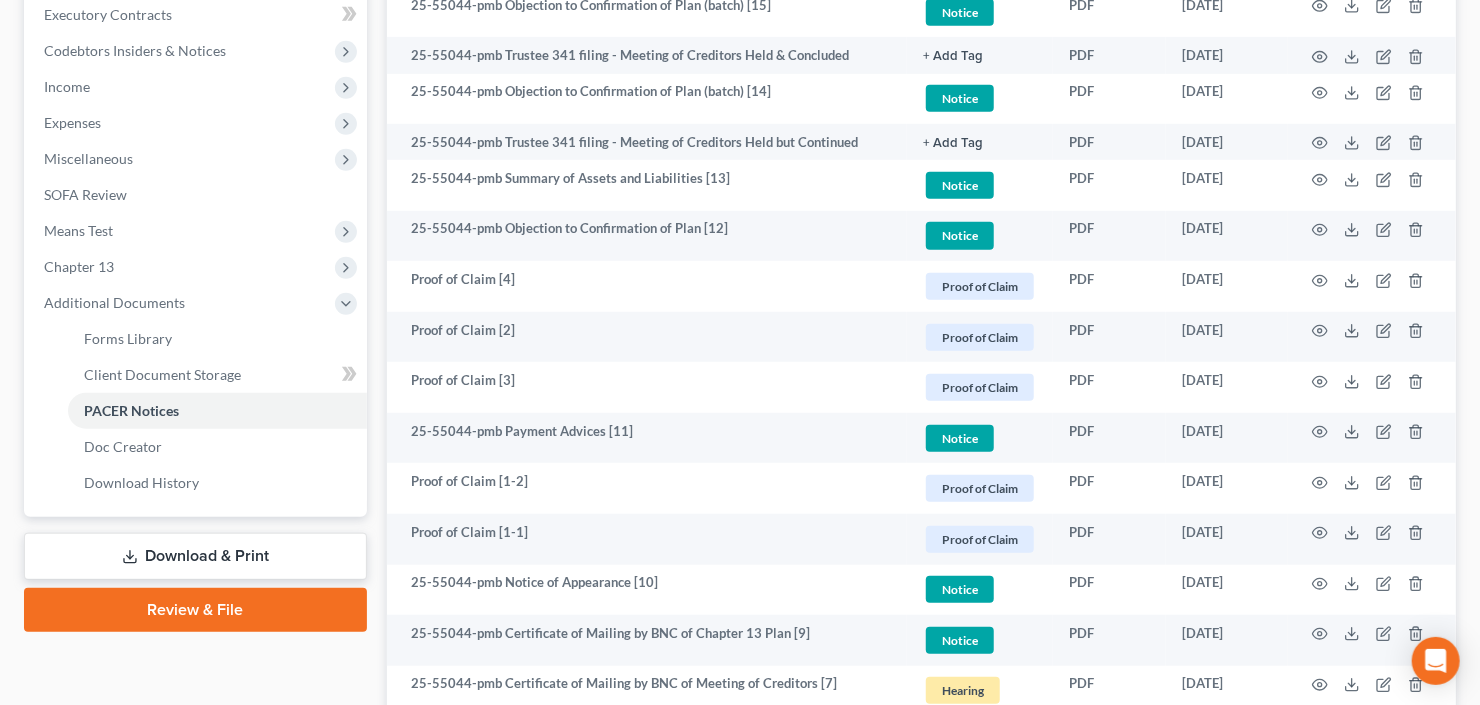 scroll, scrollTop: 480, scrollLeft: 0, axis: vertical 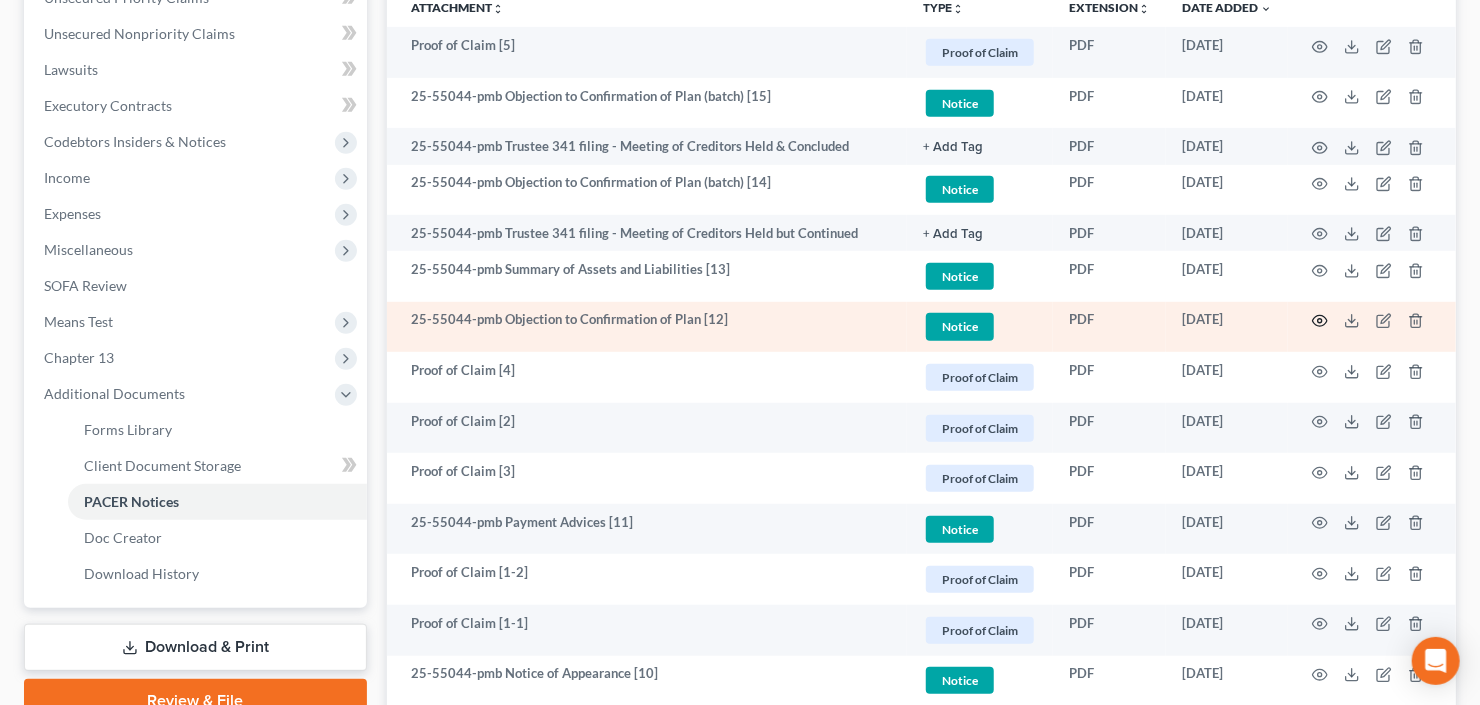click 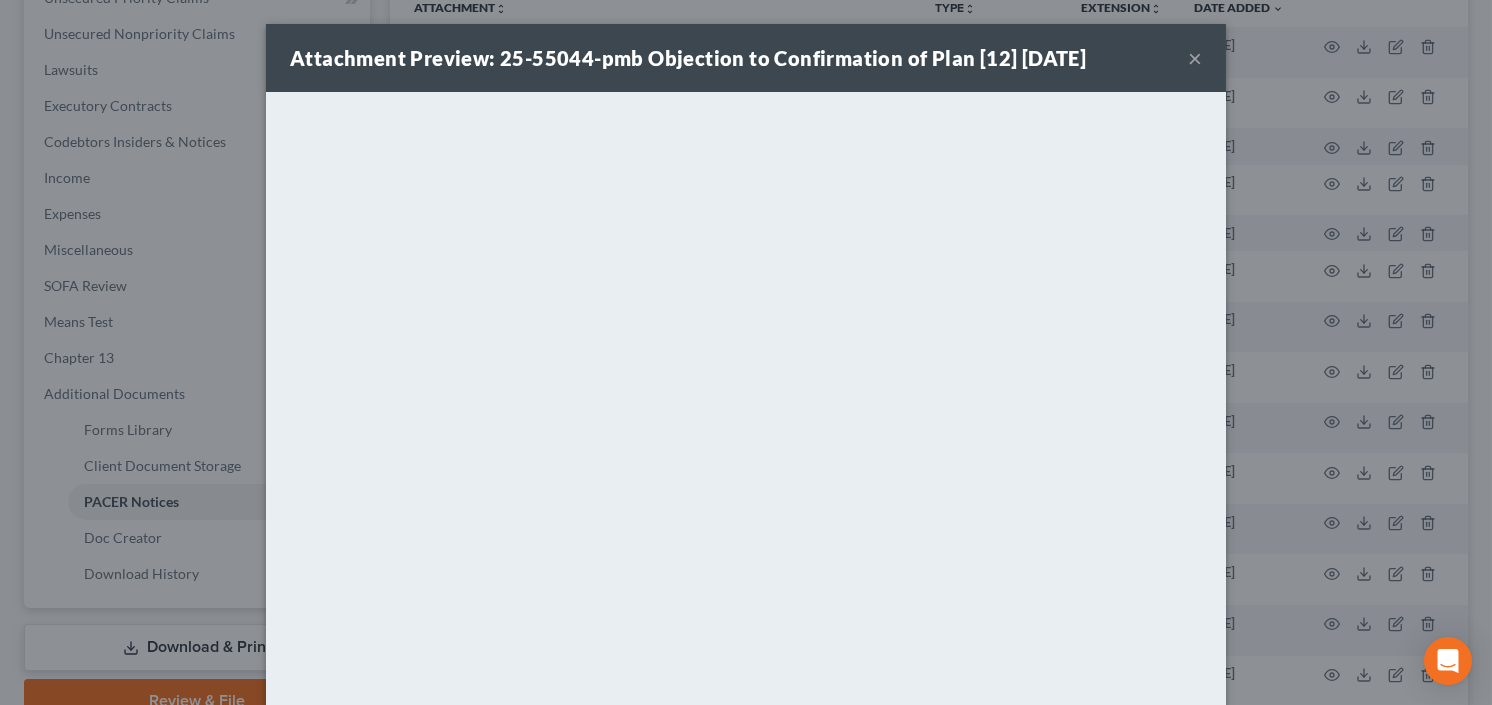 click on "×" at bounding box center (1195, 58) 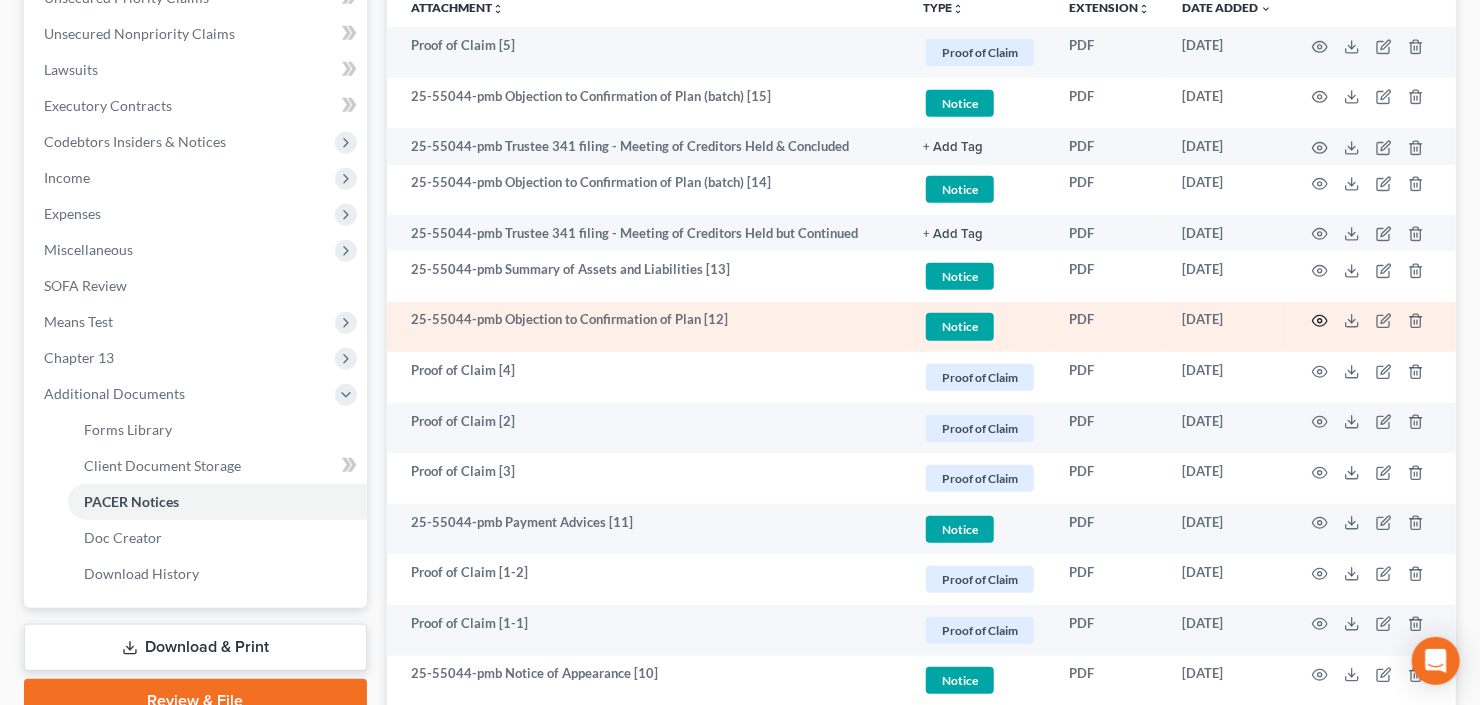 click 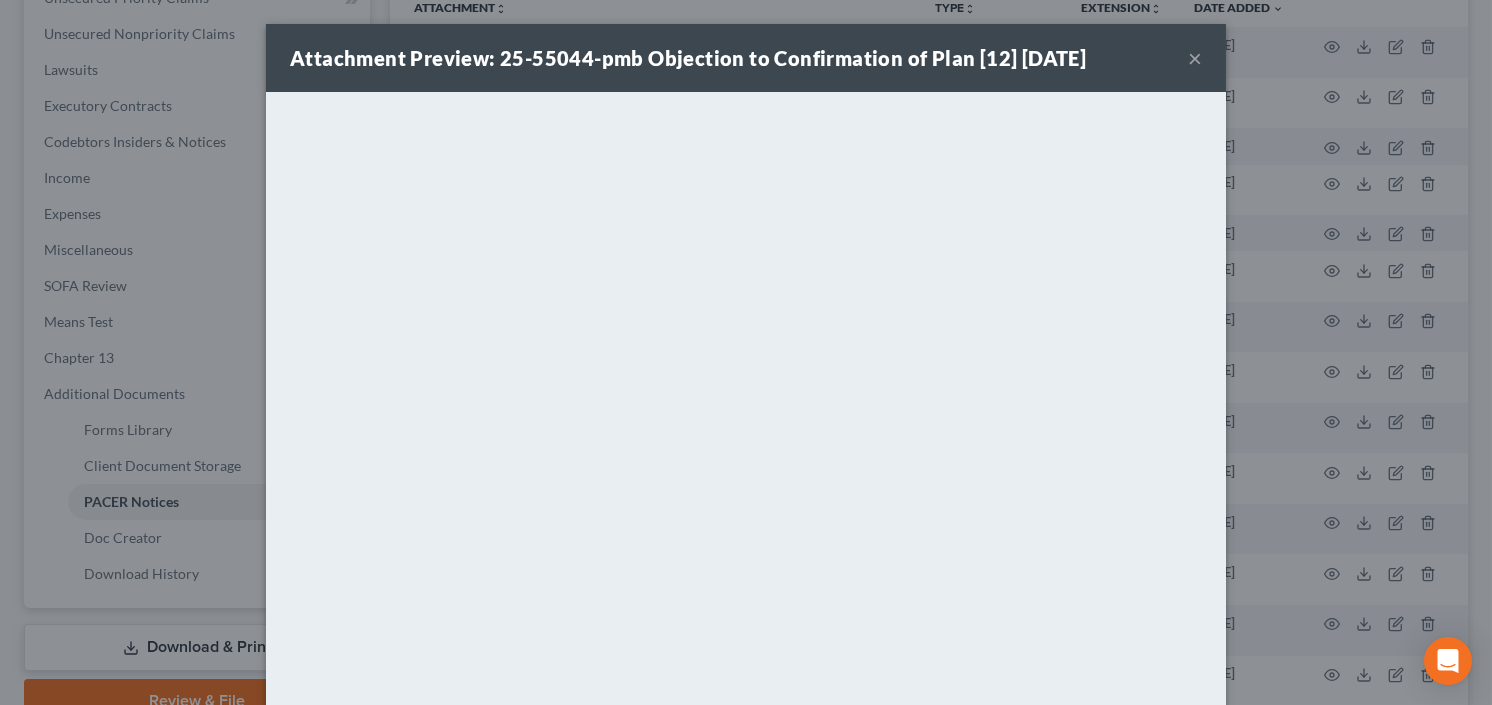click on "×" at bounding box center [1195, 58] 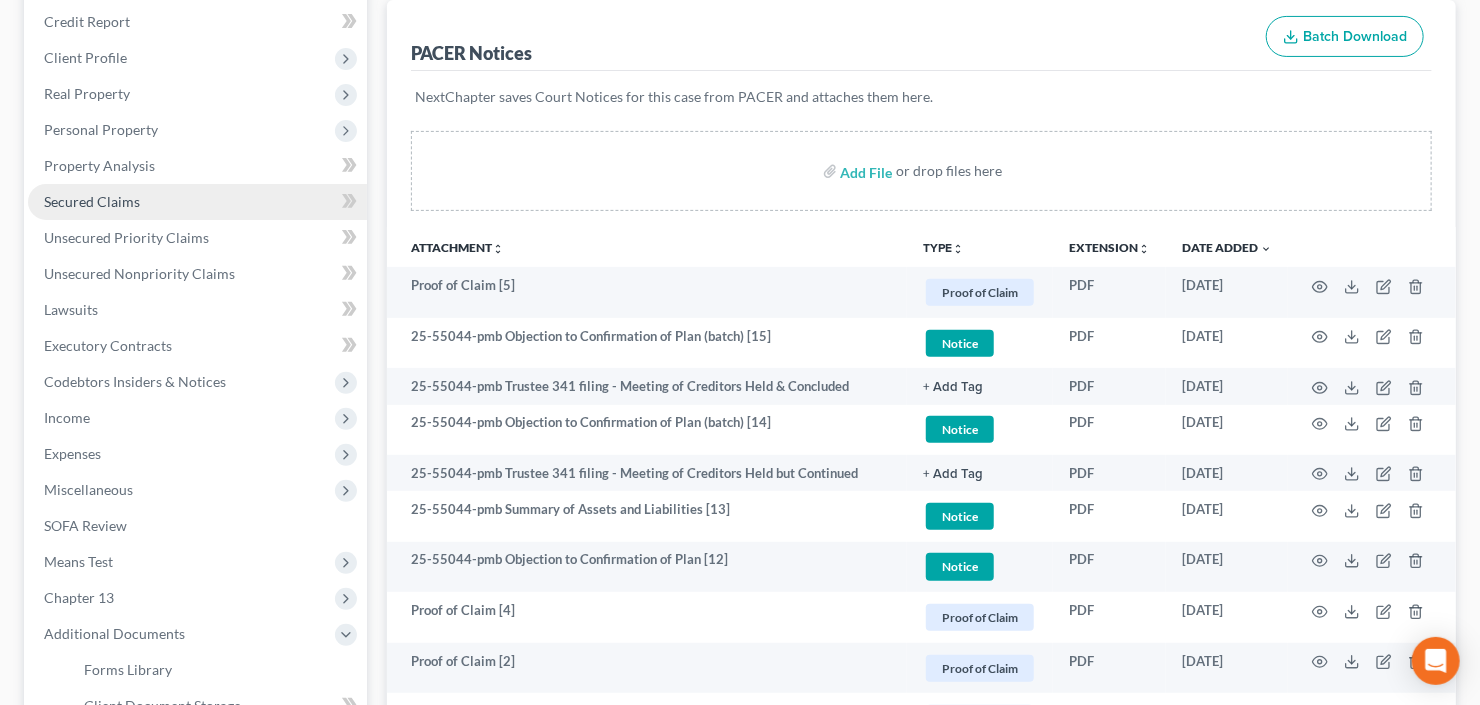 click on "Secured Claims" at bounding box center (92, 201) 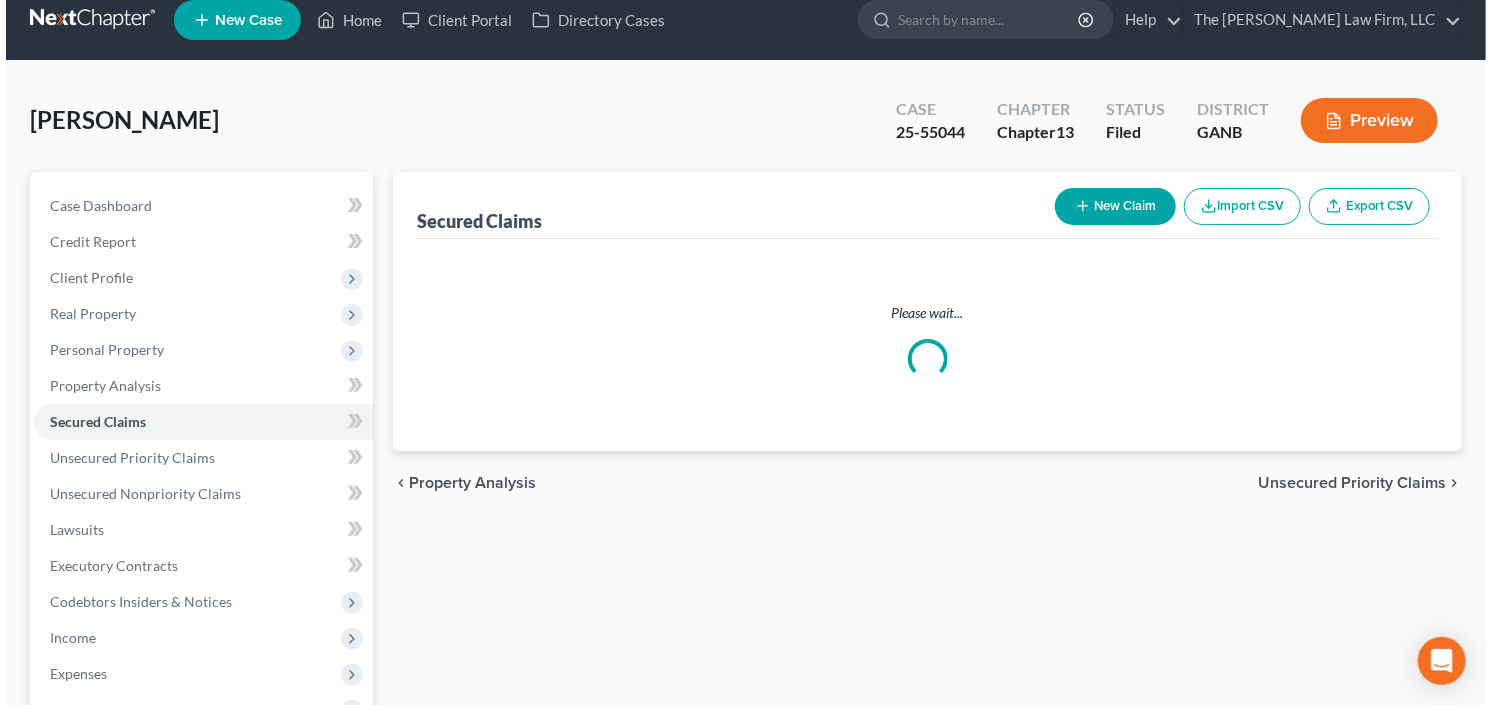 scroll, scrollTop: 0, scrollLeft: 0, axis: both 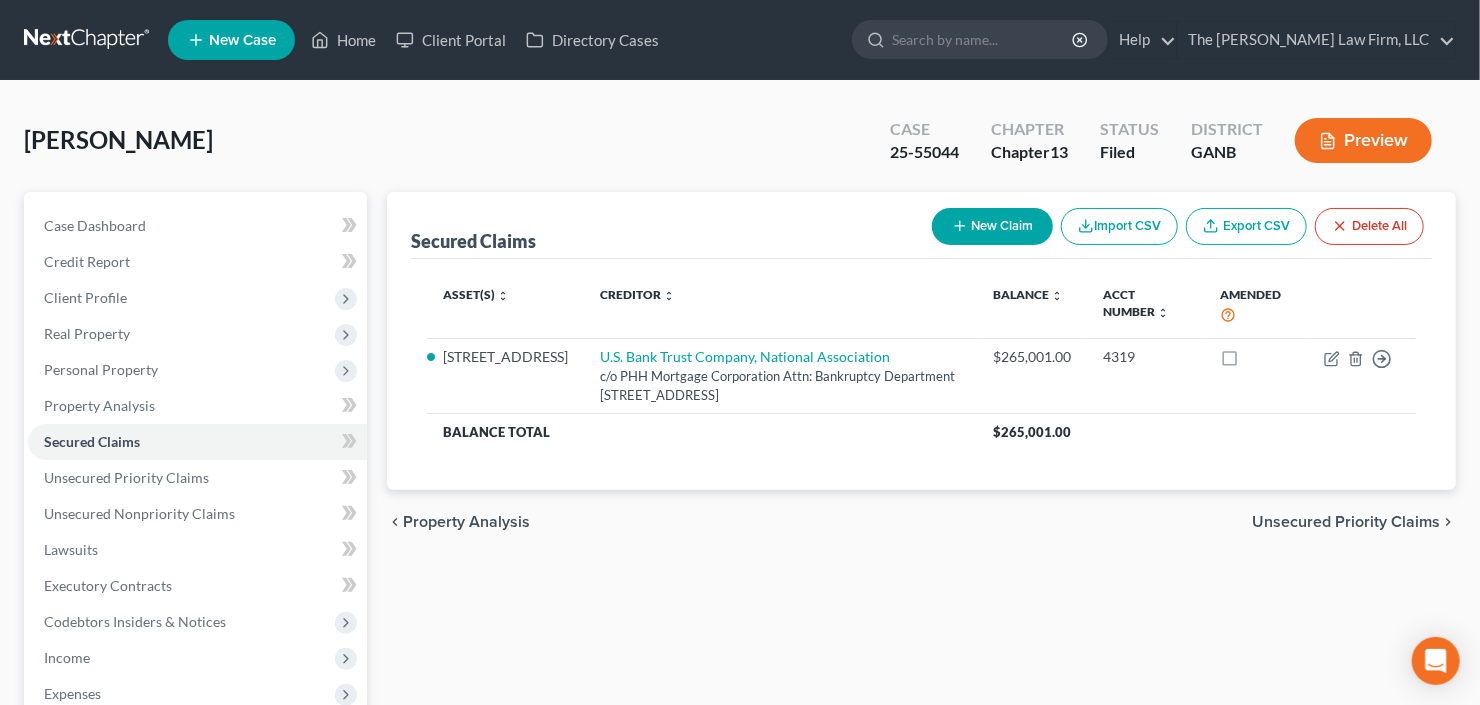 click on "New Claim" at bounding box center (992, 226) 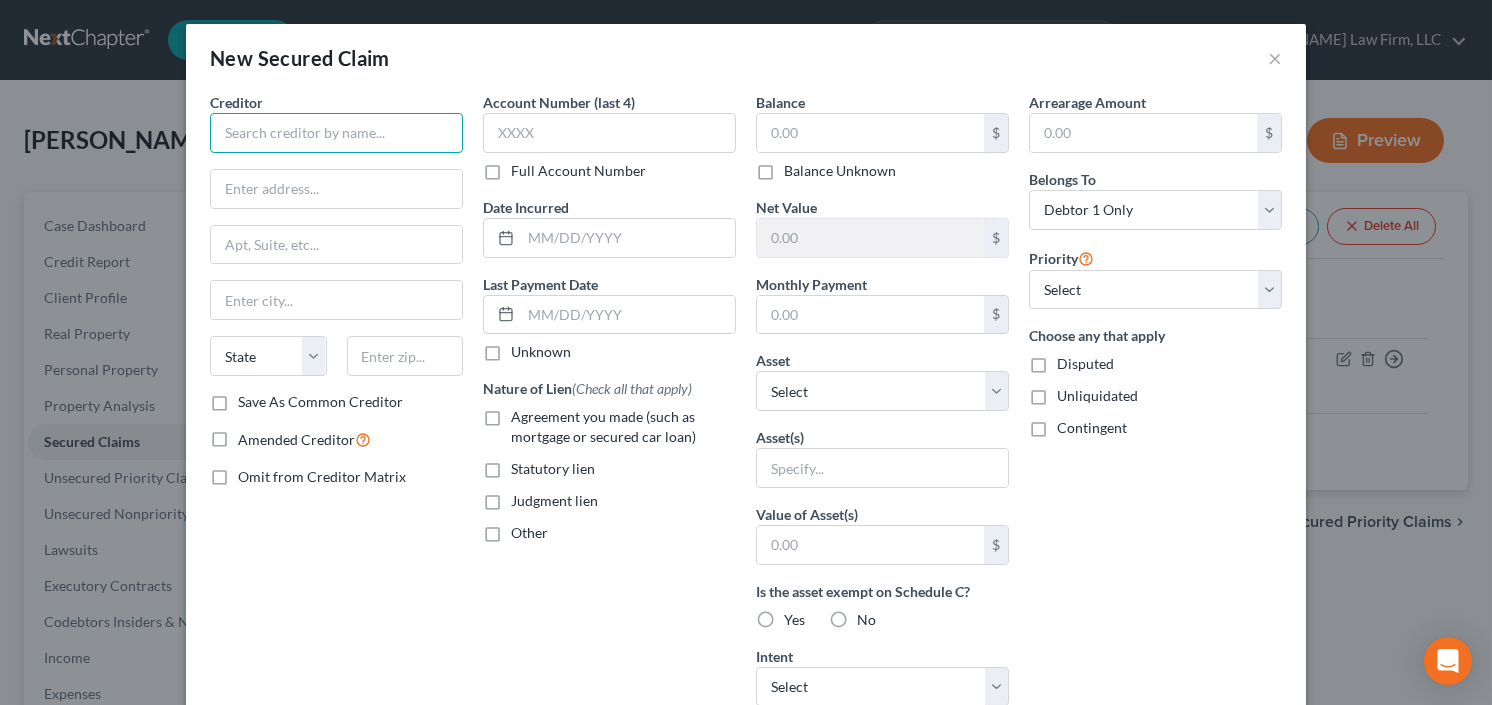 click at bounding box center (336, 133) 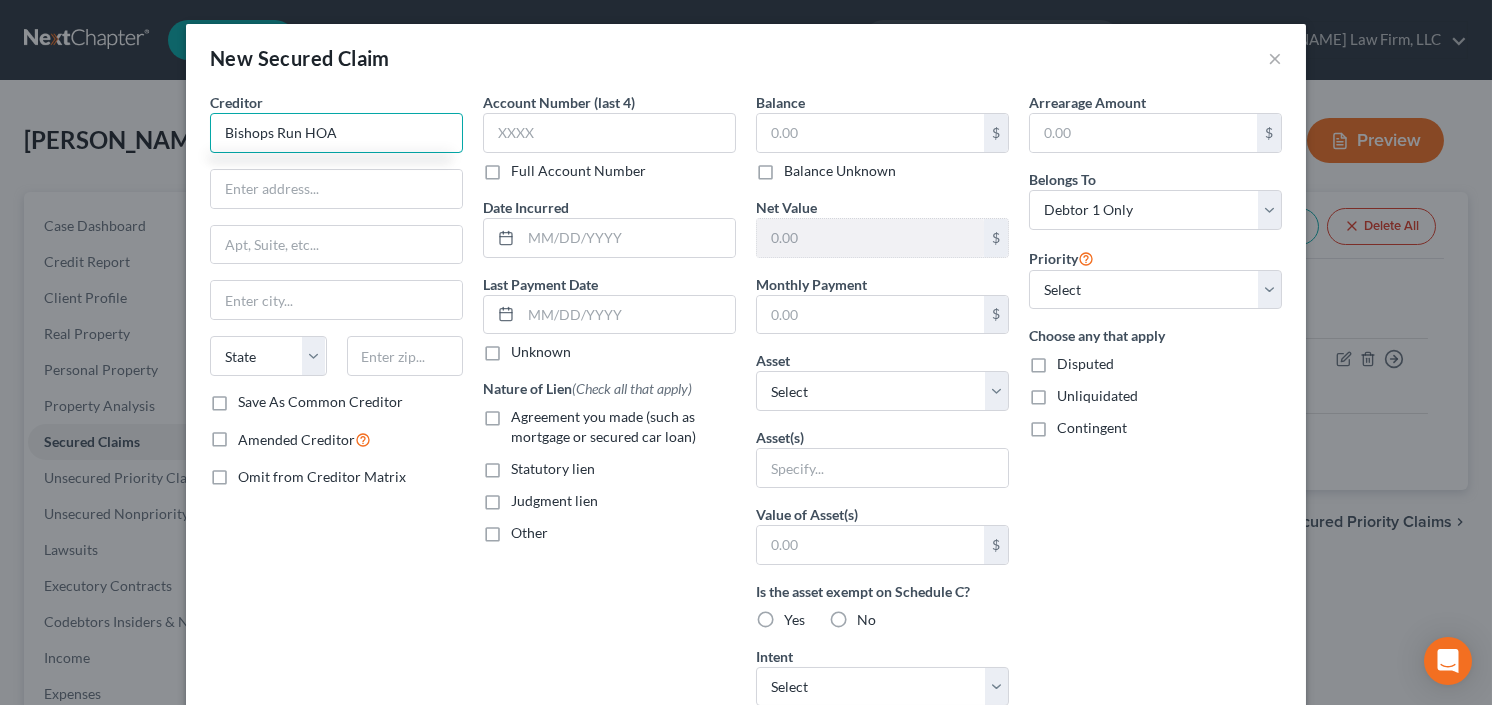 type on "Bishops Run HOA" 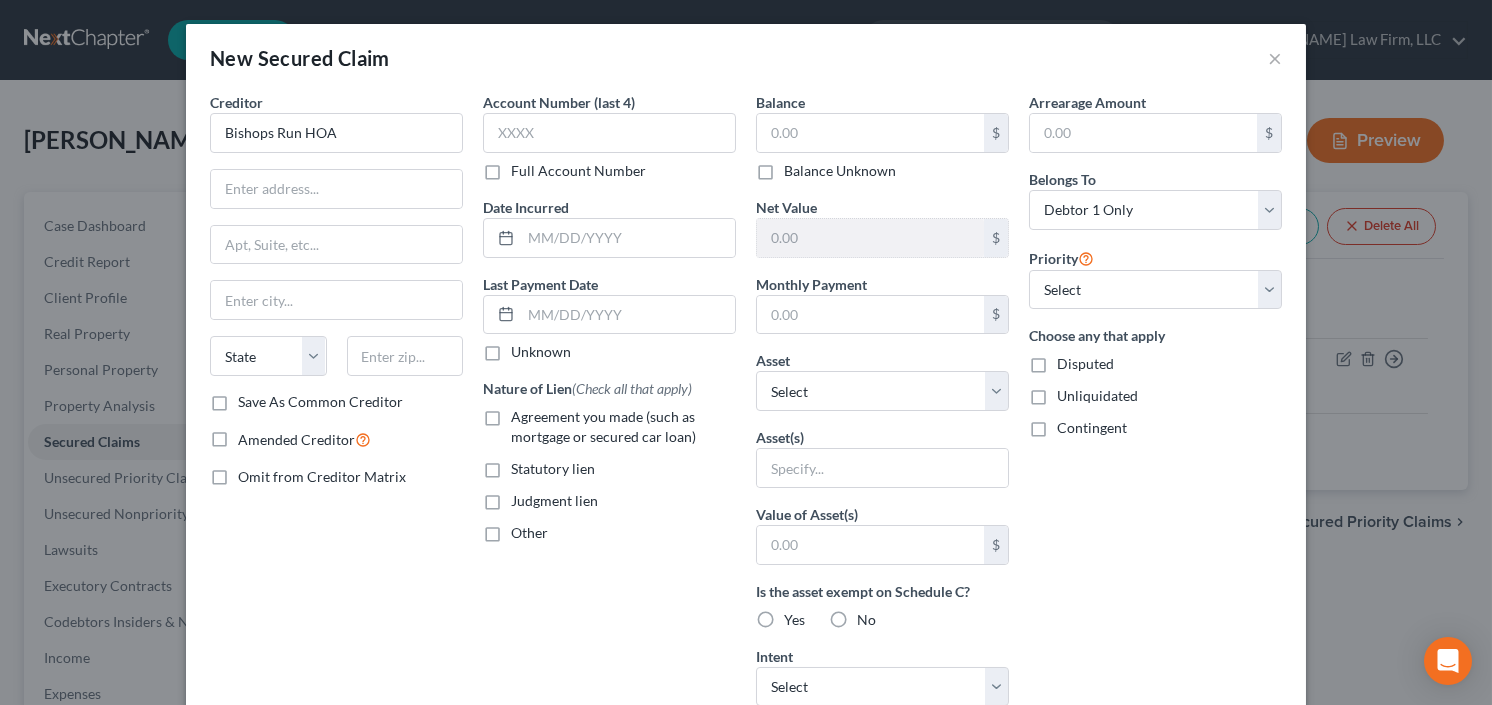 drag, startPoint x: 484, startPoint y: 415, endPoint x: 685, endPoint y: 463, distance: 206.65189 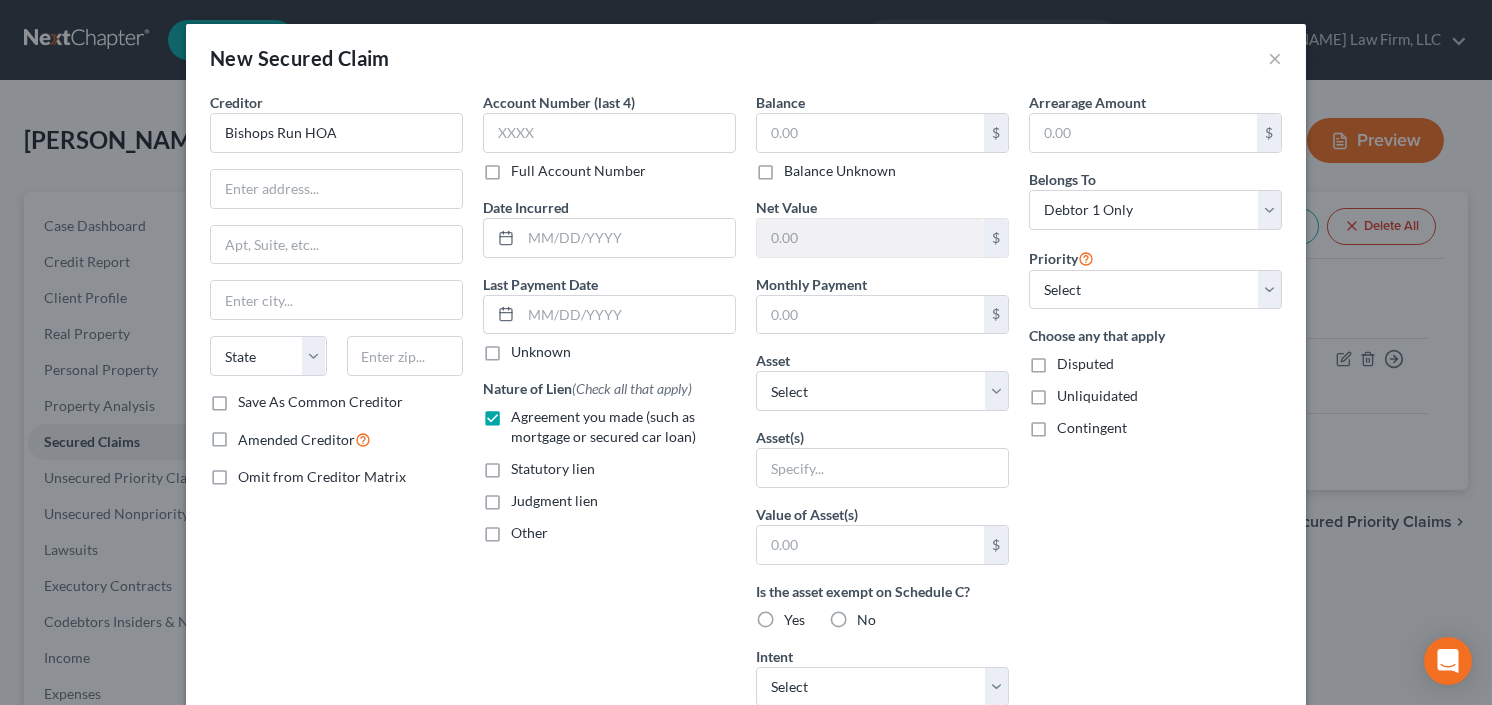 click on "Asset(s)" at bounding box center (882, 457) 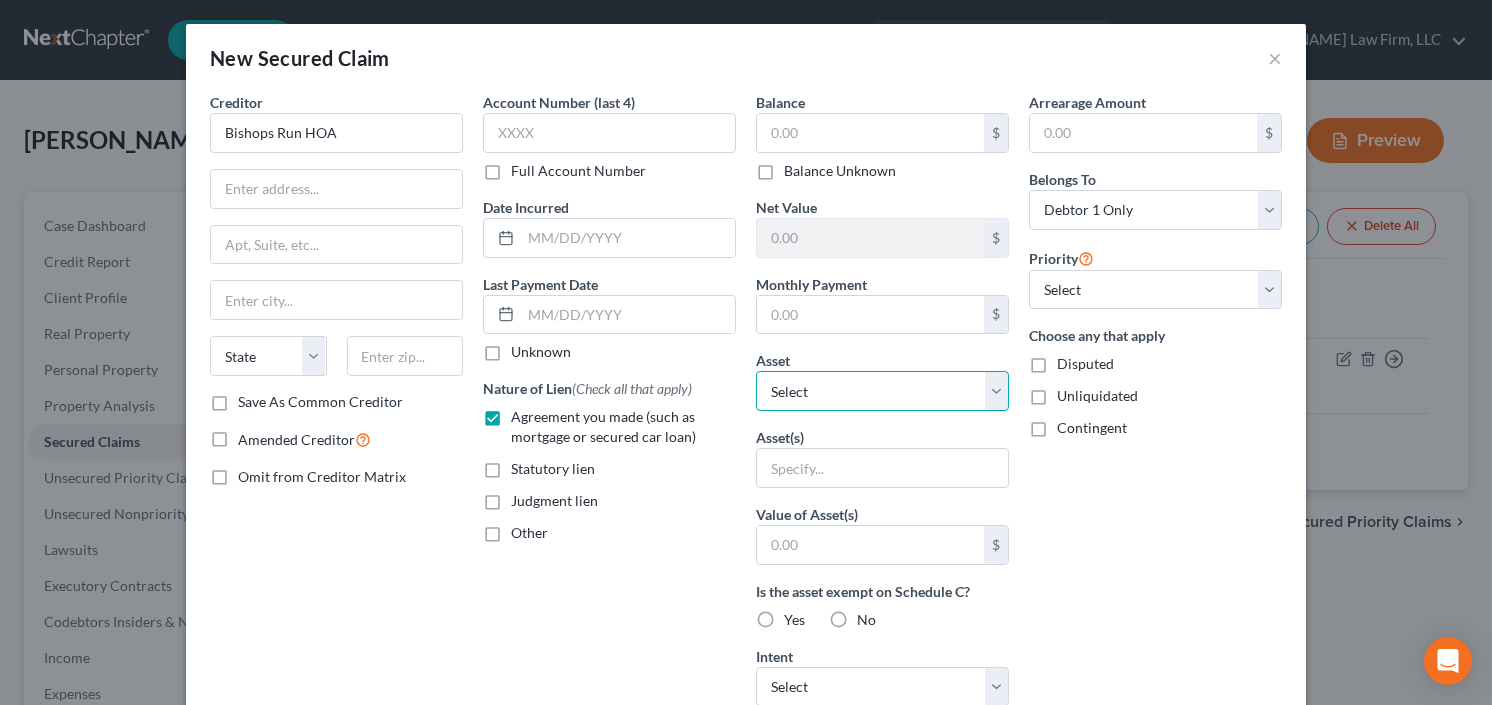 click on "Select Other Multiple Assets Electronics - All Electronics - $1000.0 Household Goods - All household goods and furniture - $5000.0 Clothing - All clothing and shoes - $500.0 [STREET_ADDRESS] - $417000.0 [PERSON_NAME] Fargo (Checking Account) - $1005.0" at bounding box center [882, 391] 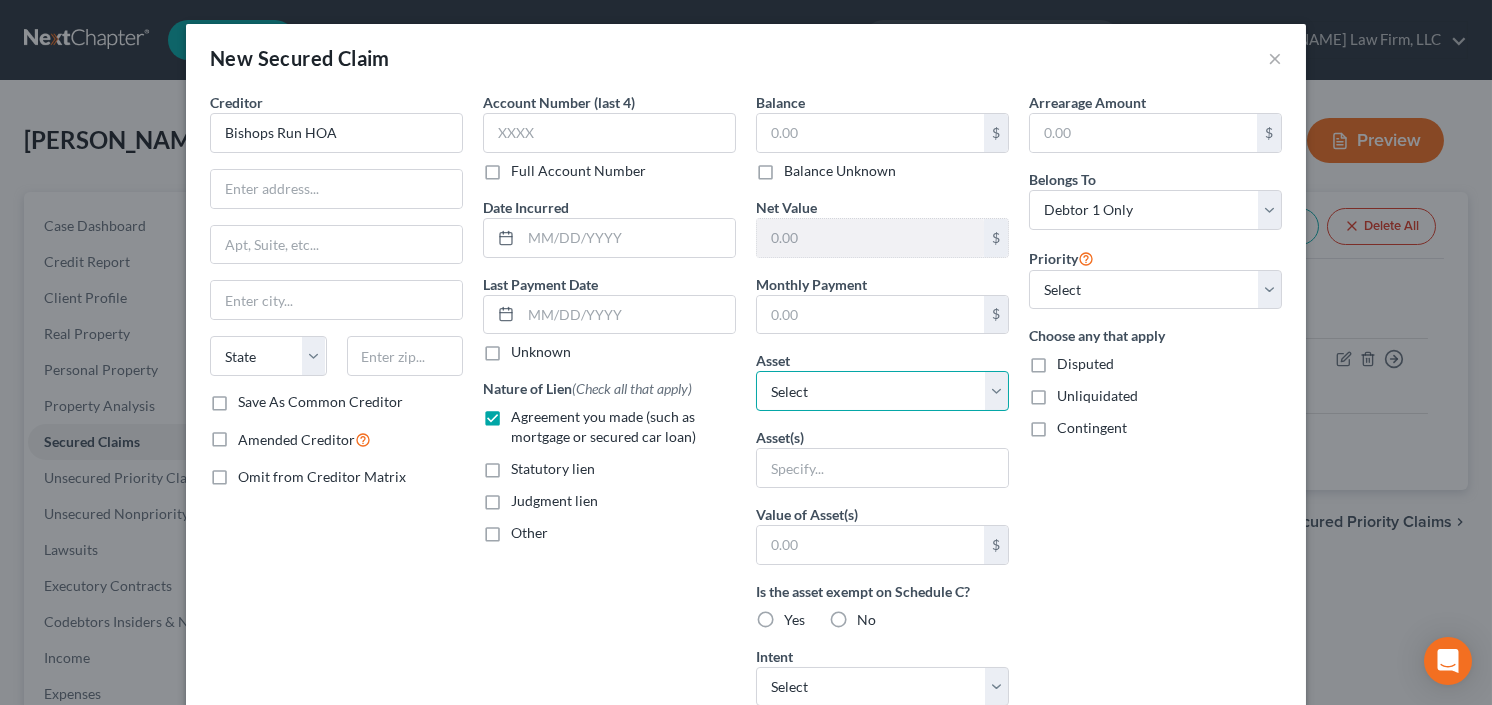 select on "5" 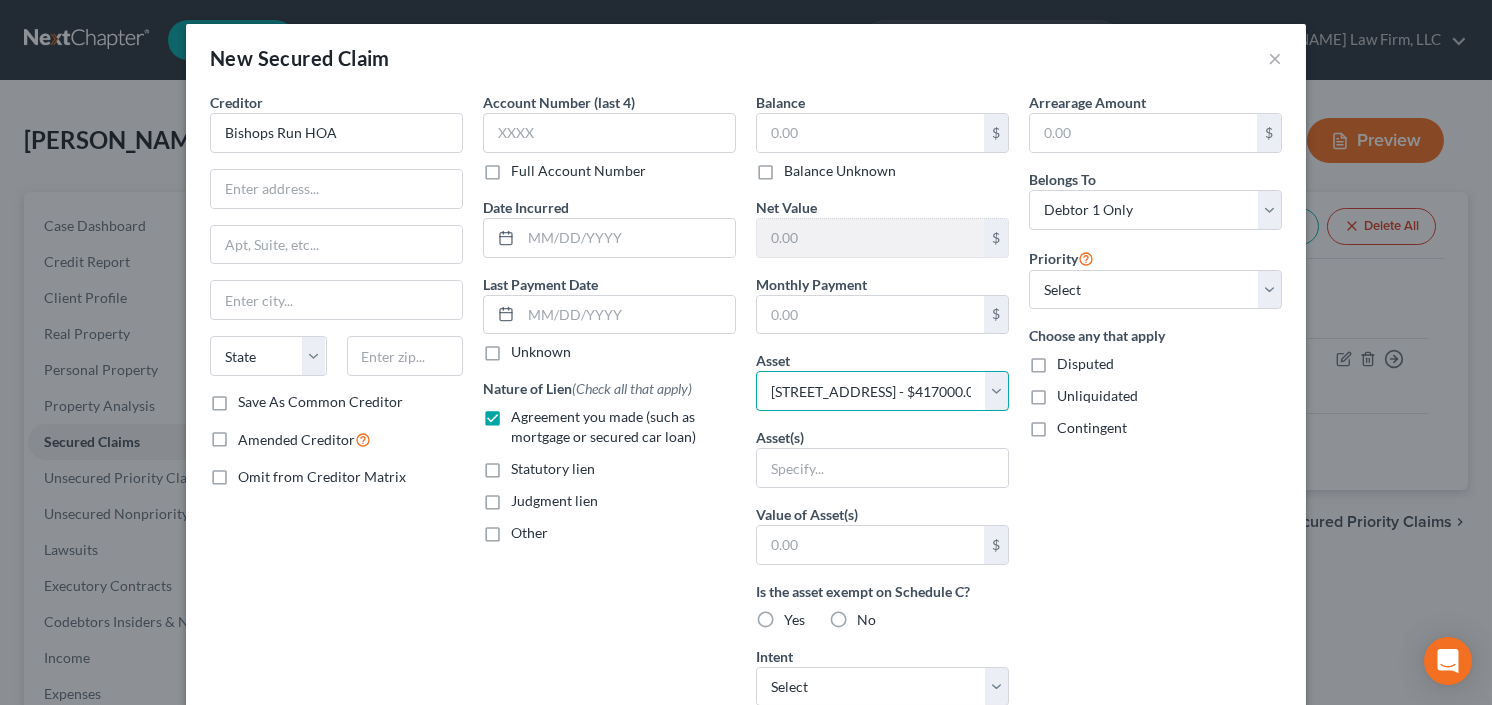 click on "Select Other Multiple Assets Electronics - All Electronics - $1000.0 Household Goods - All household goods and furniture - $5000.0 Clothing - All clothing and shoes - $500.0 [STREET_ADDRESS] - $417000.0 [PERSON_NAME] Fargo (Checking Account) - $1005.0" at bounding box center (882, 391) 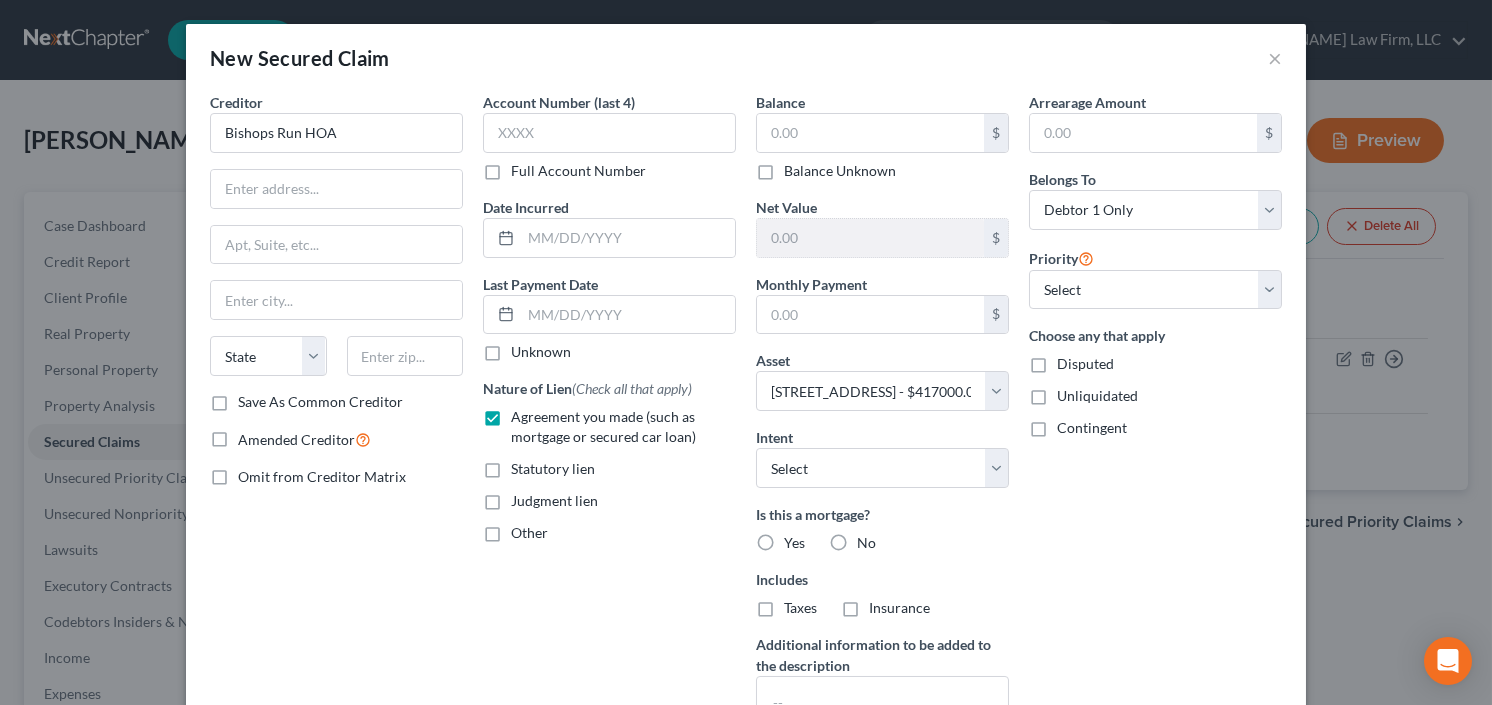 click on "Yes" at bounding box center [794, 543] 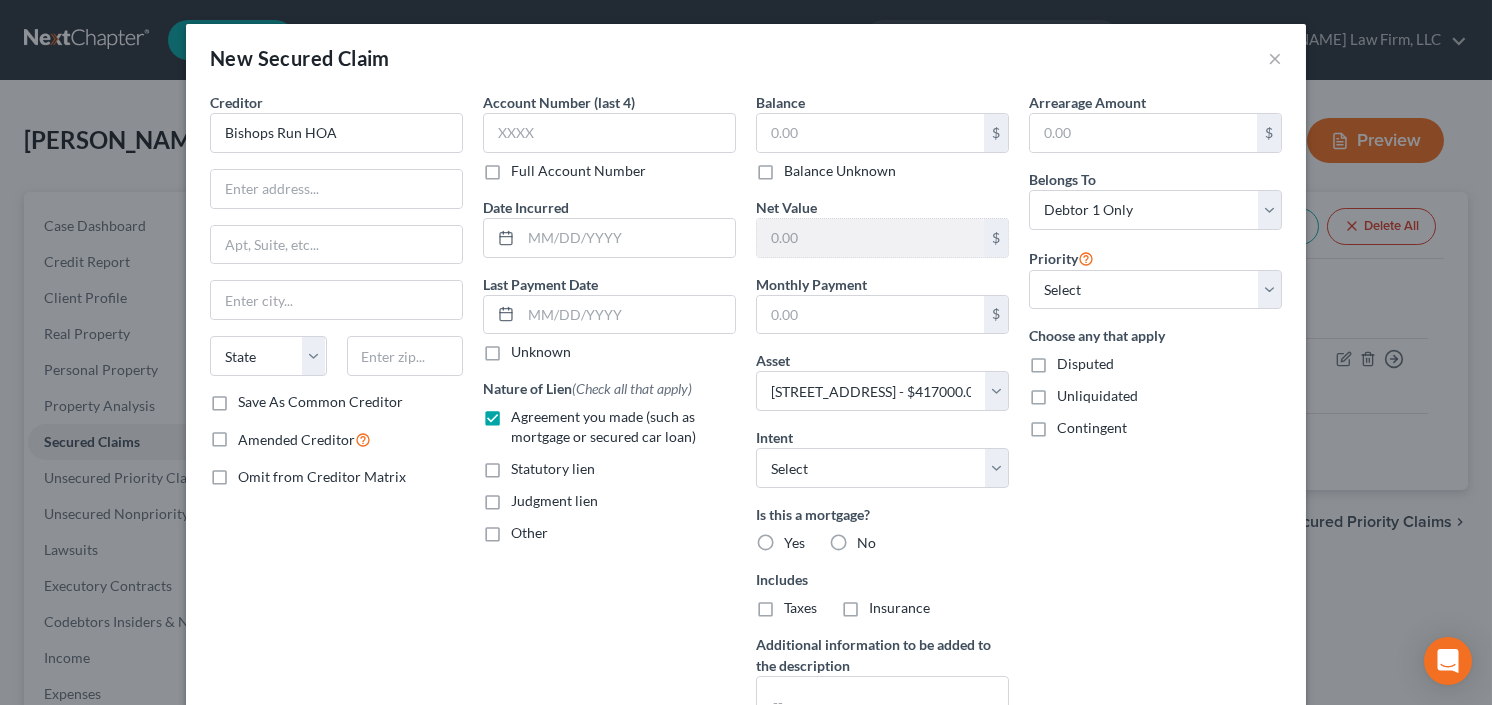 click on "Yes" at bounding box center (798, 539) 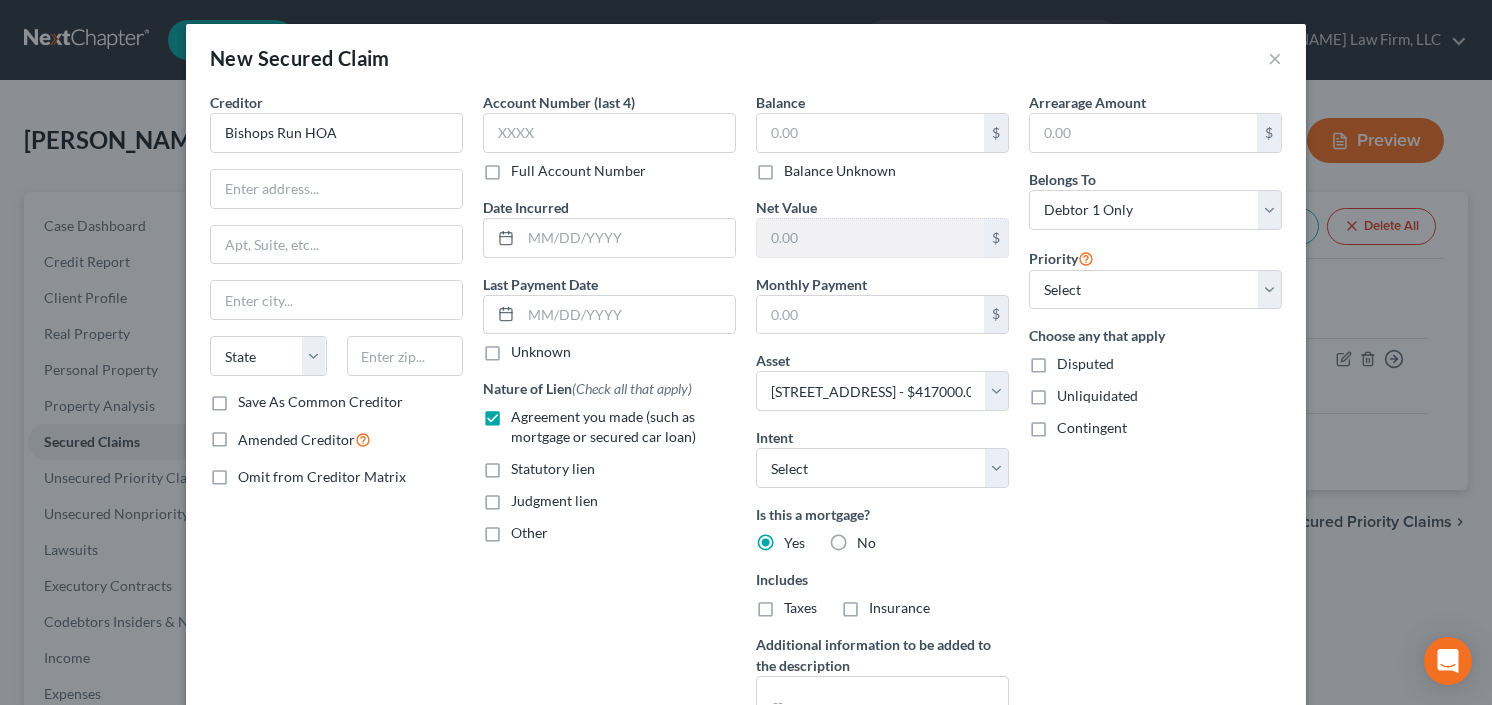 scroll, scrollTop: 183, scrollLeft: 0, axis: vertical 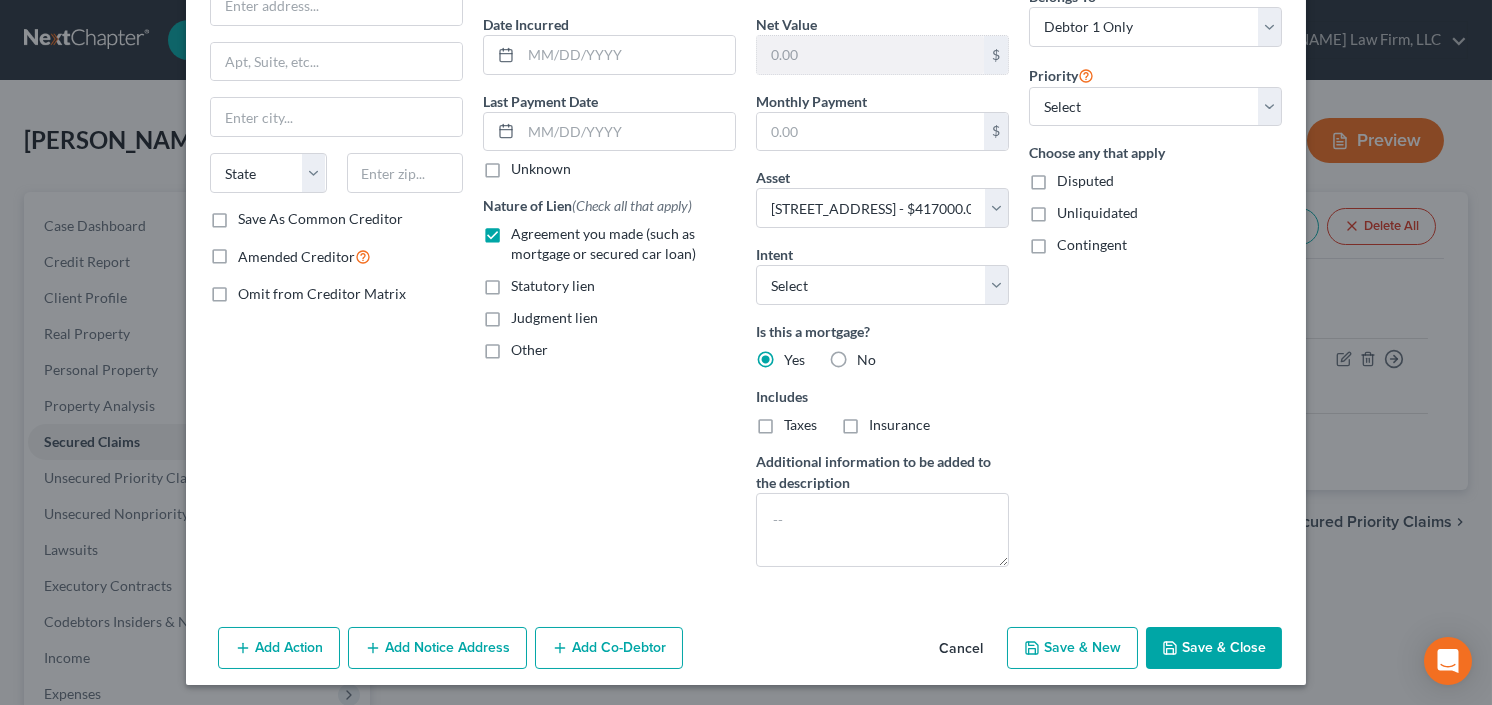click on "Save & Close" at bounding box center (1214, 648) 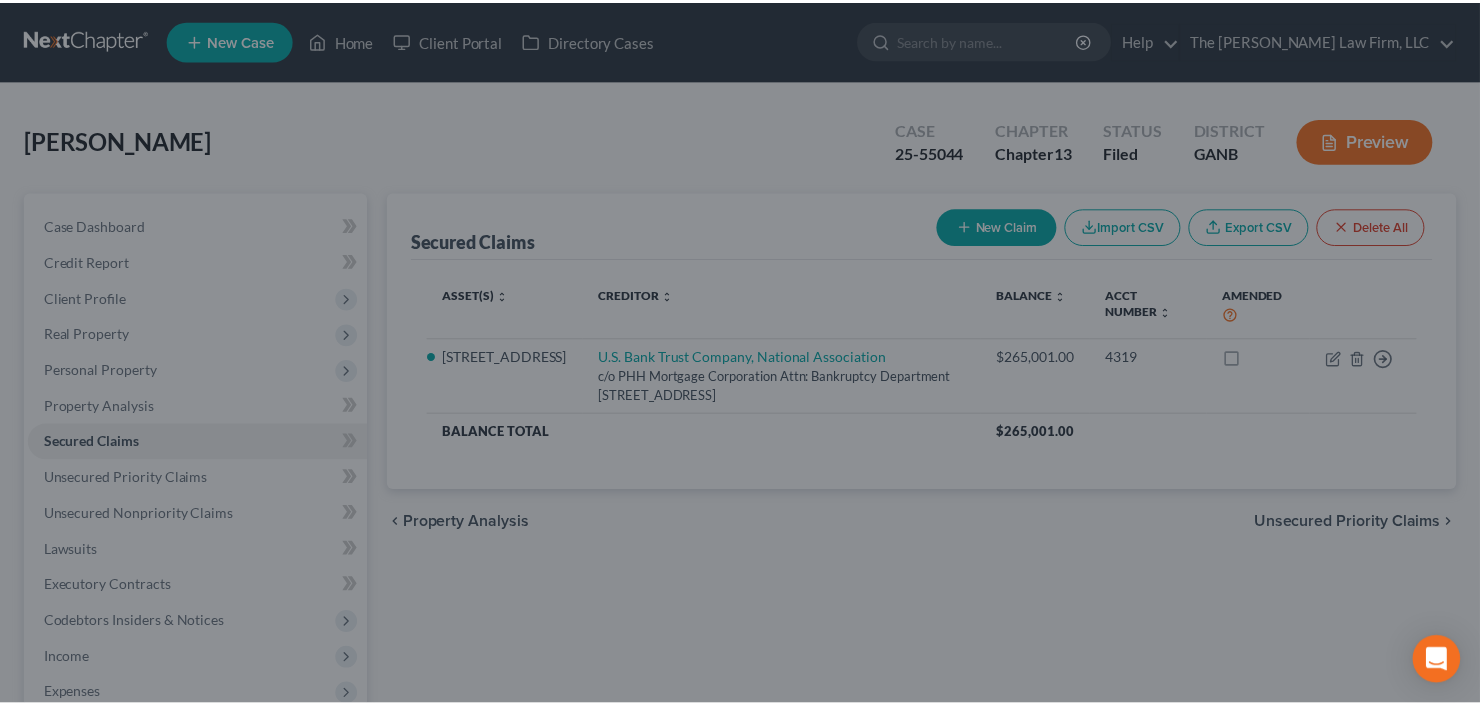scroll, scrollTop: 0, scrollLeft: 0, axis: both 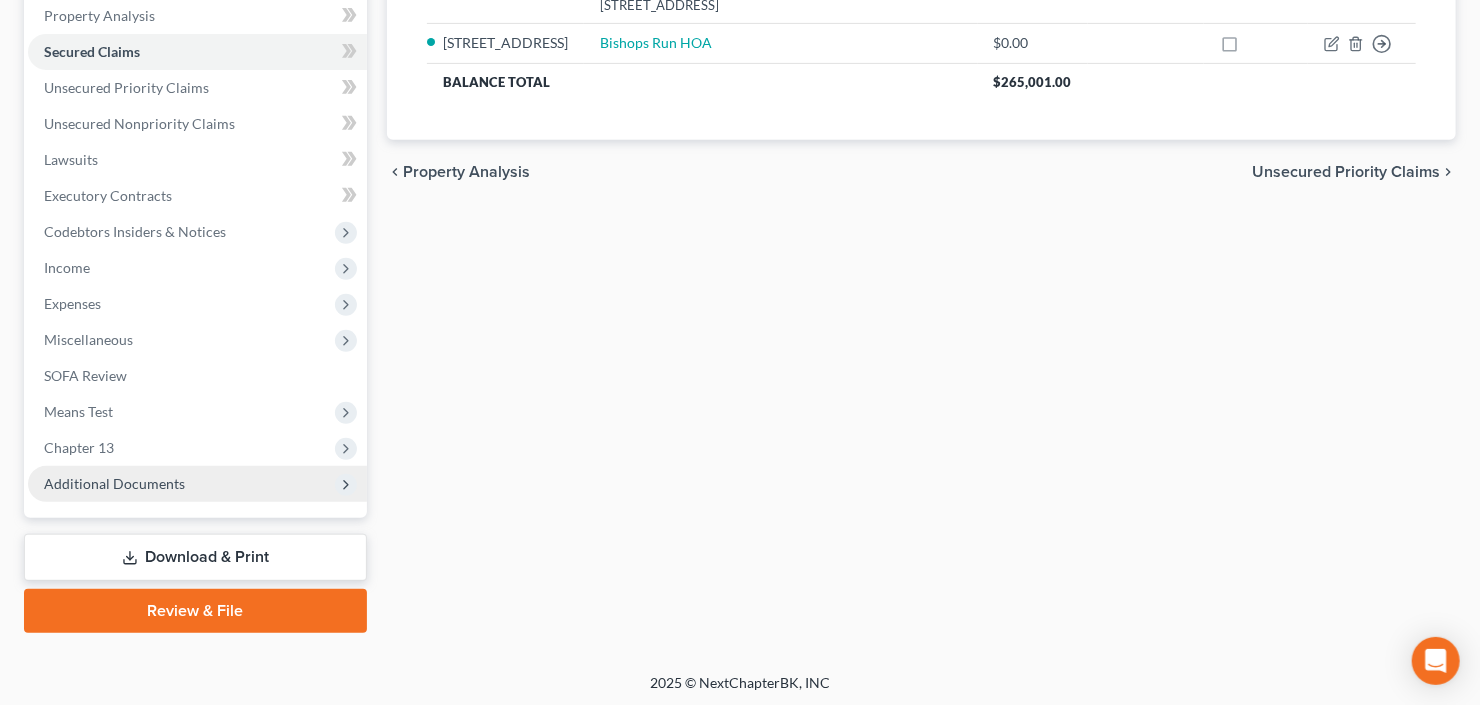 click on "Additional Documents" at bounding box center (114, 483) 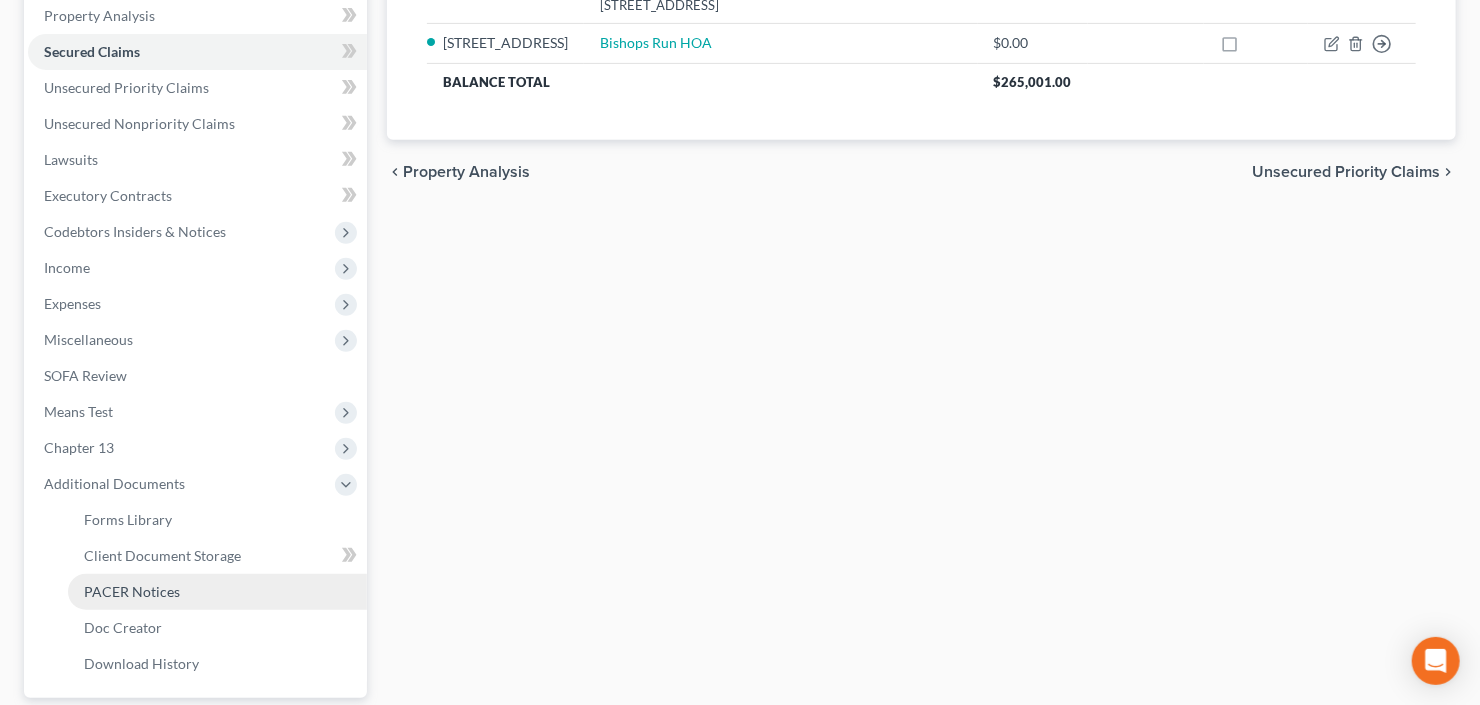 click on "PACER Notices" at bounding box center (132, 591) 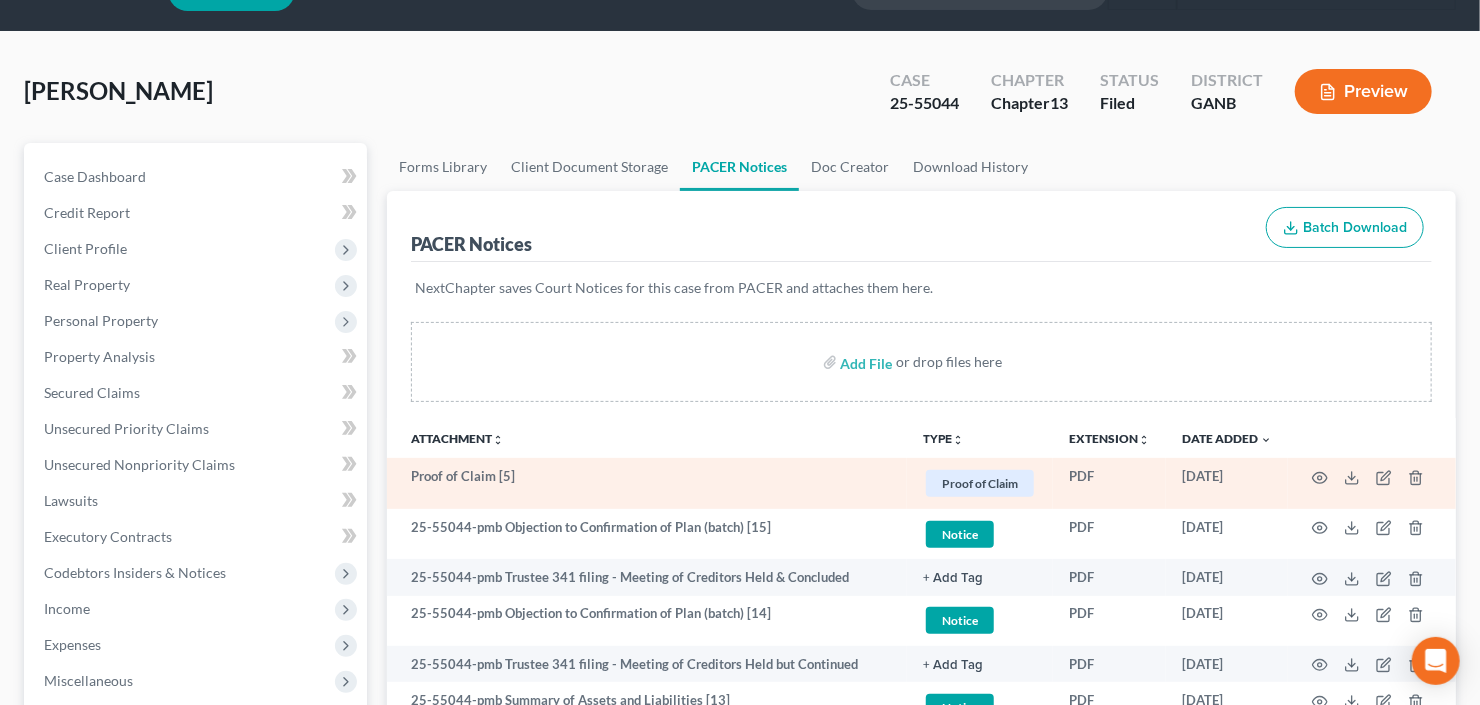 scroll, scrollTop: 160, scrollLeft: 0, axis: vertical 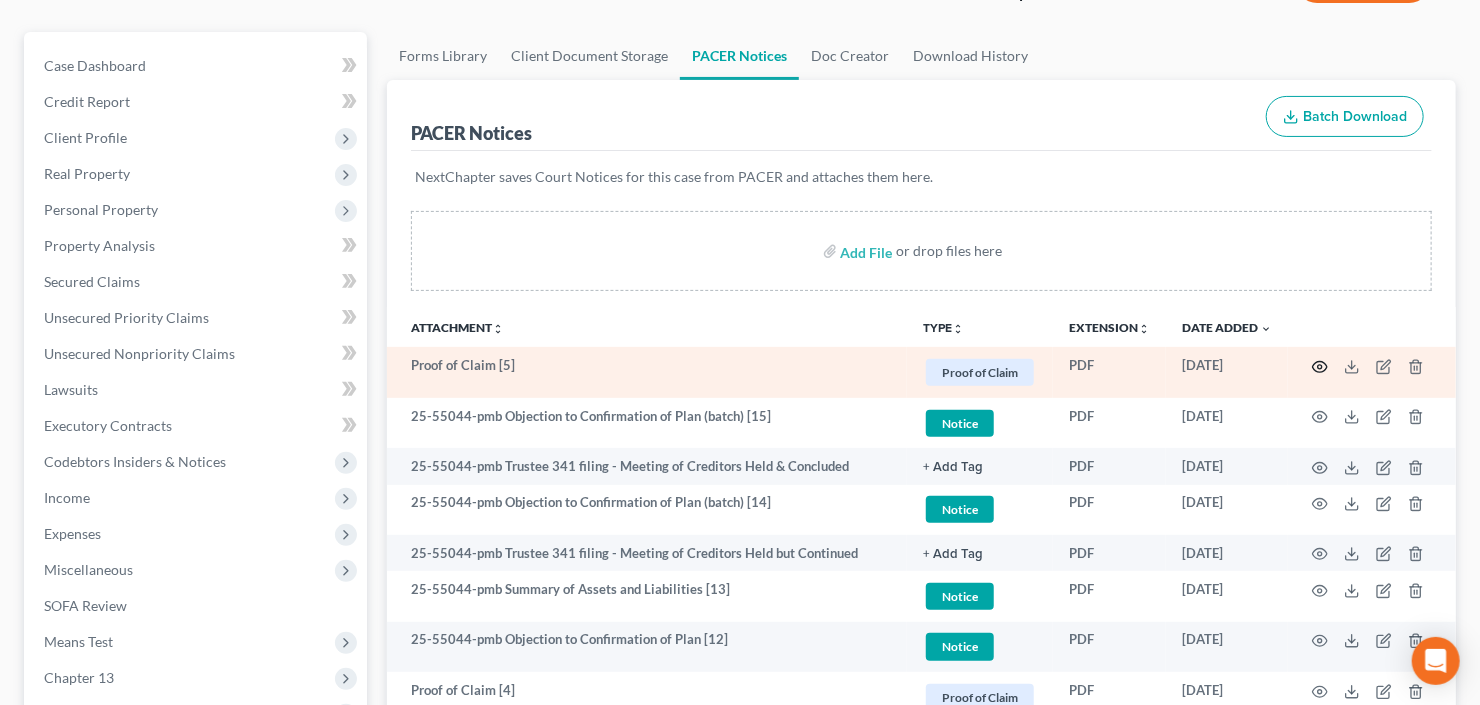 click 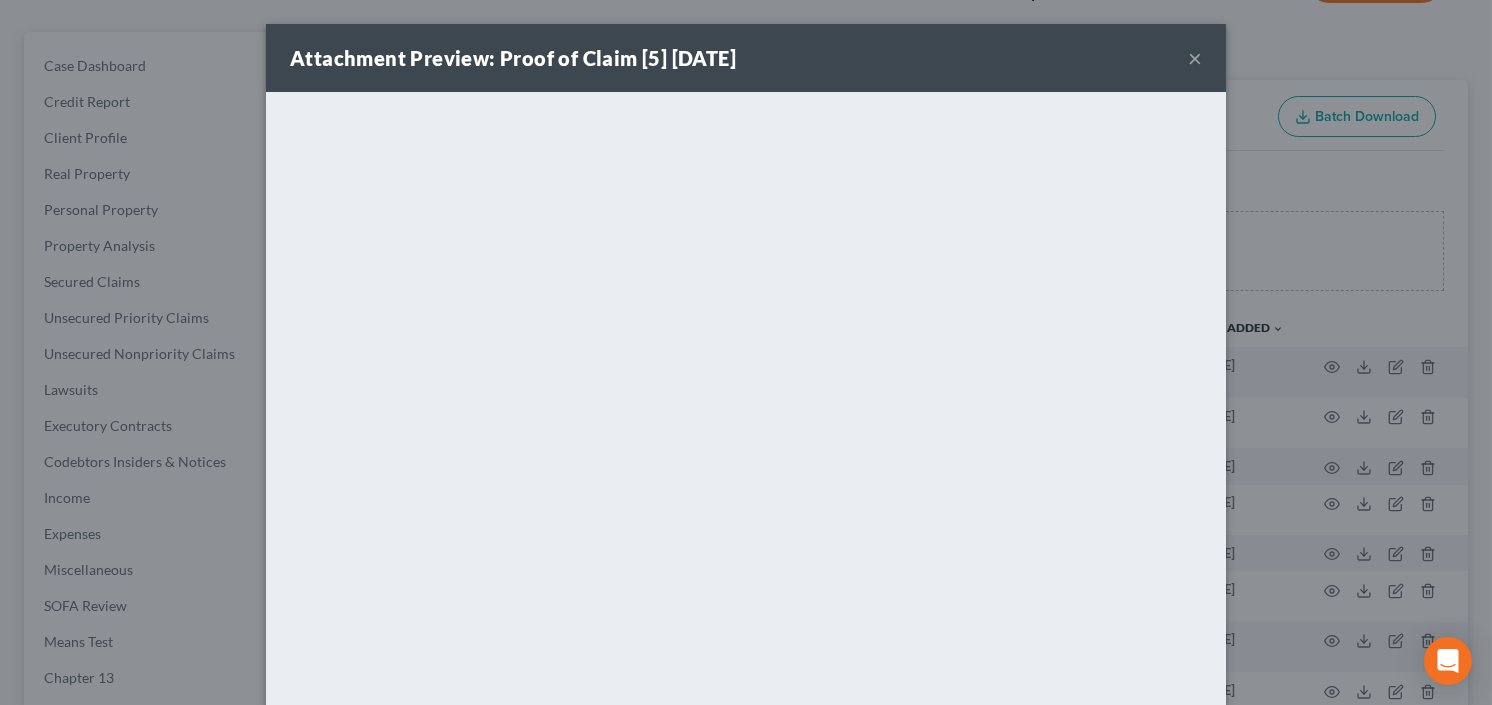 click on "×" at bounding box center (1195, 58) 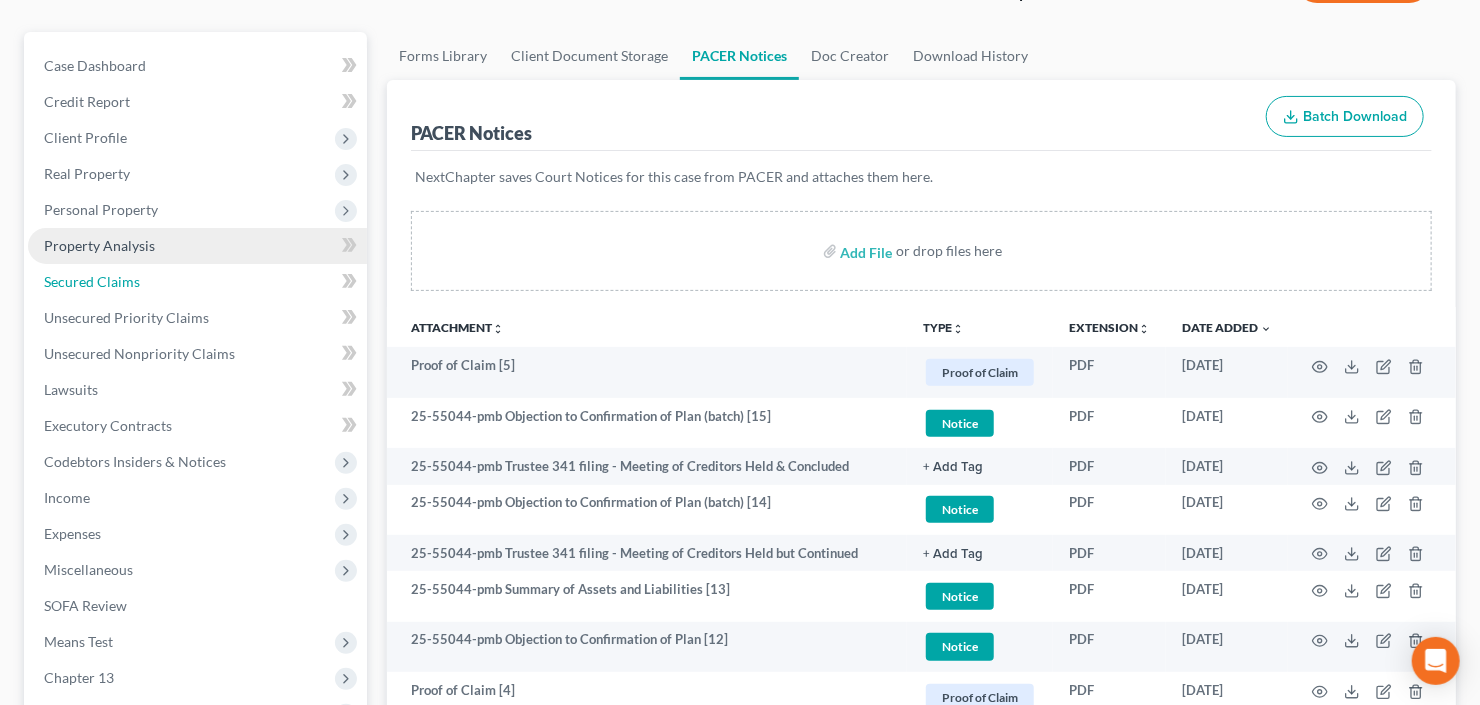 drag, startPoint x: 95, startPoint y: 286, endPoint x: 114, endPoint y: 286, distance: 19 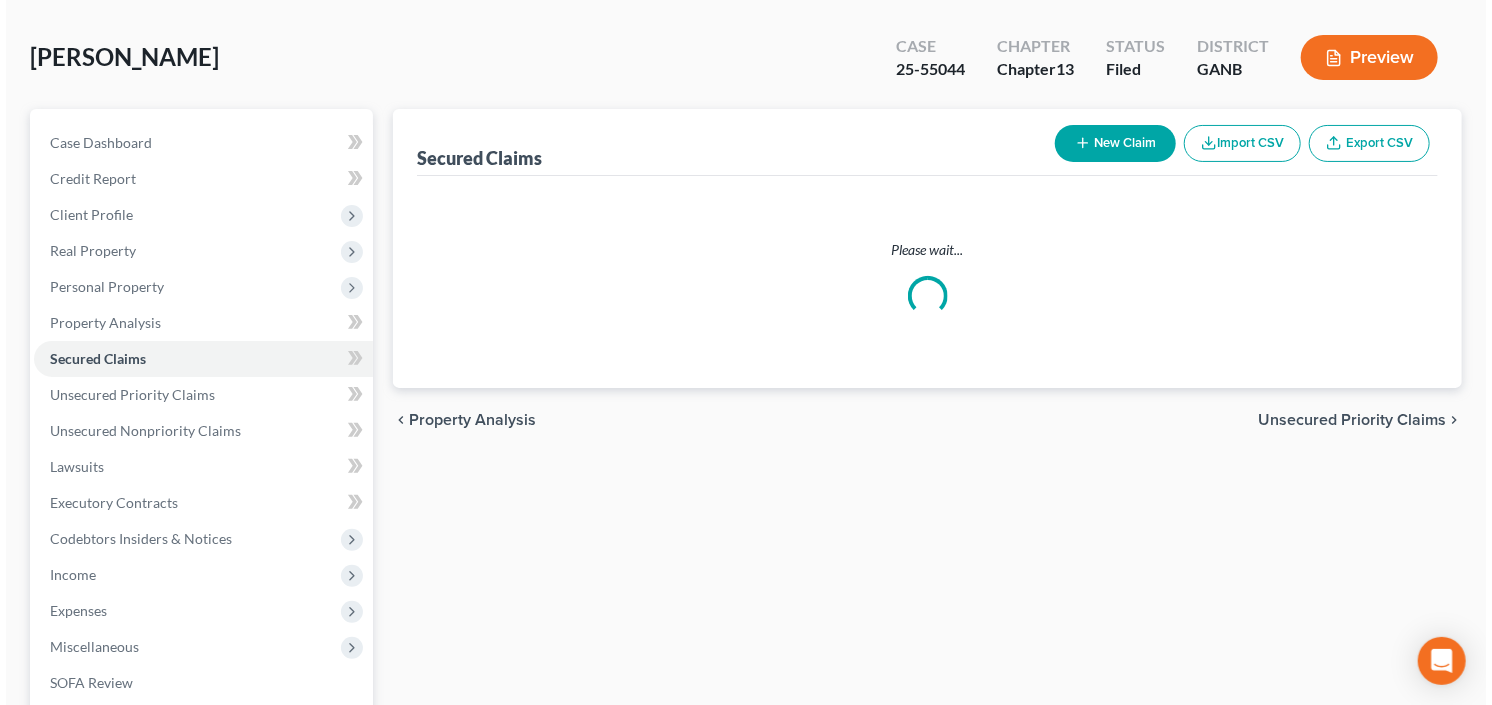 scroll, scrollTop: 0, scrollLeft: 0, axis: both 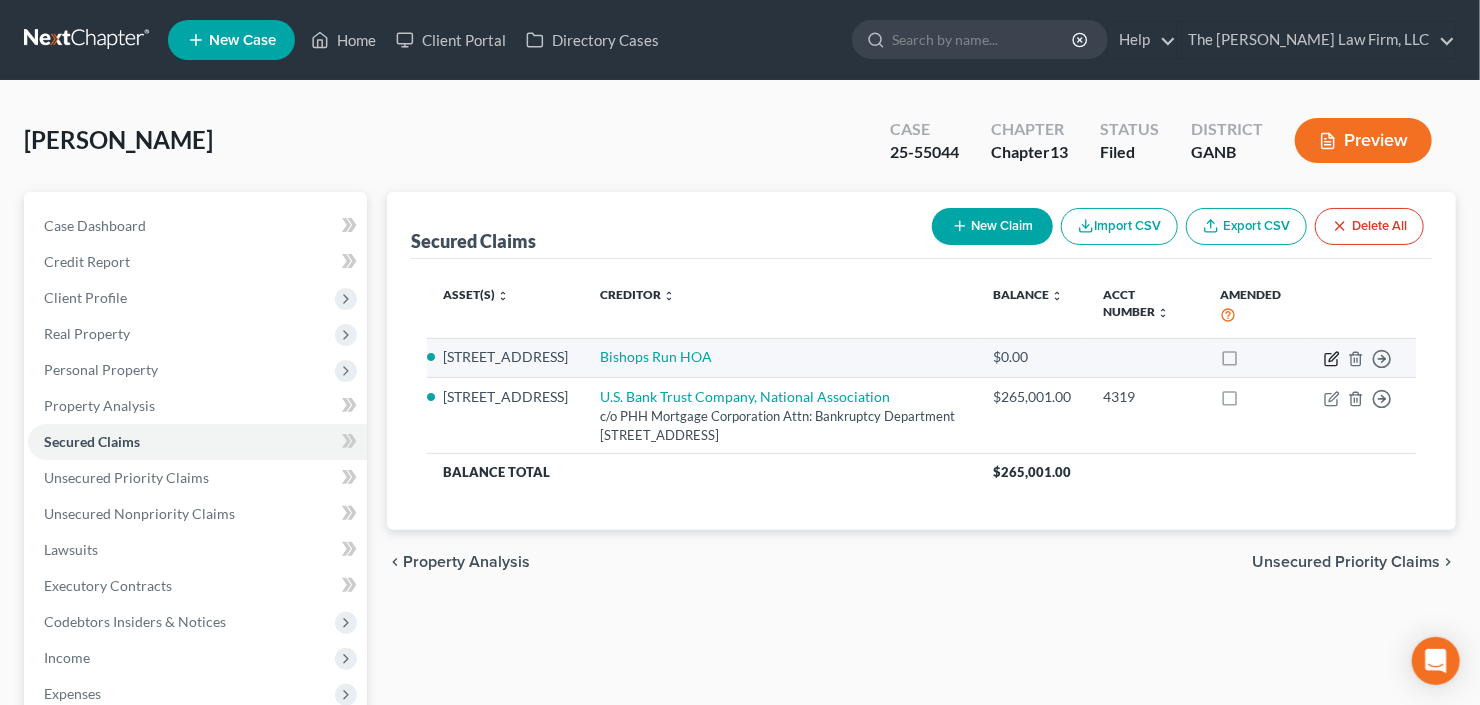 click 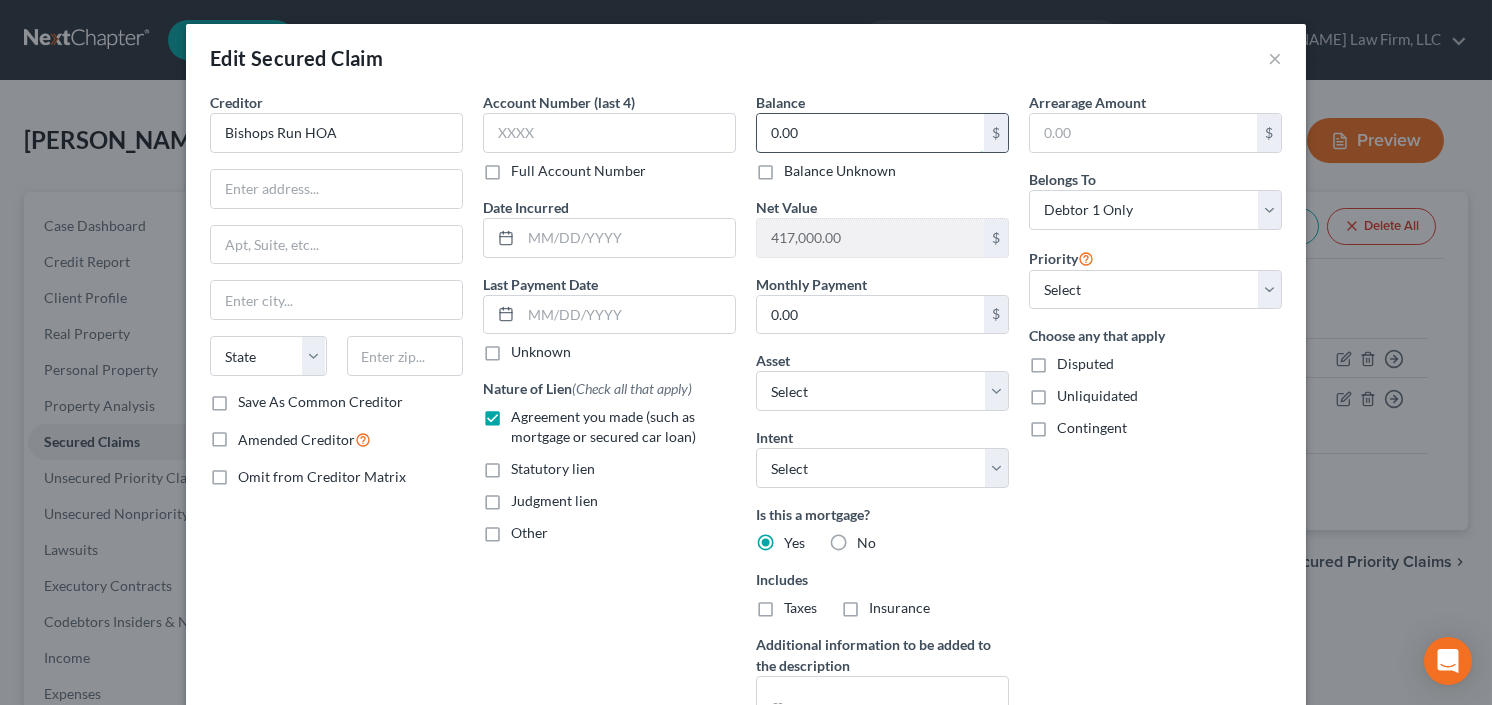 click on "0.00" at bounding box center [870, 133] 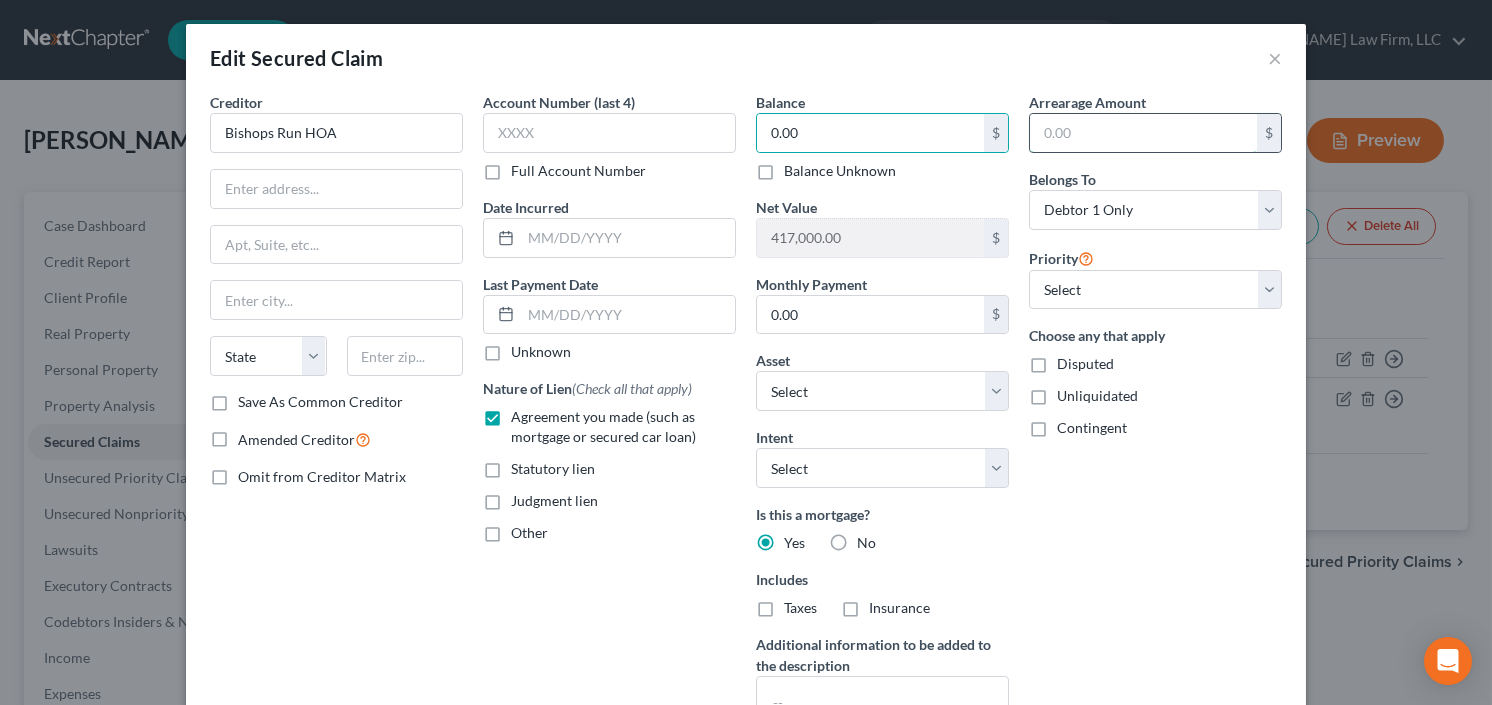 click at bounding box center [1143, 133] 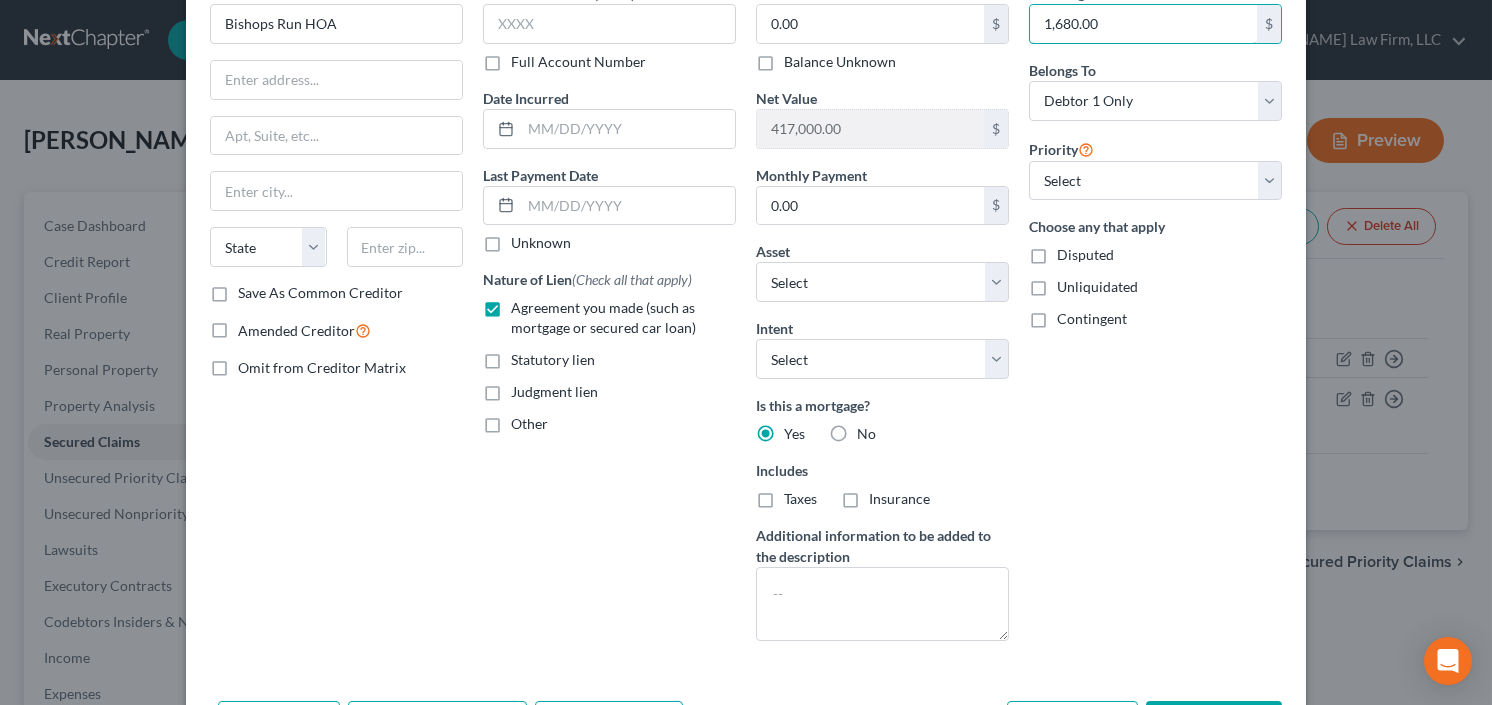 scroll, scrollTop: 240, scrollLeft: 0, axis: vertical 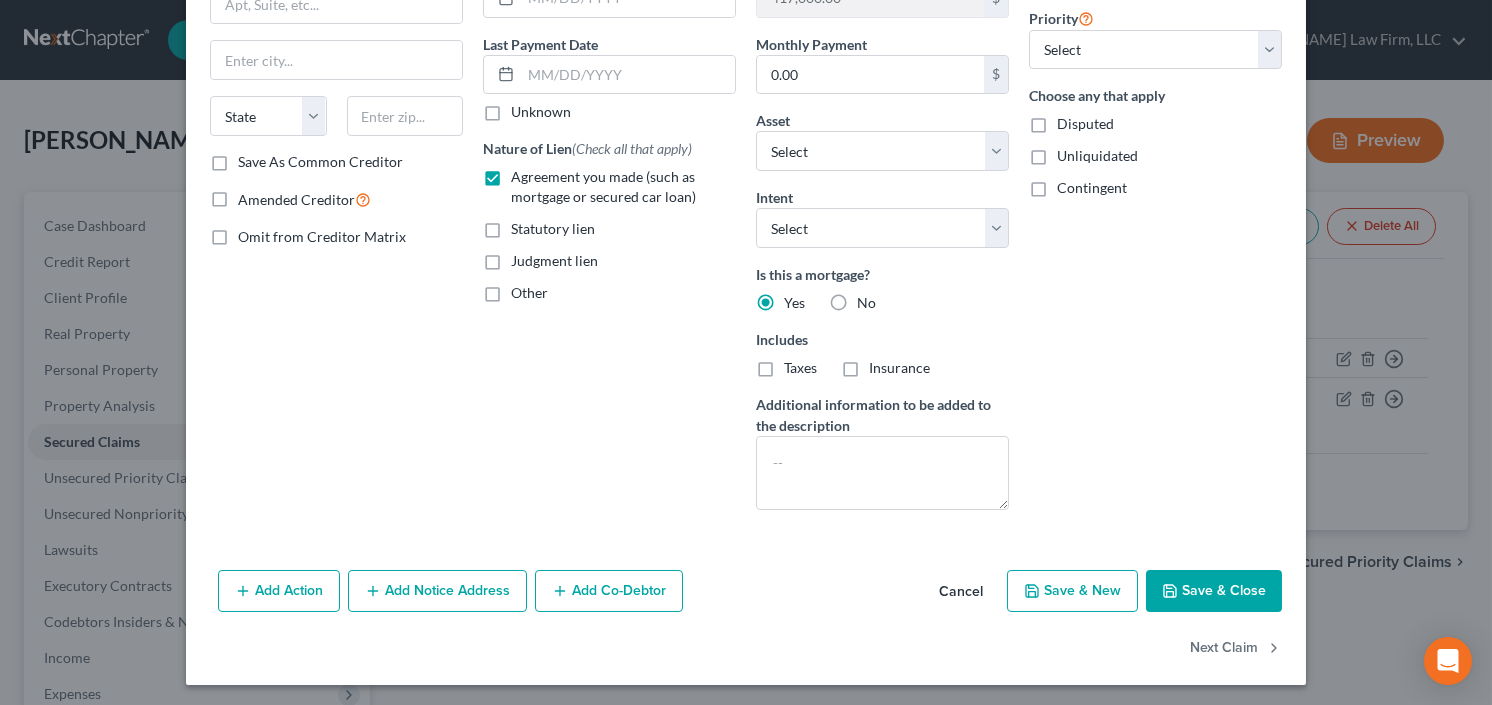 type on "1,680.00" 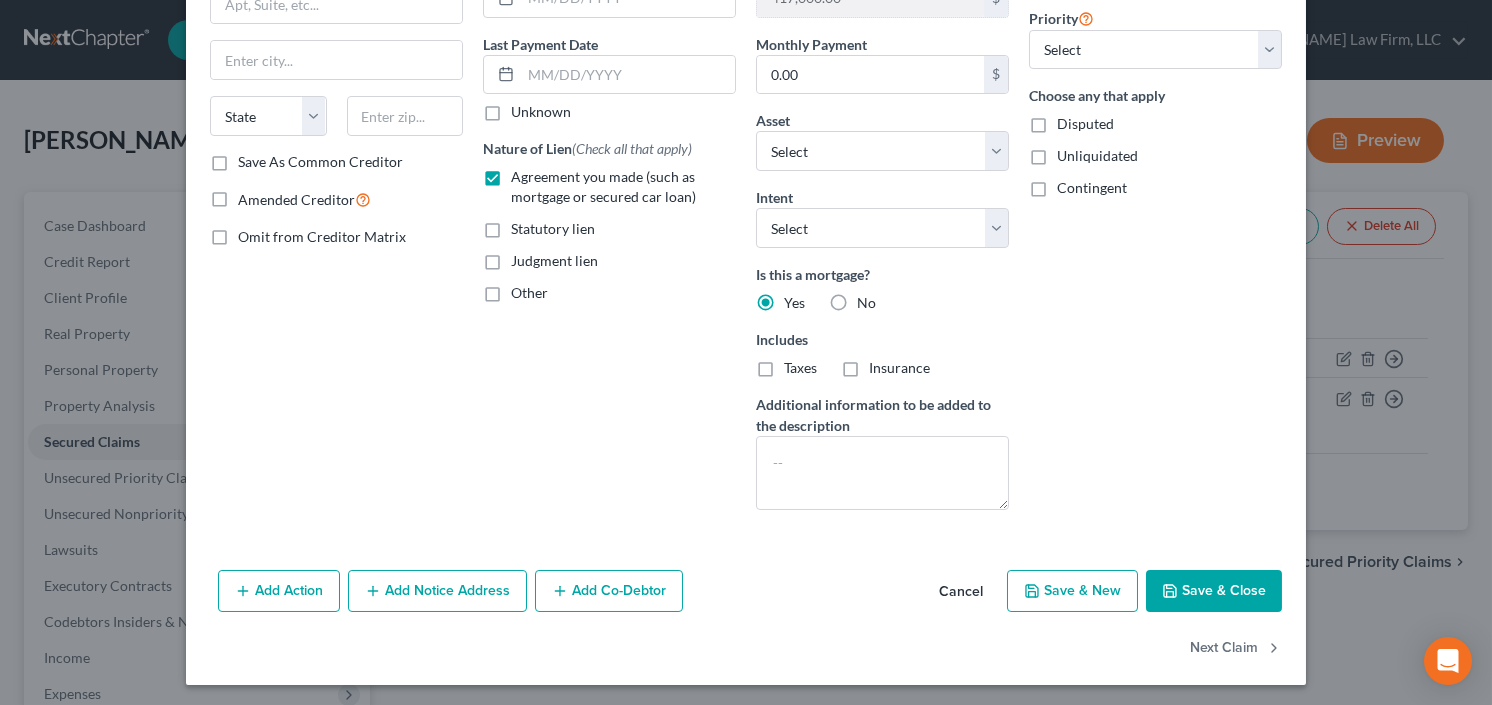 click on "Save & Close" at bounding box center [1214, 591] 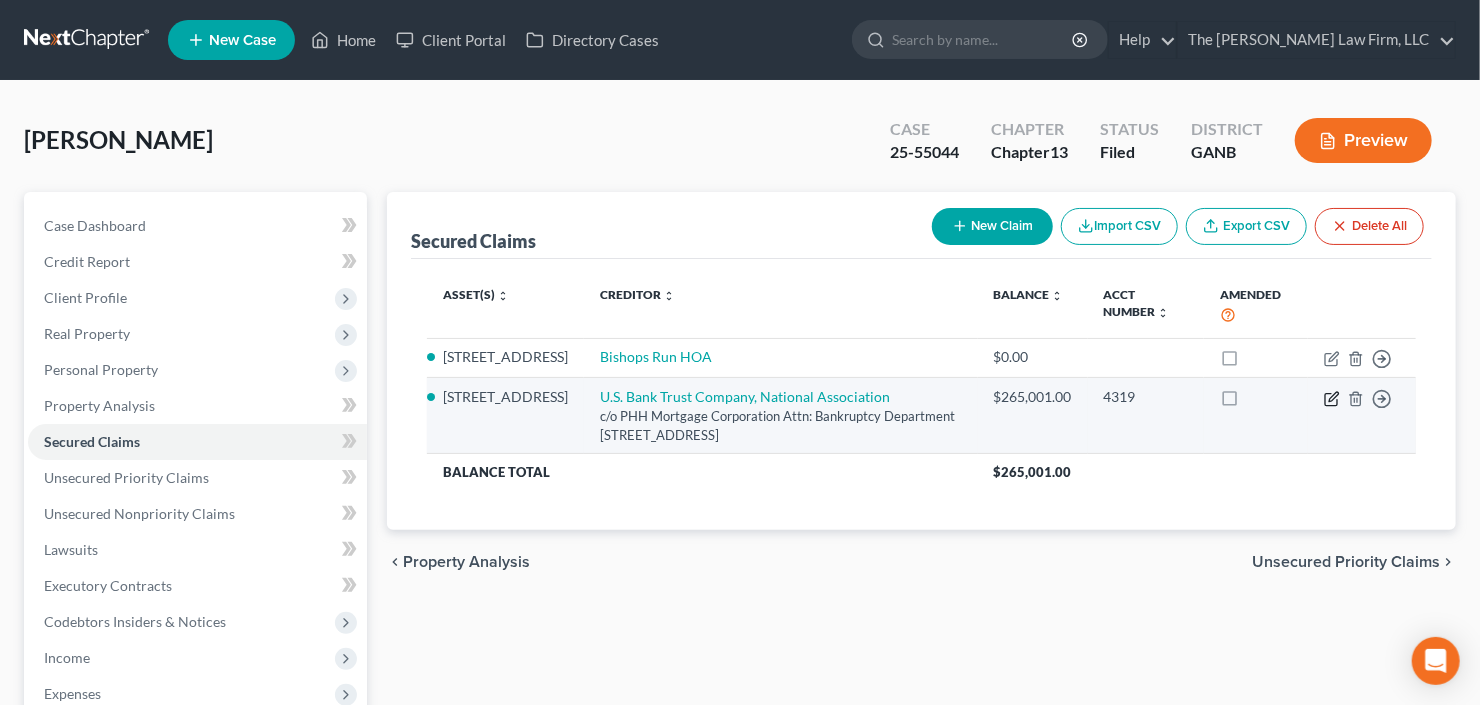 click 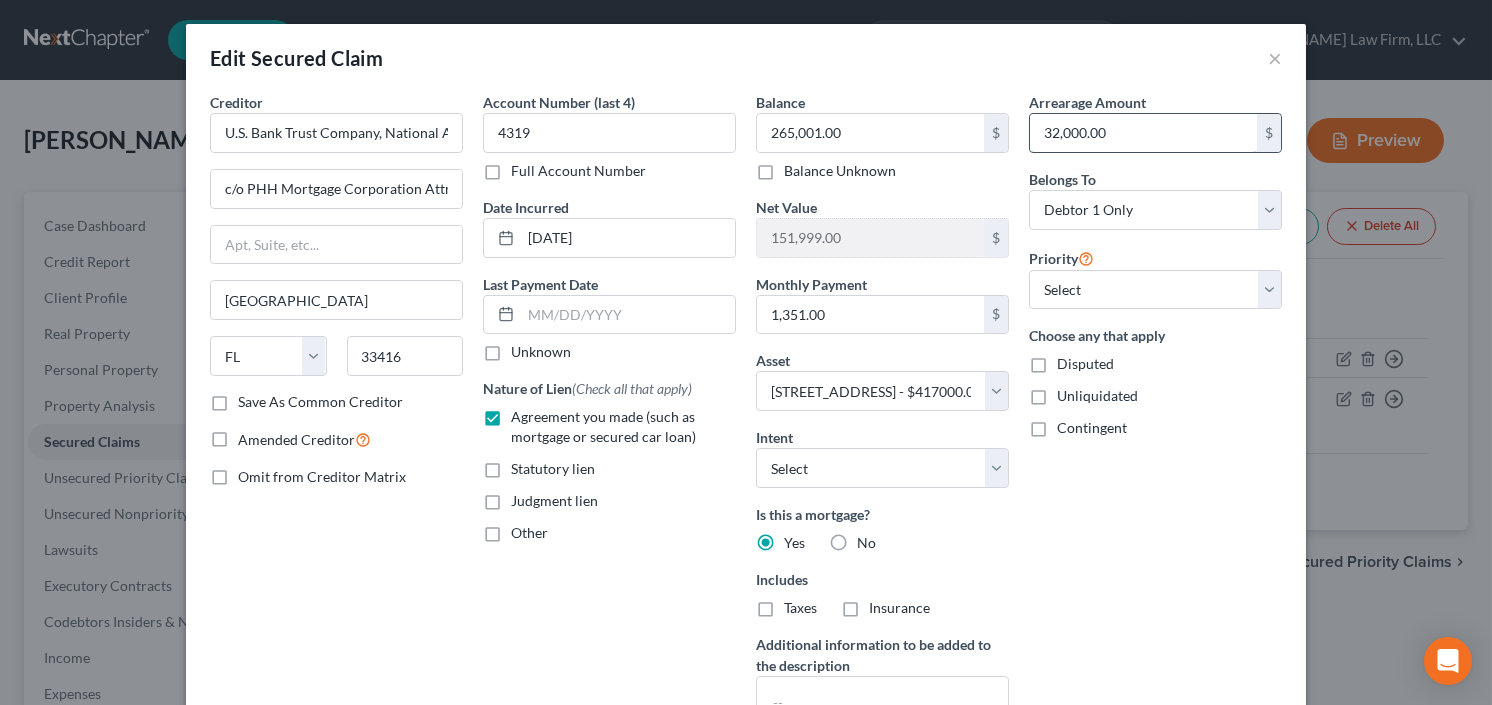 click on "32,000.00" at bounding box center [1143, 133] 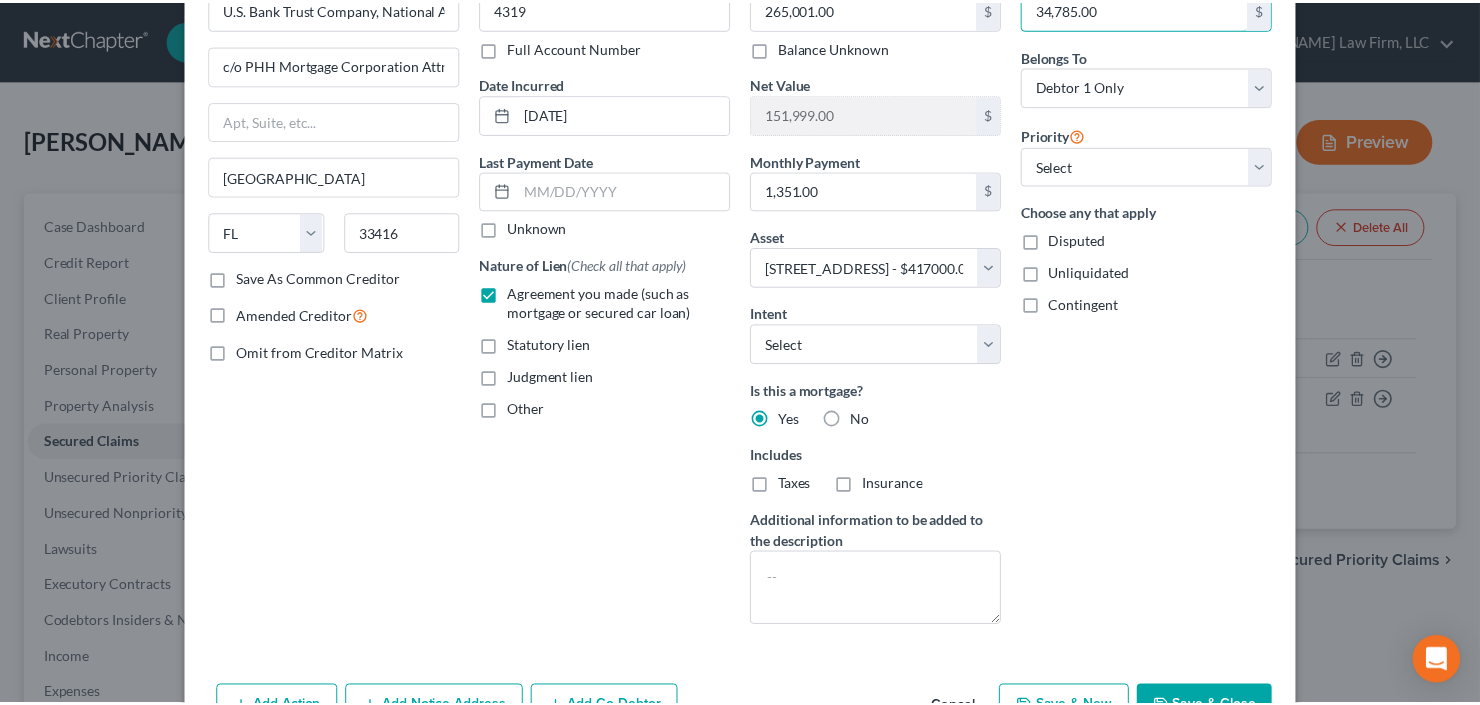 scroll, scrollTop: 240, scrollLeft: 0, axis: vertical 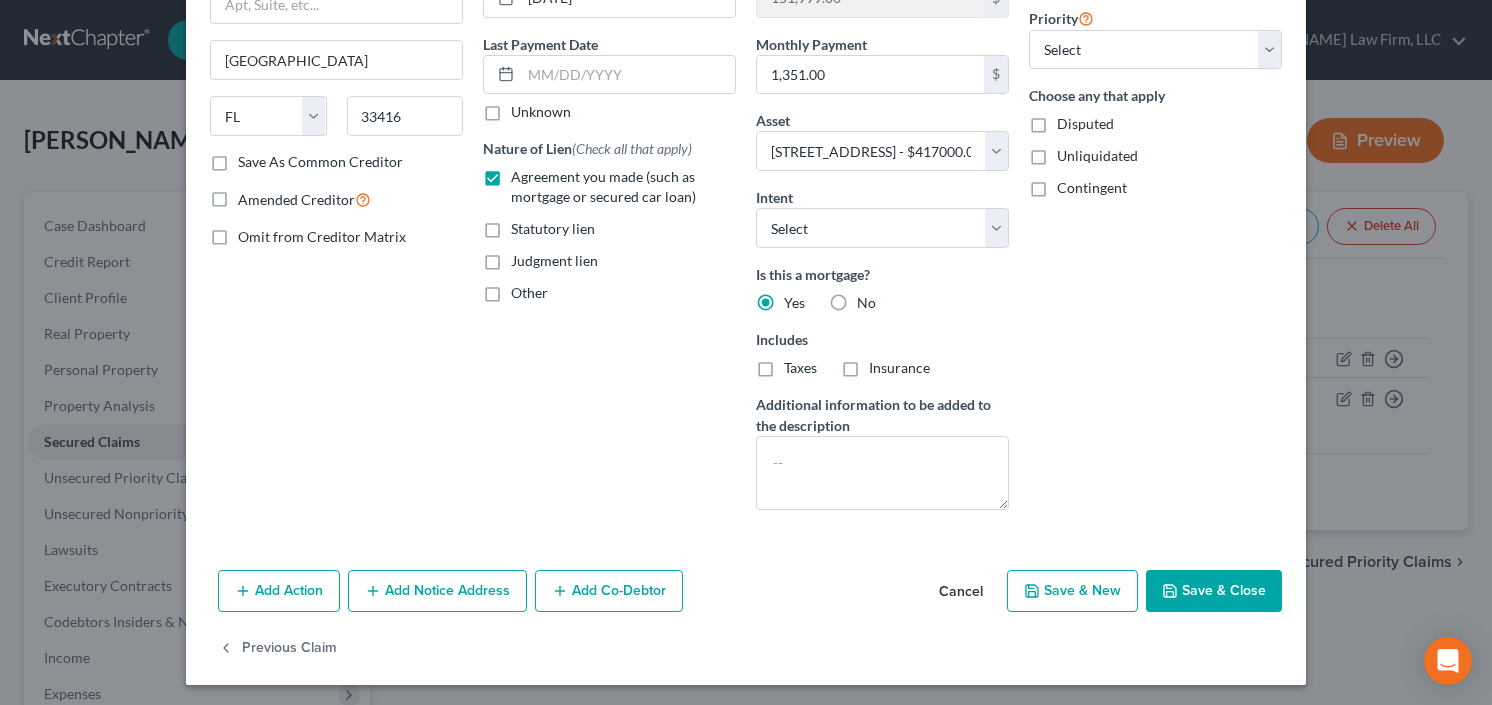 type on "34,785.00" 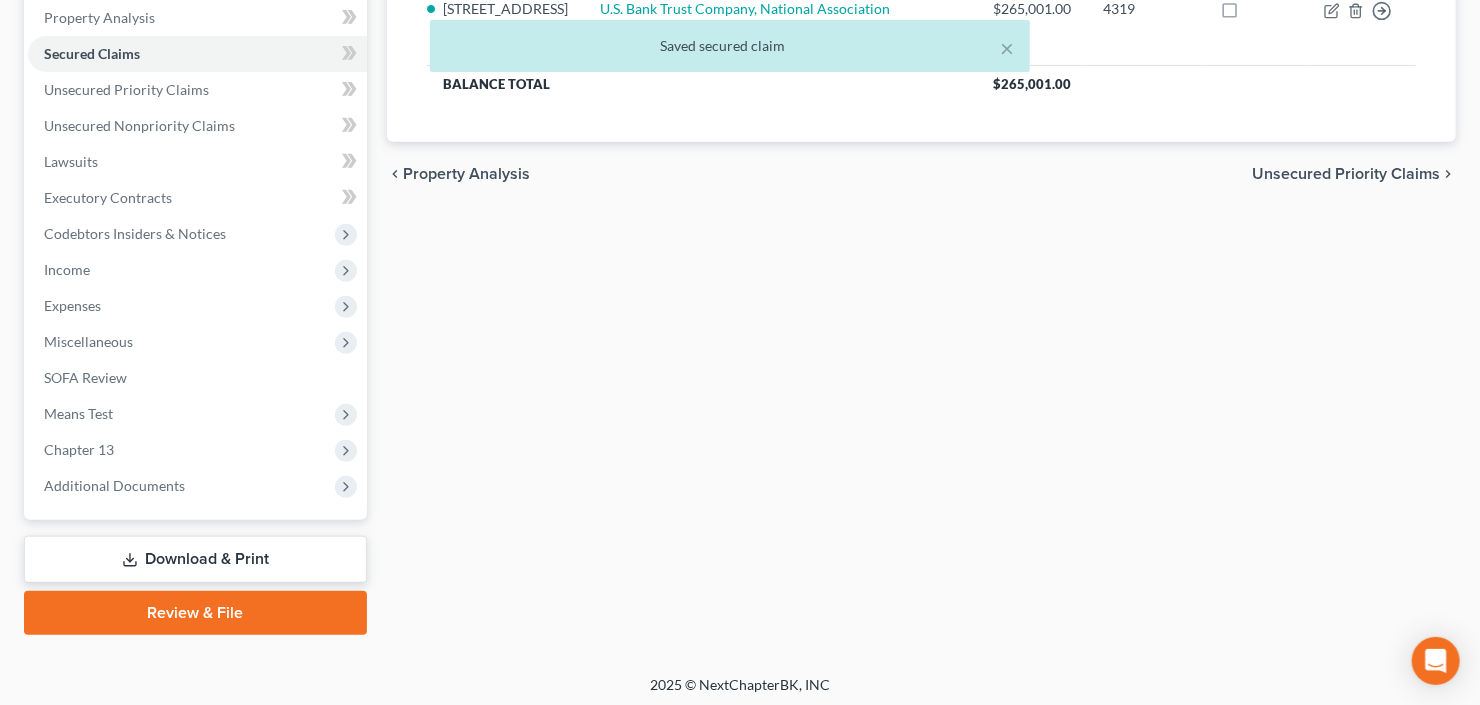 scroll, scrollTop: 390, scrollLeft: 0, axis: vertical 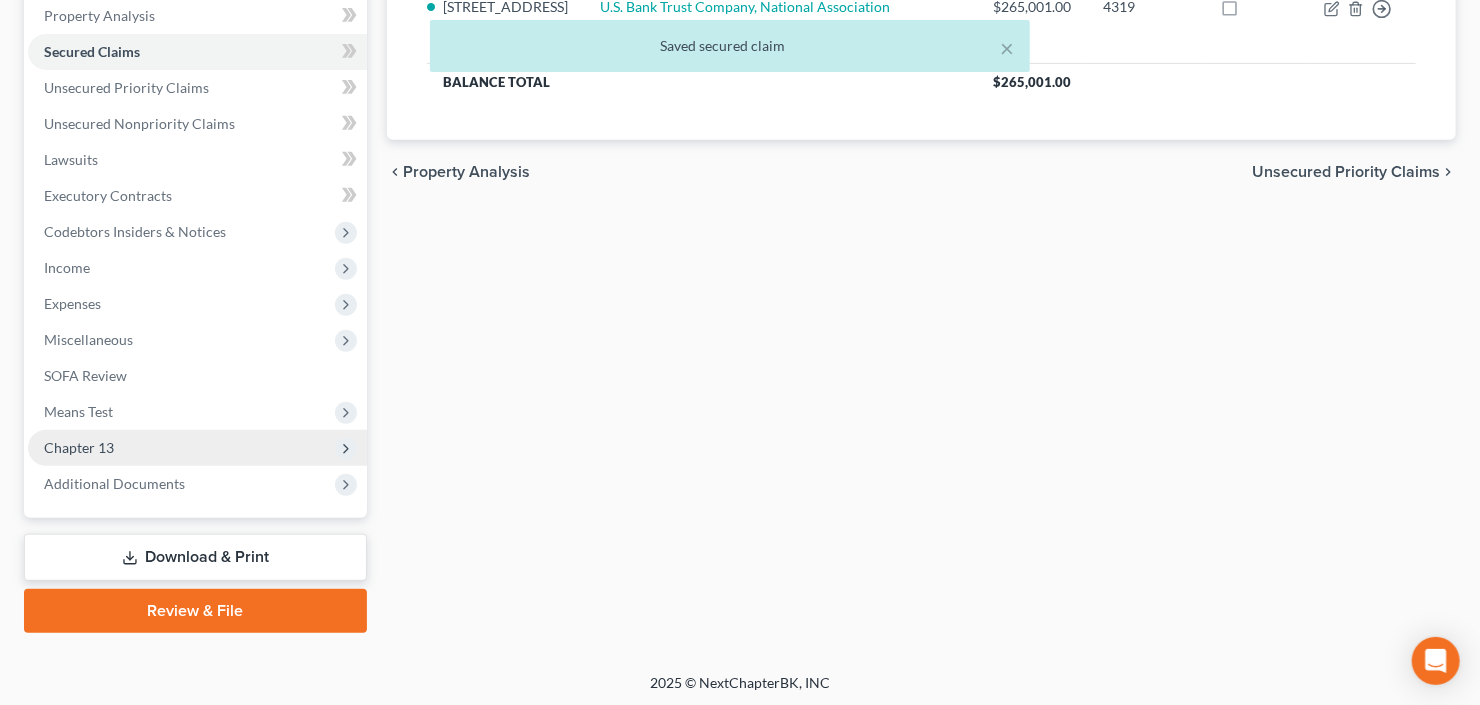 click on "Chapter 13" at bounding box center [197, 448] 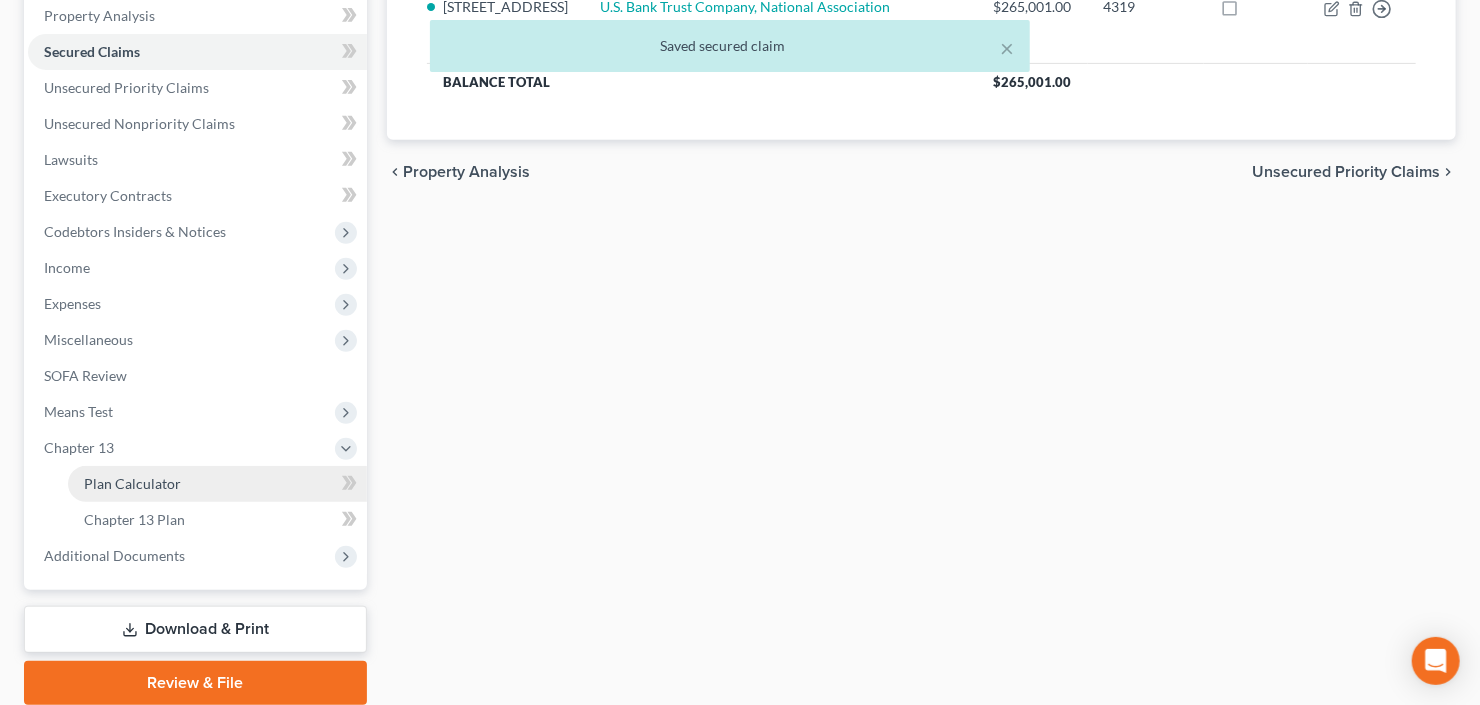 click on "Plan Calculator" at bounding box center [132, 483] 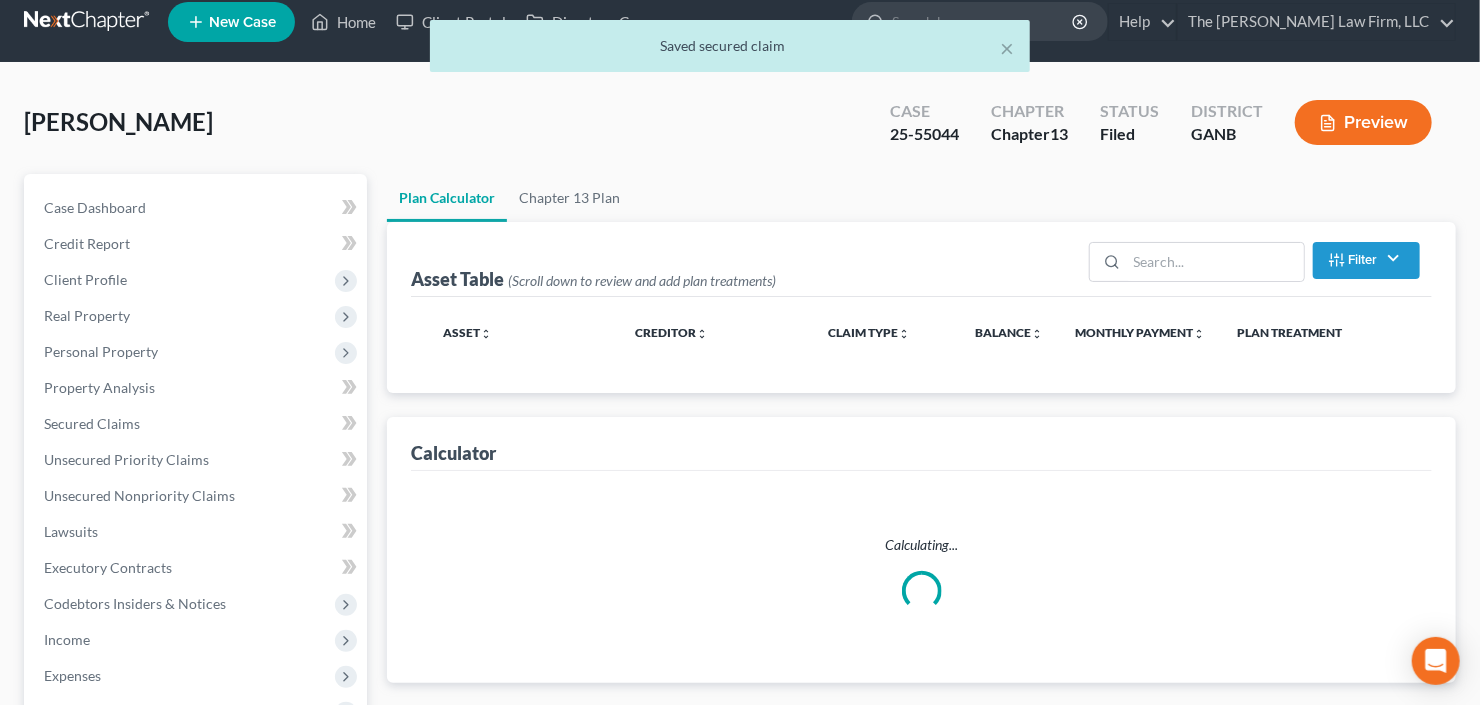 scroll, scrollTop: 0, scrollLeft: 0, axis: both 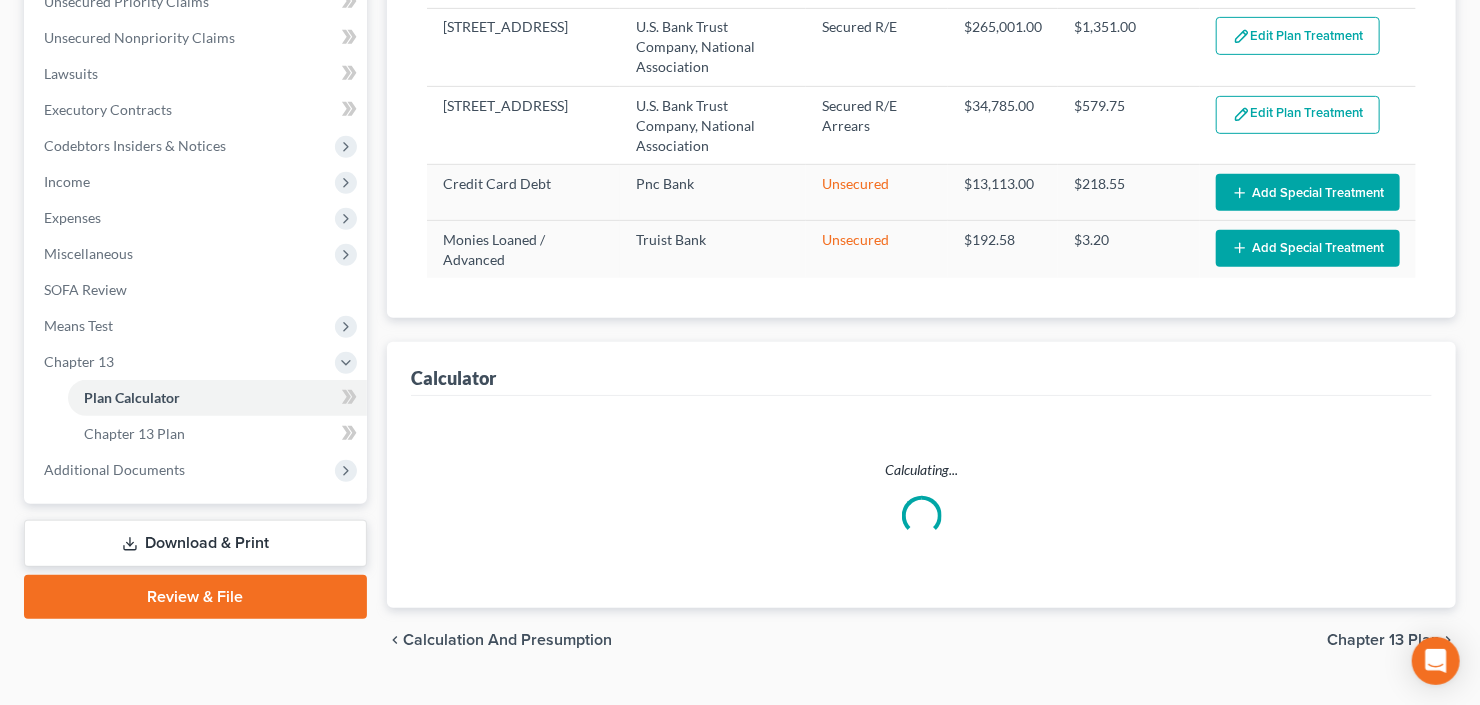 select on "59" 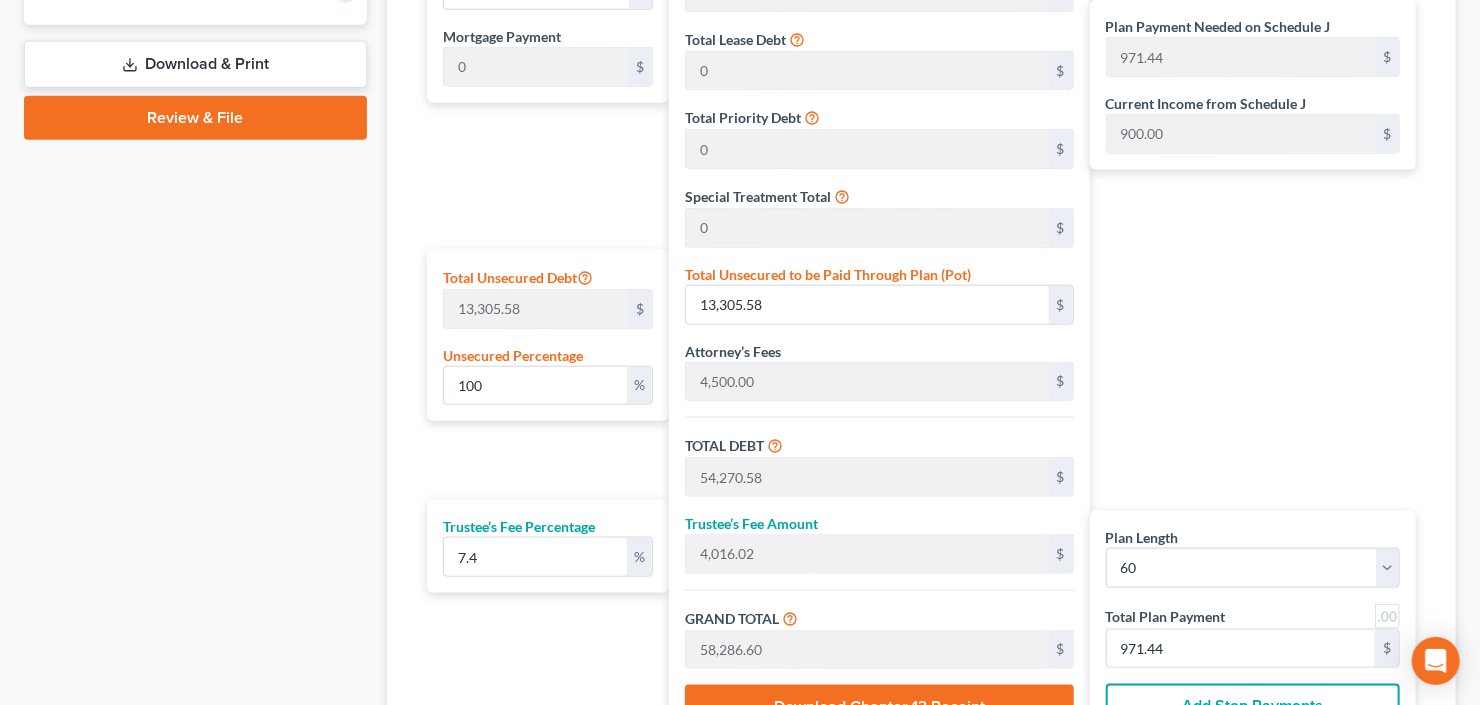scroll, scrollTop: 956, scrollLeft: 0, axis: vertical 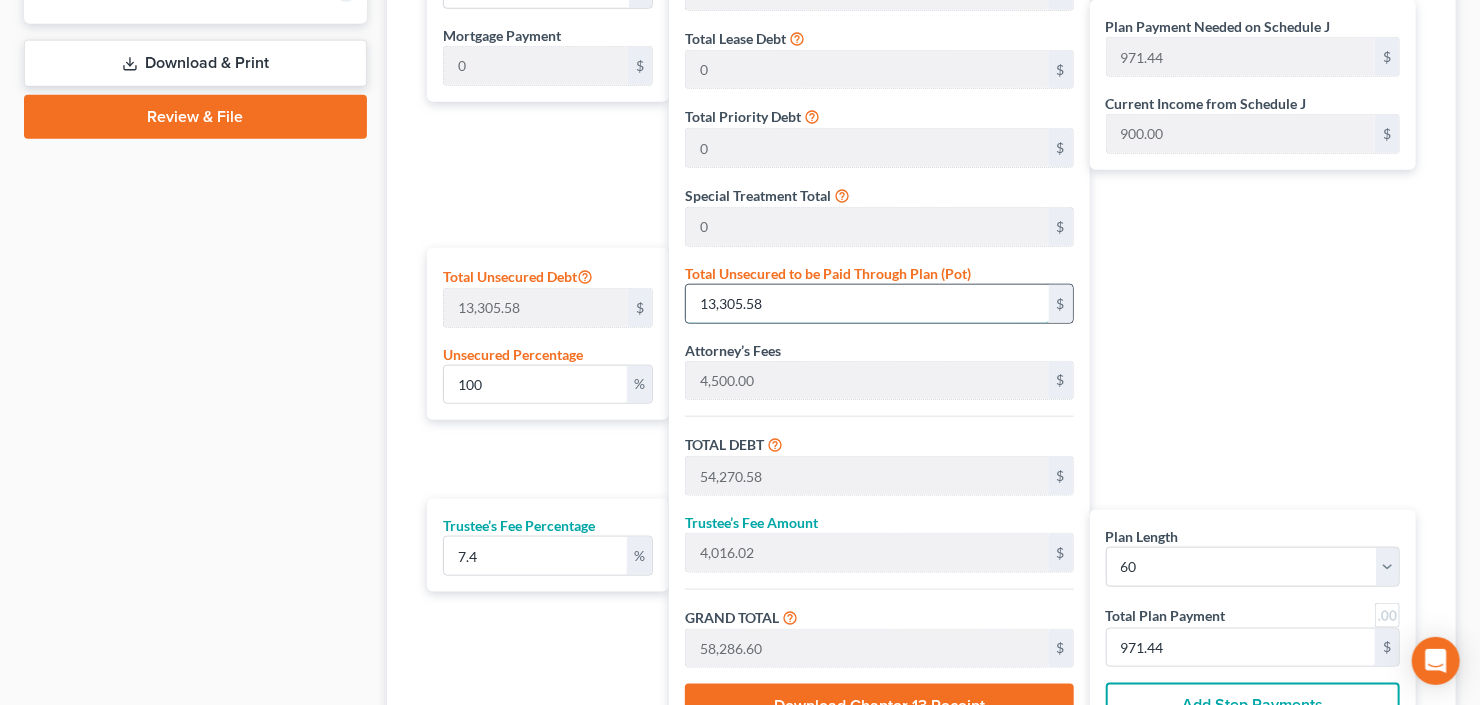 click on "13,305.58" at bounding box center (867, 304) 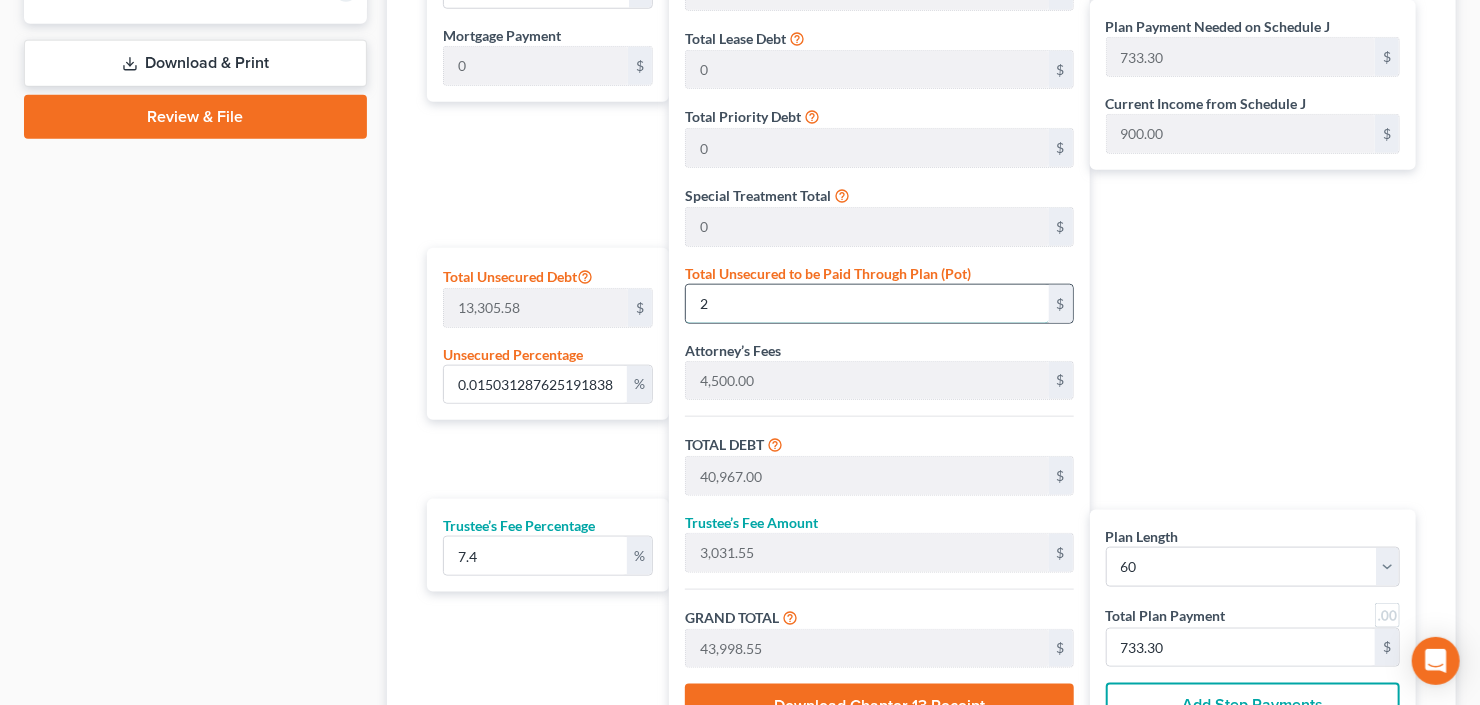 type on "0.1653441638771102" 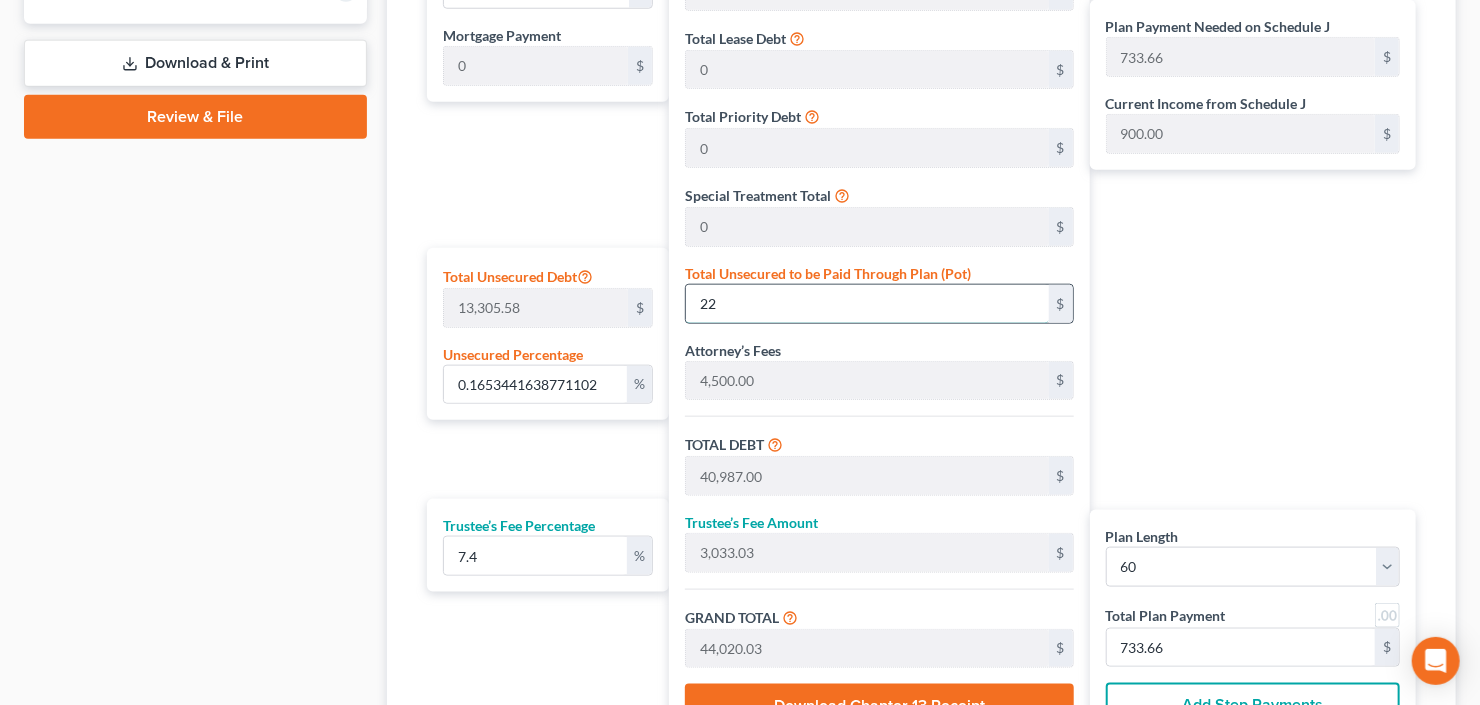 type on "1.653441638771102" 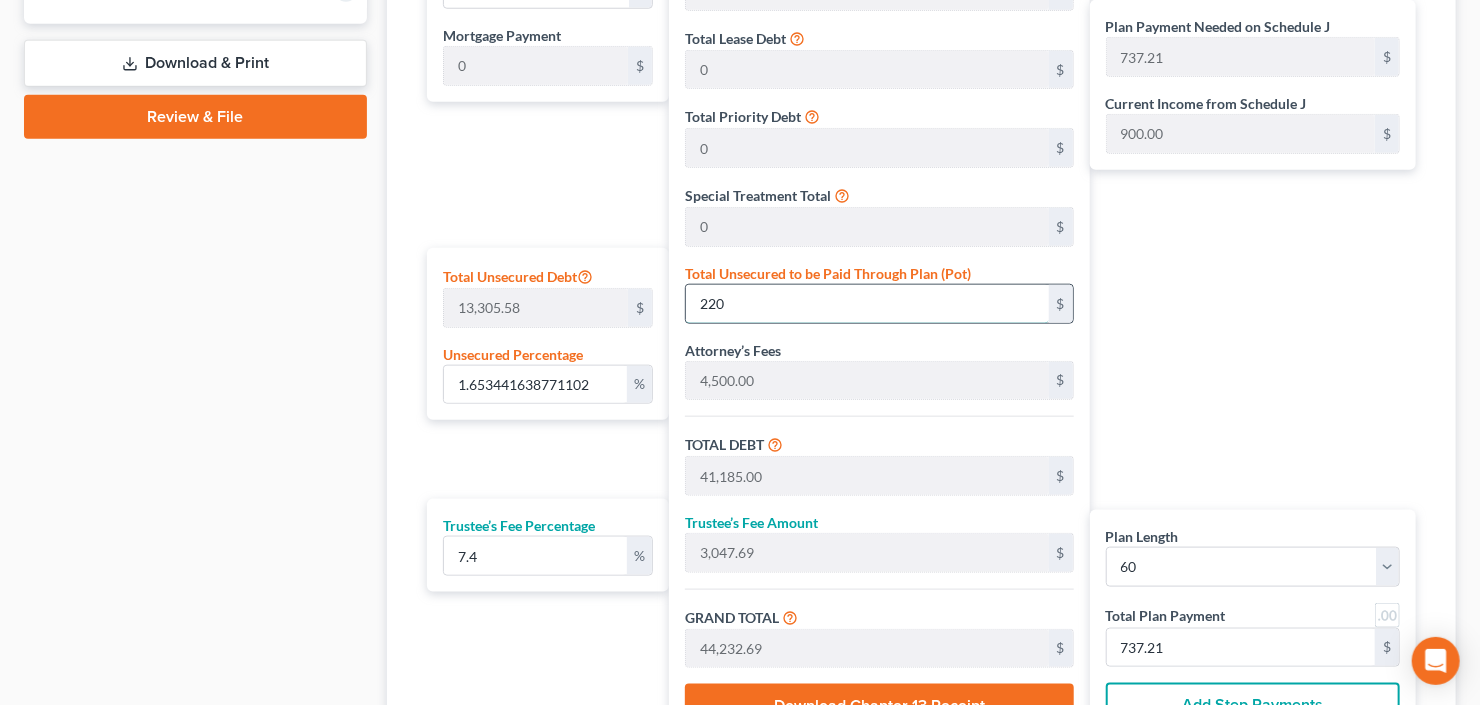 type on "16.53441638771102" 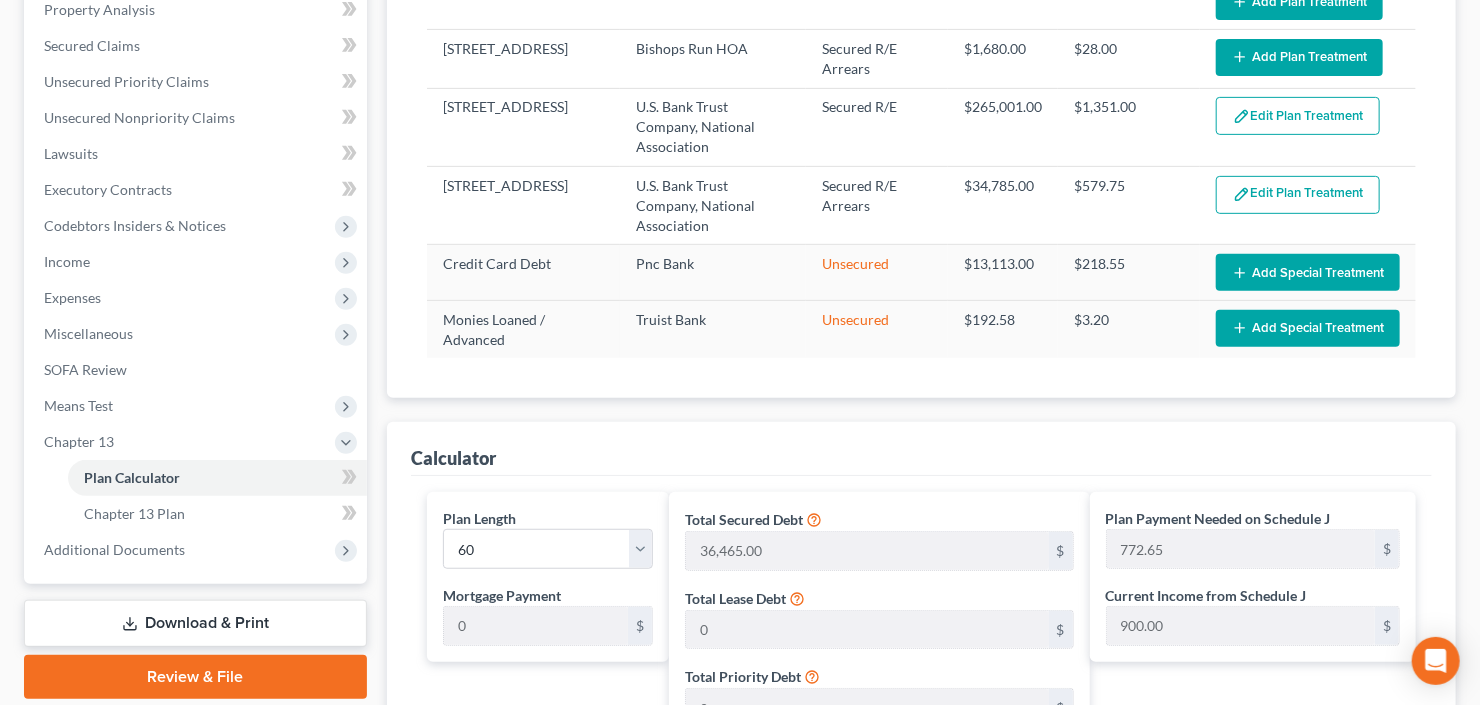 scroll, scrollTop: 76, scrollLeft: 0, axis: vertical 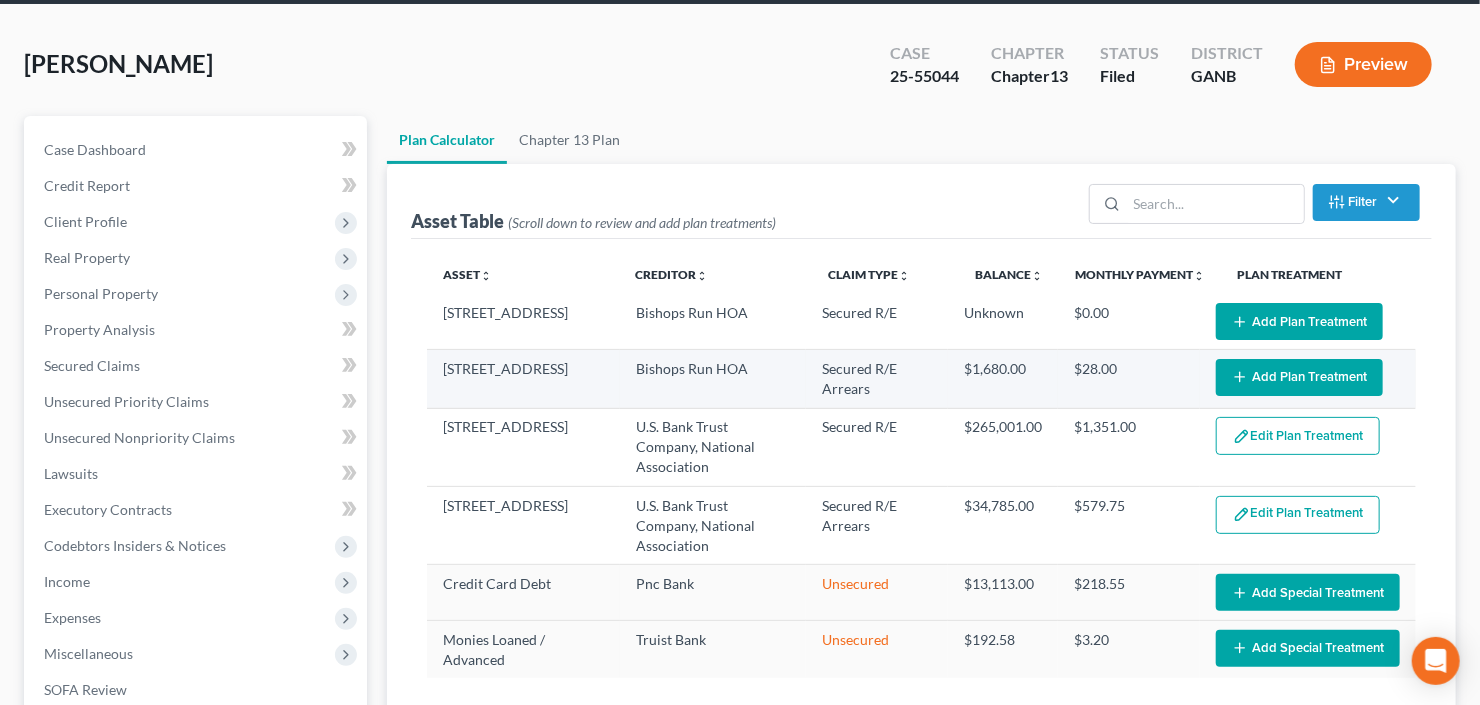 type on "2,200.00" 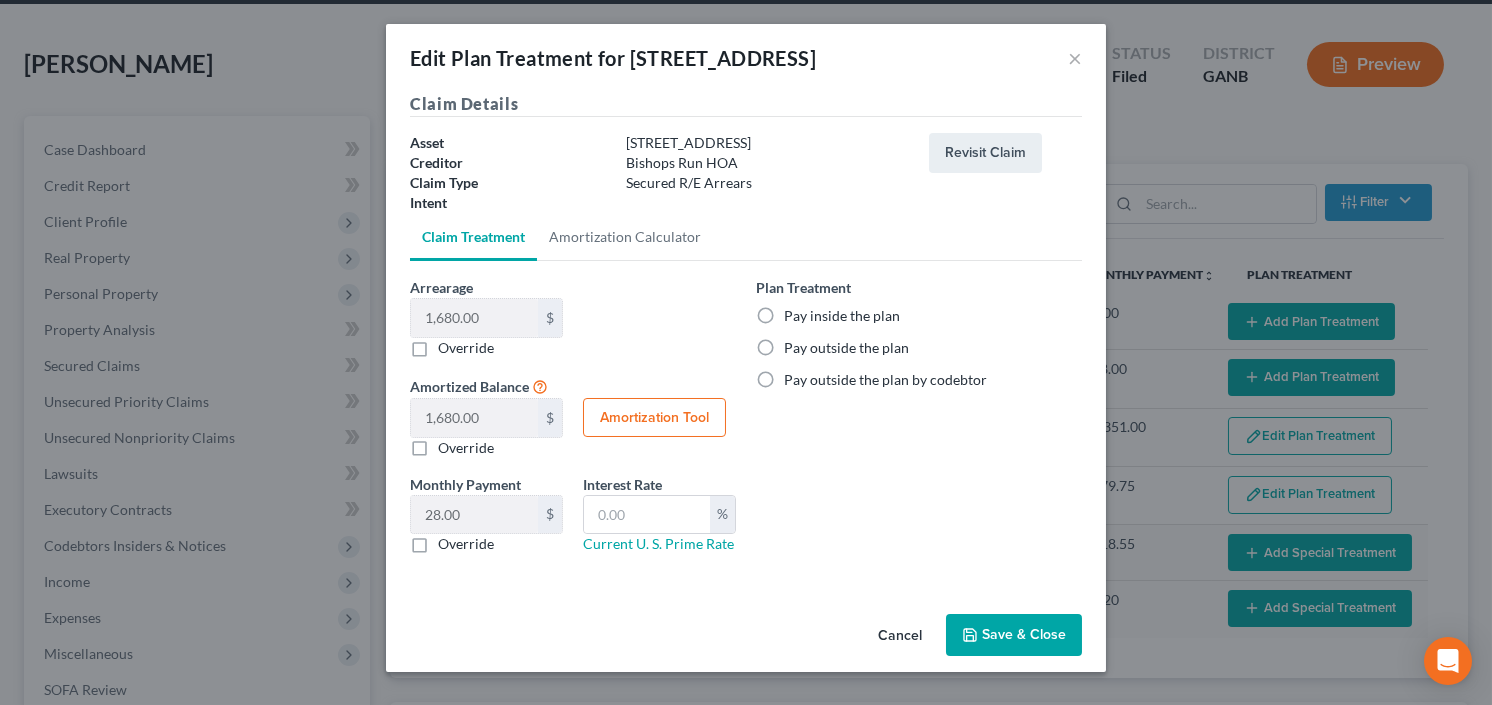 click on "Pay inside the plan" at bounding box center (842, 316) 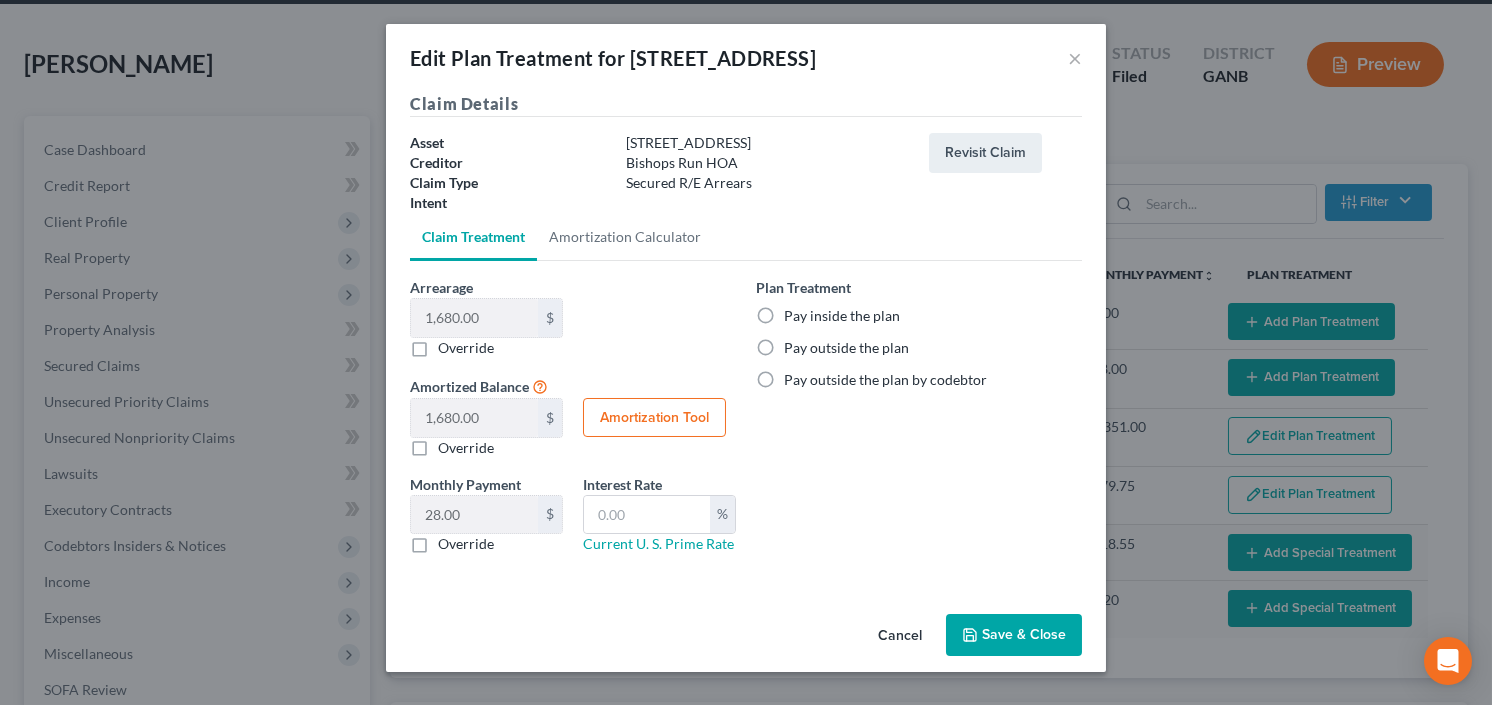 click on "Pay inside the plan" at bounding box center (798, 312) 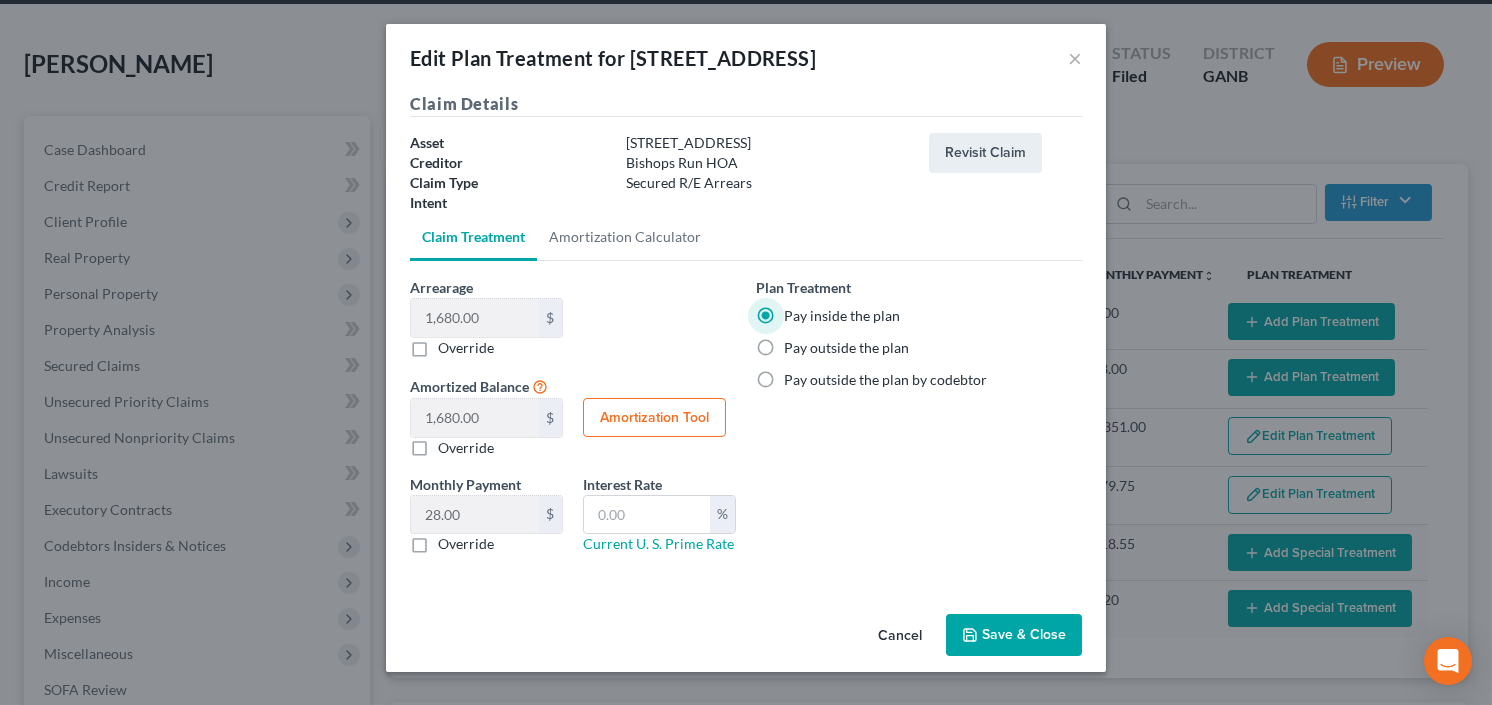 click on "Save & Close" at bounding box center [1014, 635] 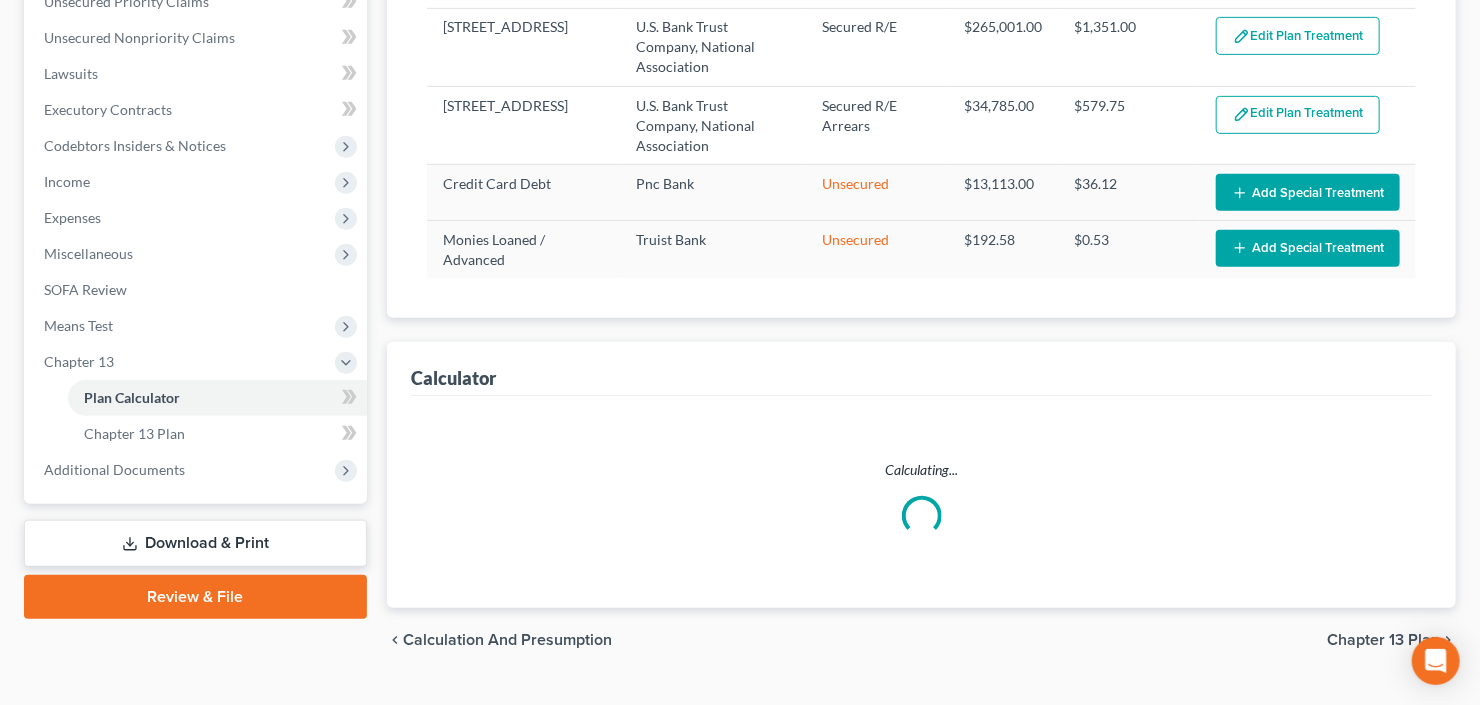 select on "59" 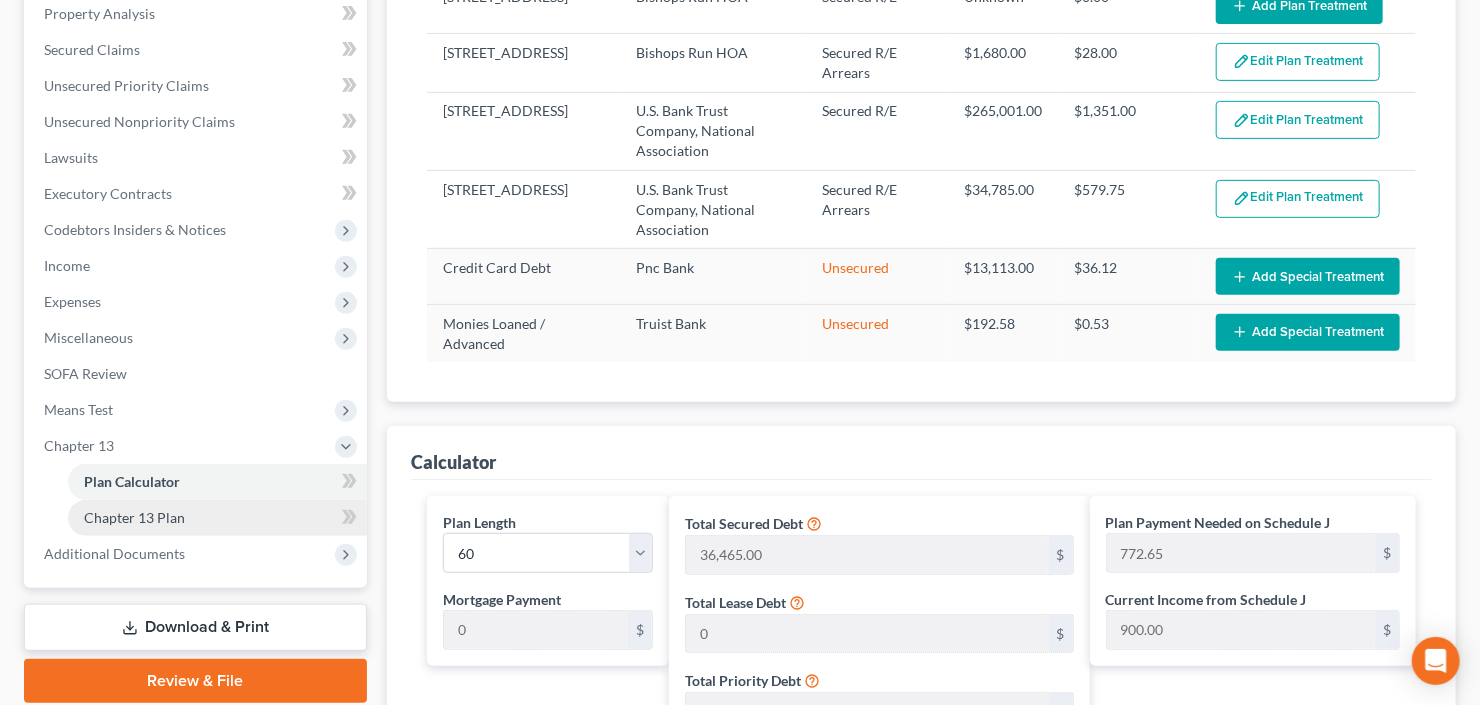 click on "Chapter 13 Plan" at bounding box center [134, 517] 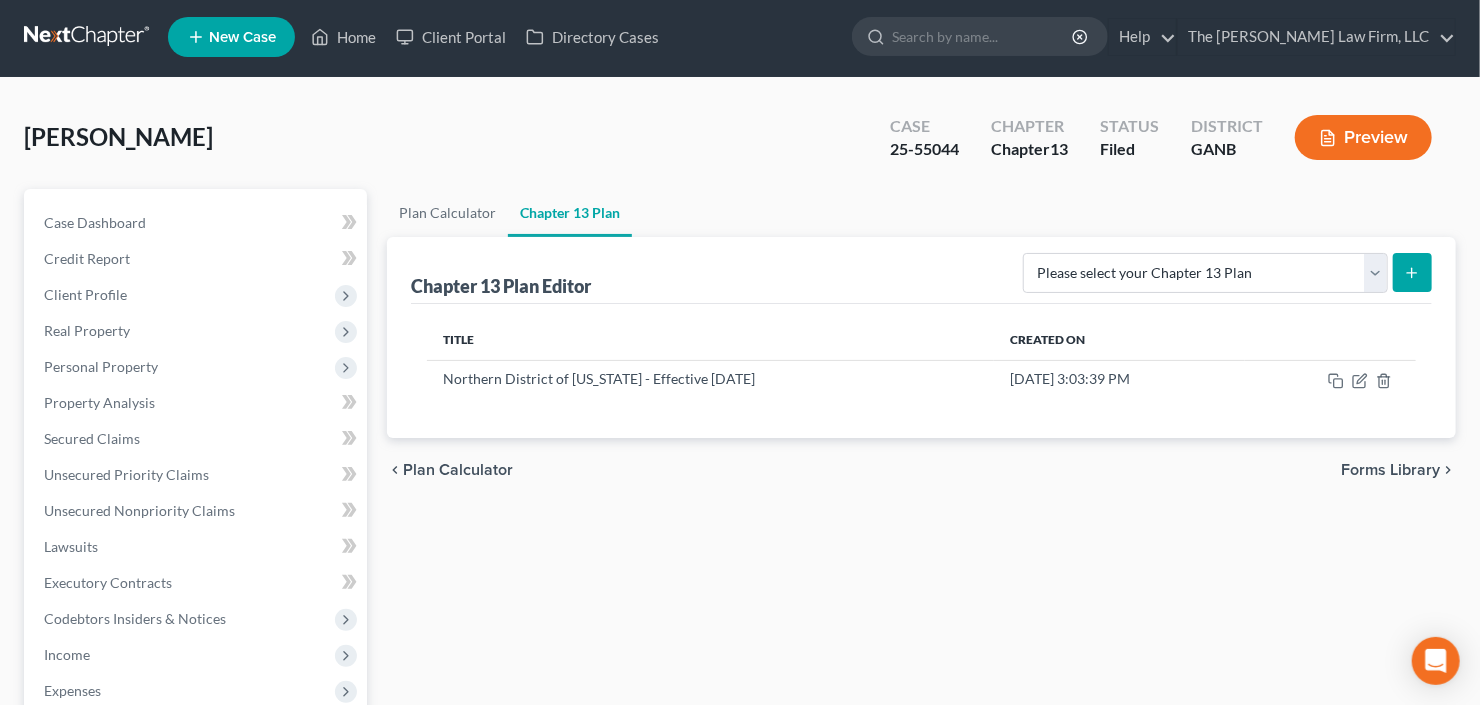 scroll, scrollTop: 0, scrollLeft: 0, axis: both 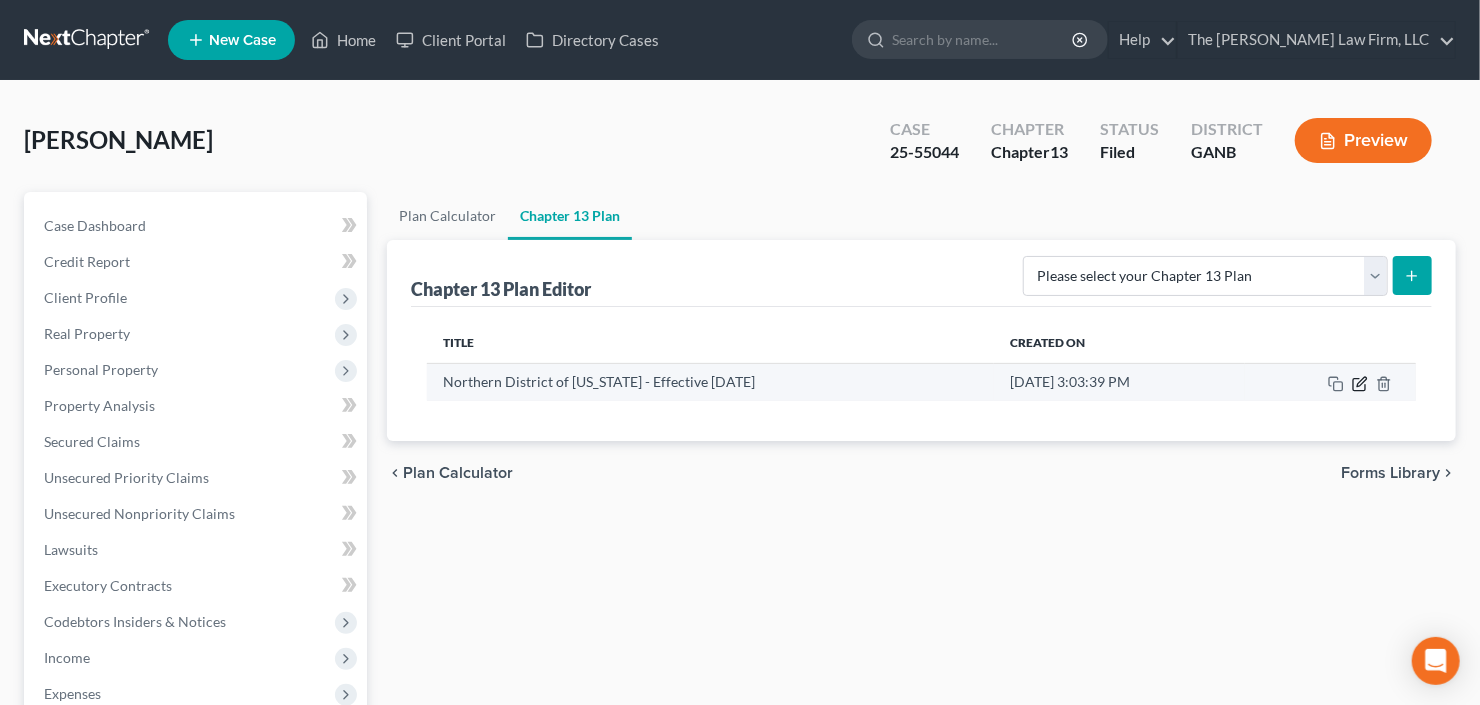 click 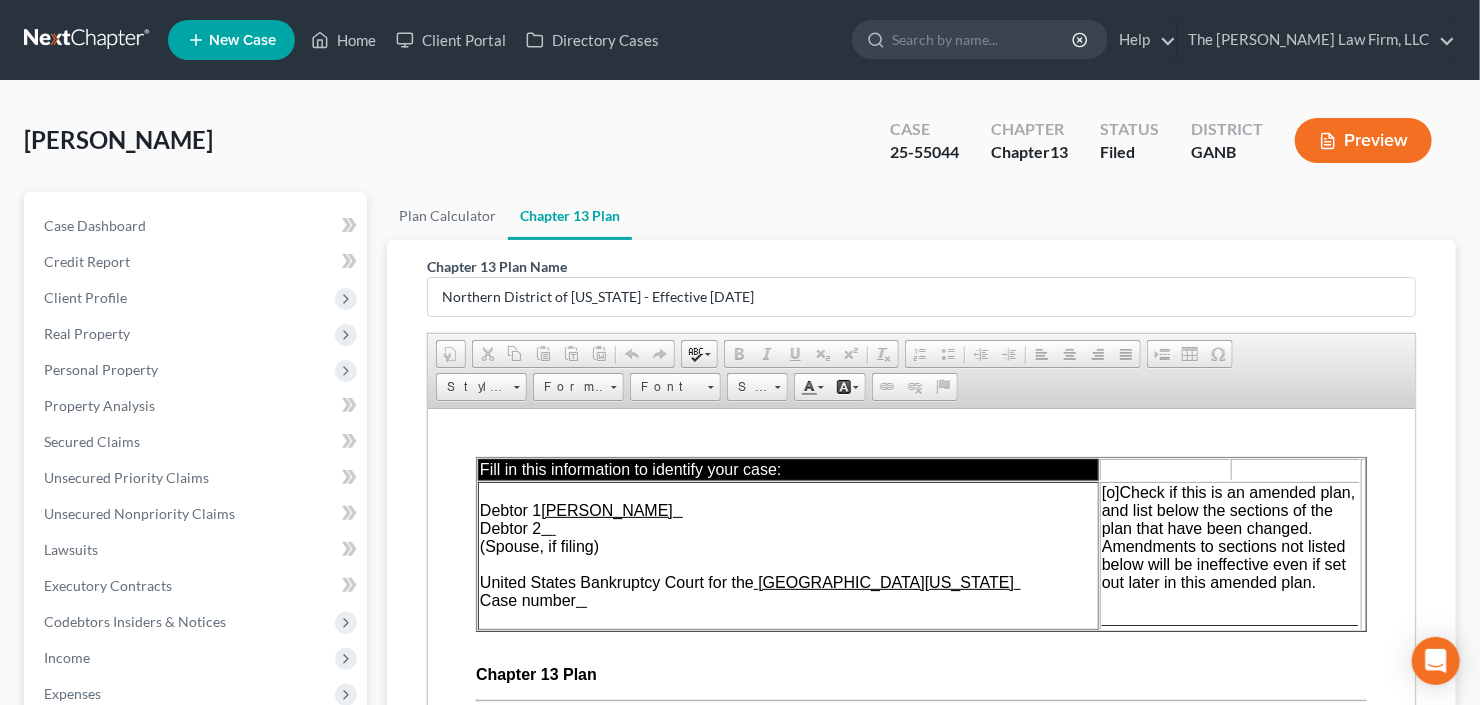 scroll, scrollTop: 0, scrollLeft: 0, axis: both 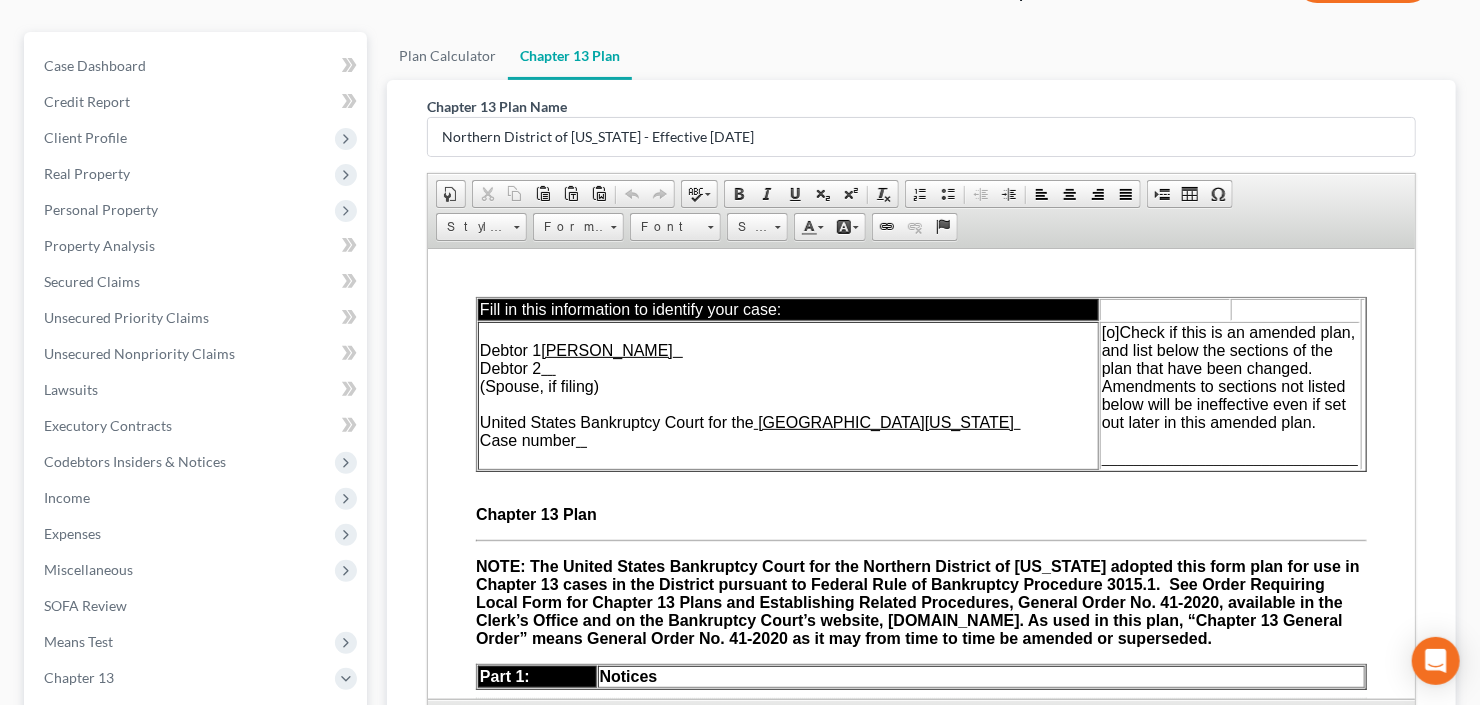 click on "[o]" at bounding box center [1110, 331] 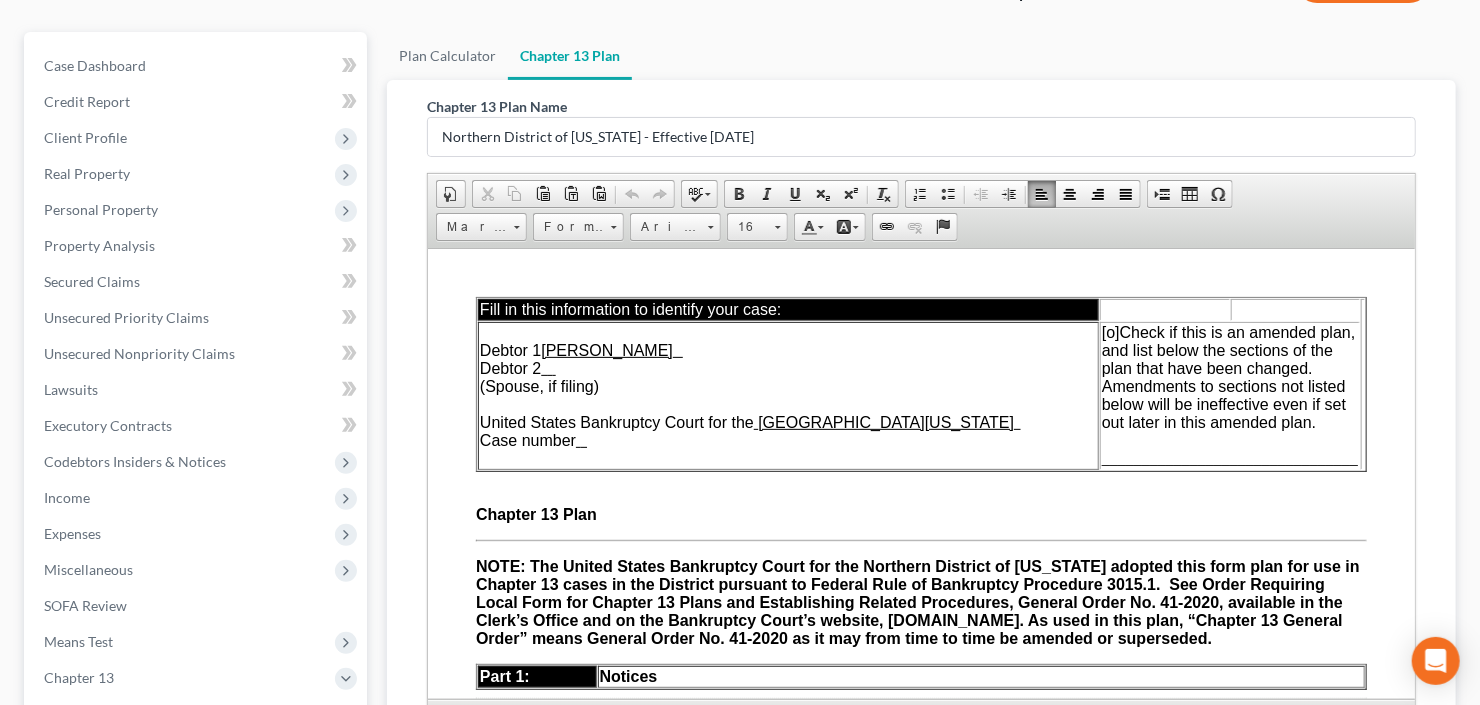 type 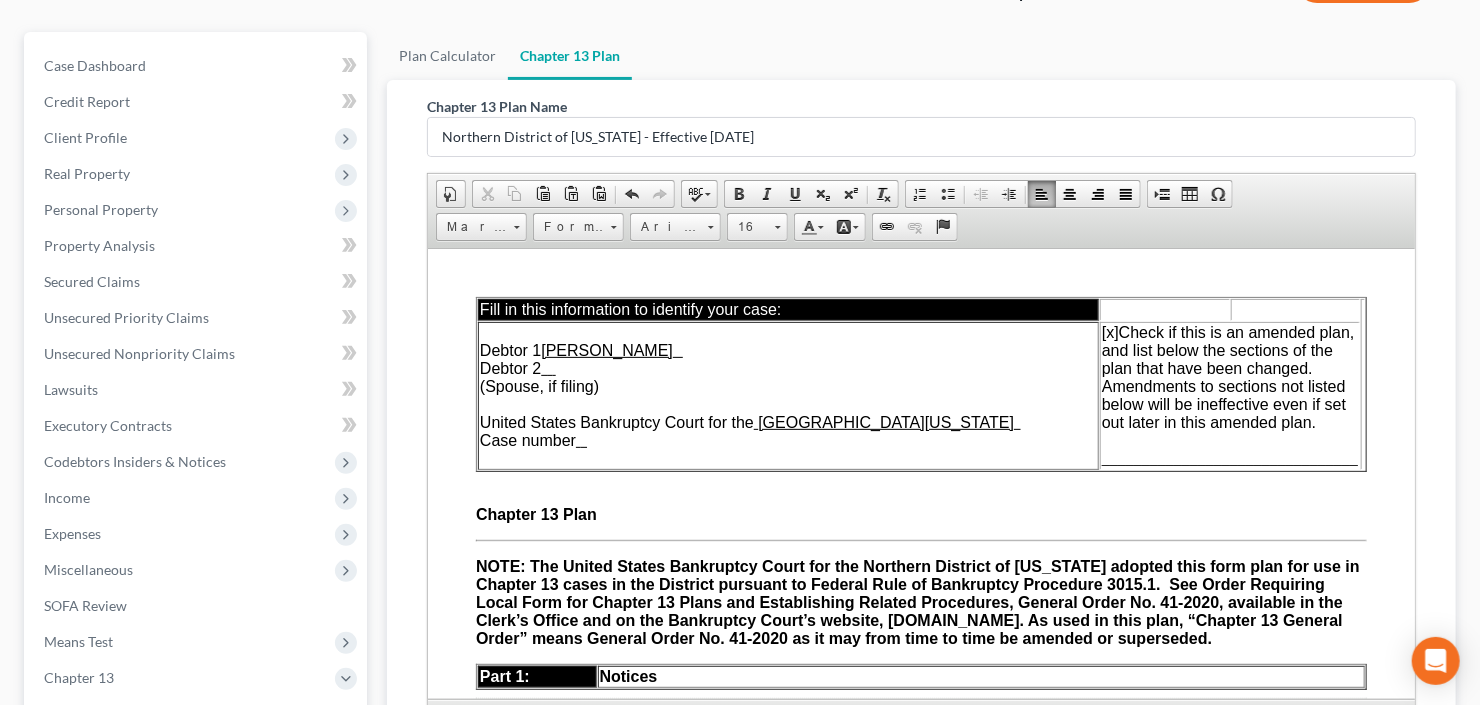 click on "Debtor 1       [PERSON_NAME]     Debtor 2            (Spouse, if filing) United States Bankruptcy Court for the    Northern District of [US_STATE]    Case number" at bounding box center [787, 395] 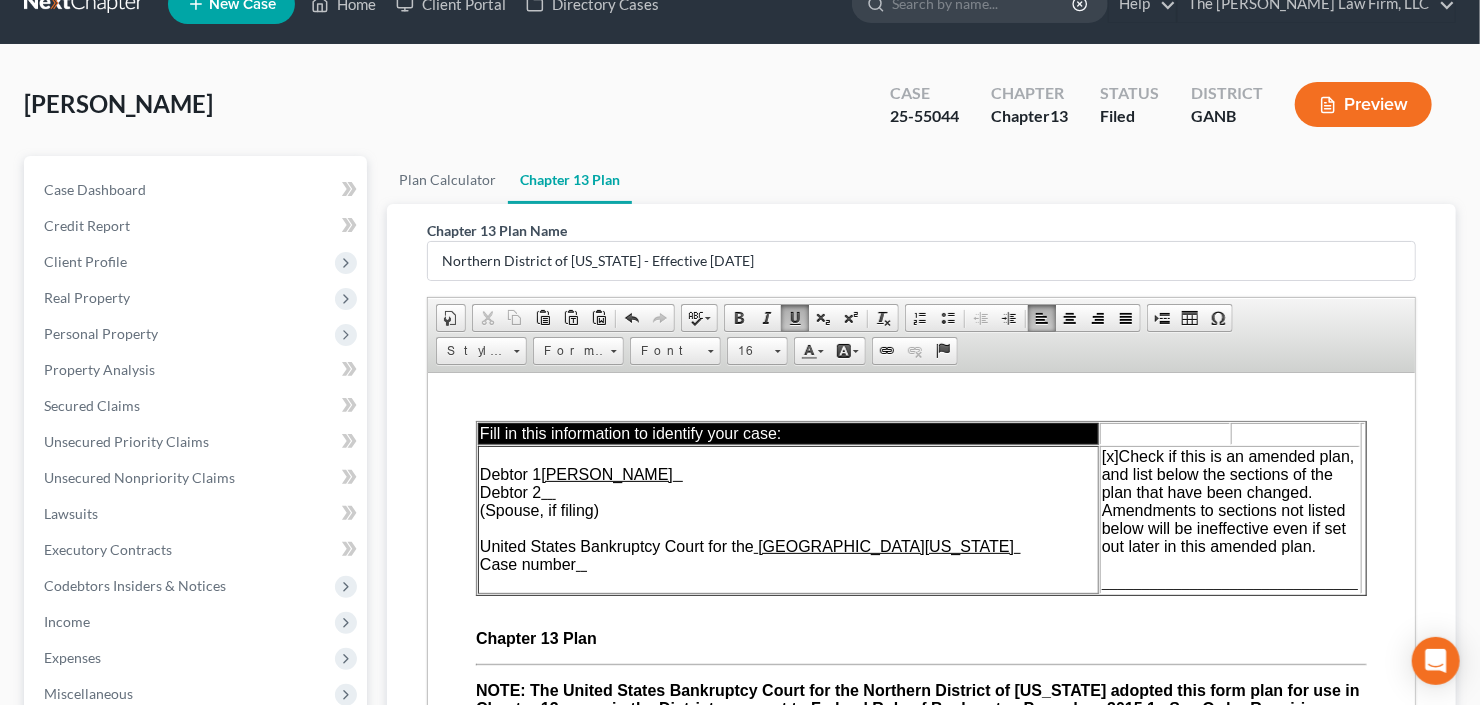 scroll, scrollTop: 0, scrollLeft: 0, axis: both 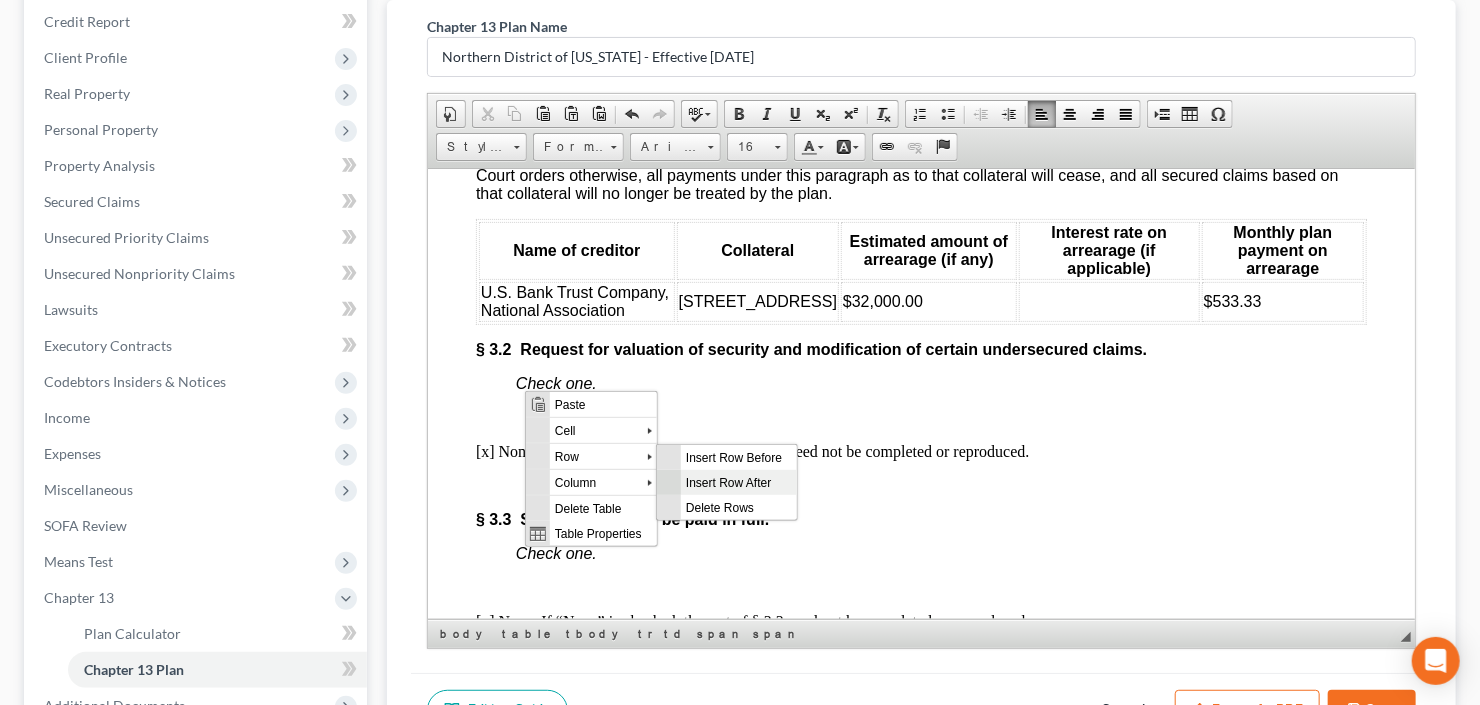 click on "Insert Row After" at bounding box center (738, 482) 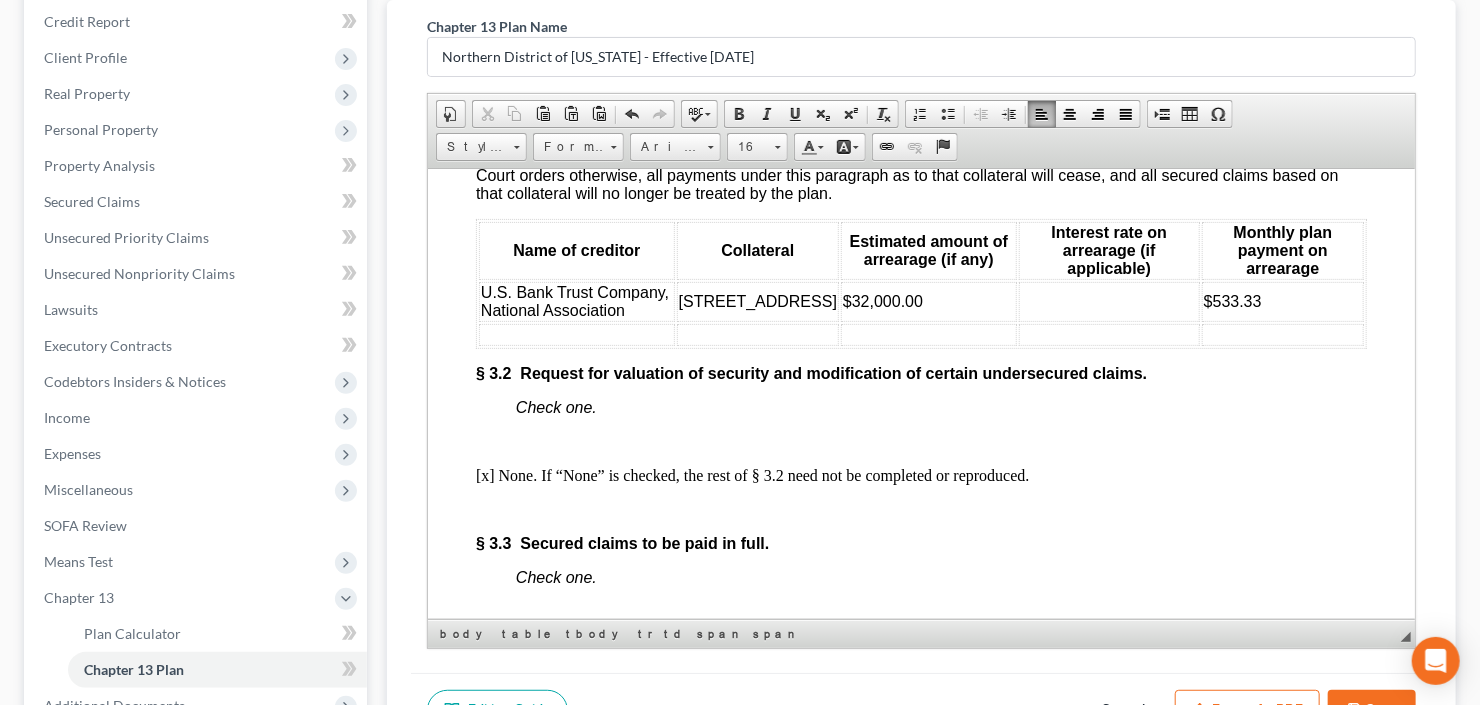 drag, startPoint x: 800, startPoint y: 396, endPoint x: 676, endPoint y: 385, distance: 124.486946 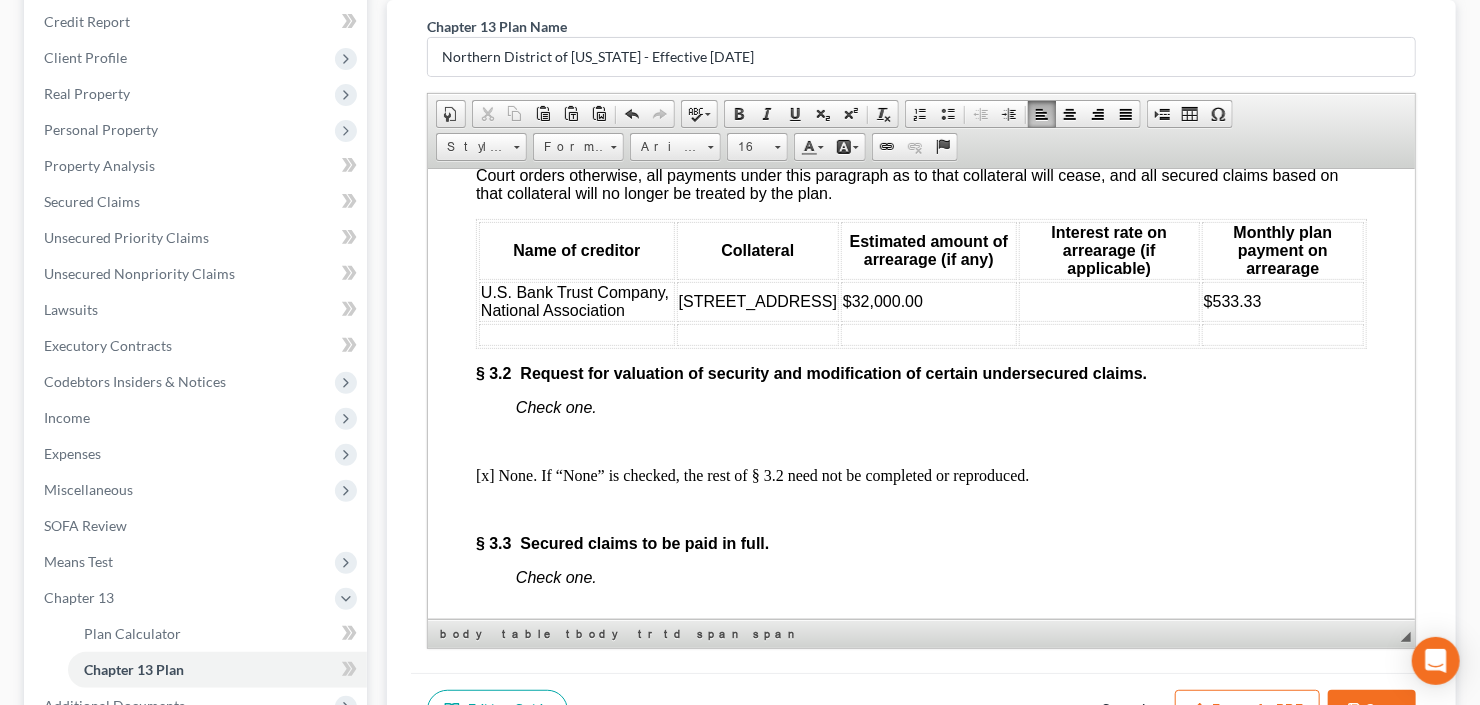 click on "[STREET_ADDRESS]" at bounding box center [757, 301] 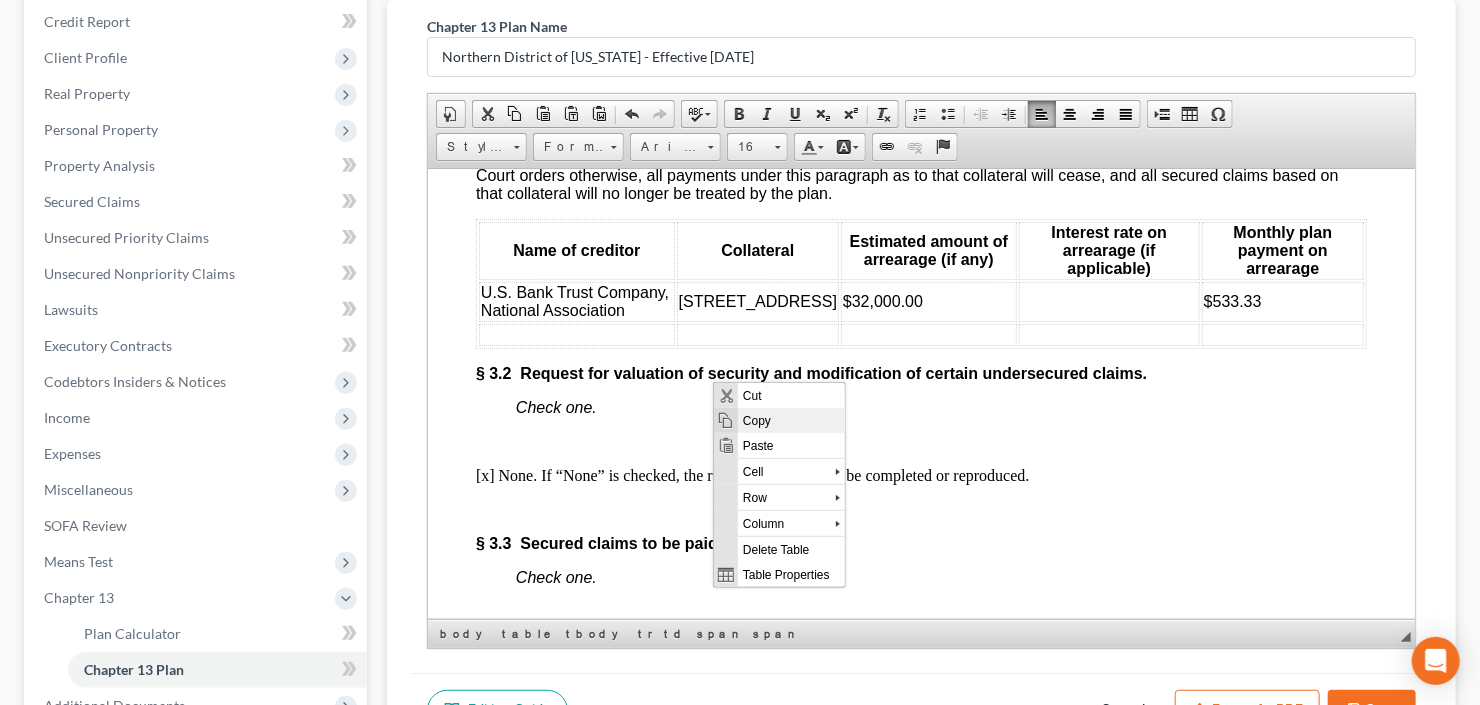 drag, startPoint x: 748, startPoint y: 417, endPoint x: 992, endPoint y: 634, distance: 326.53485 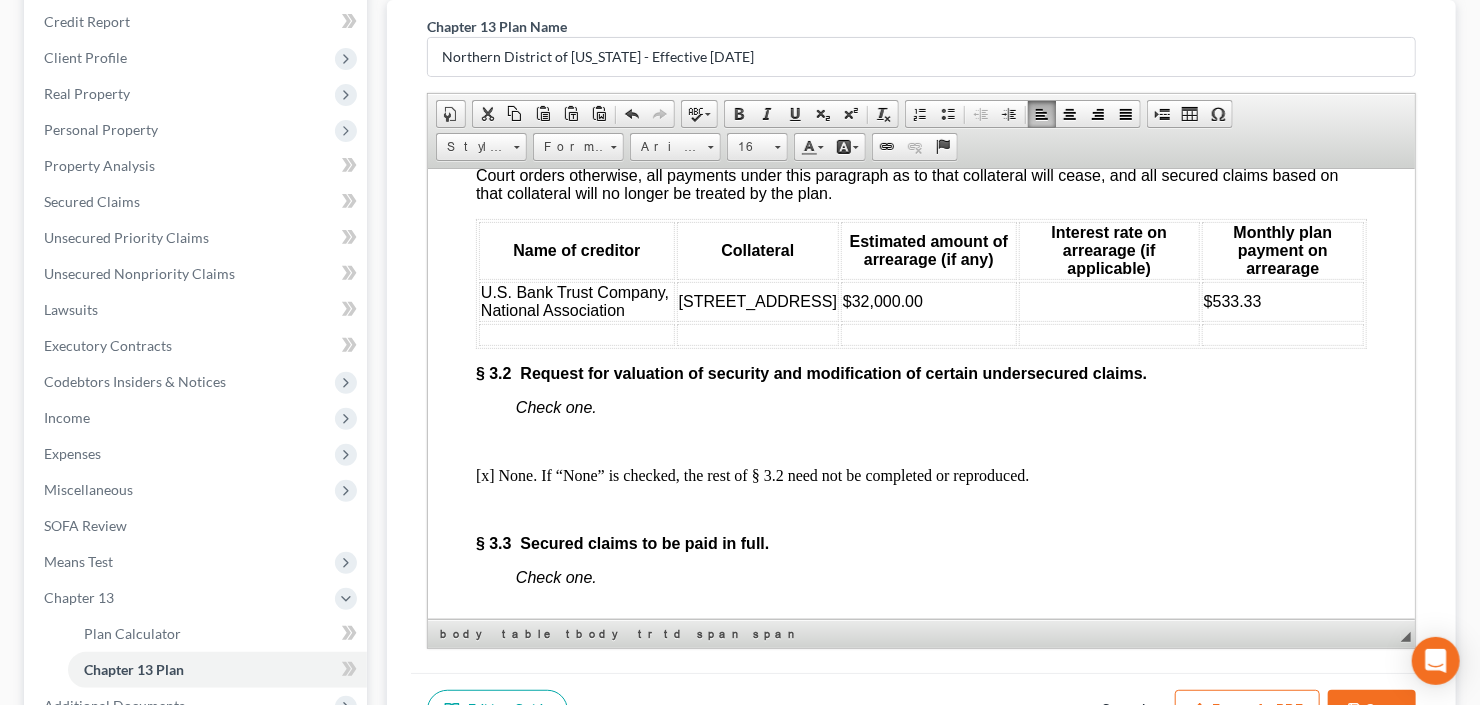 click at bounding box center (757, 334) 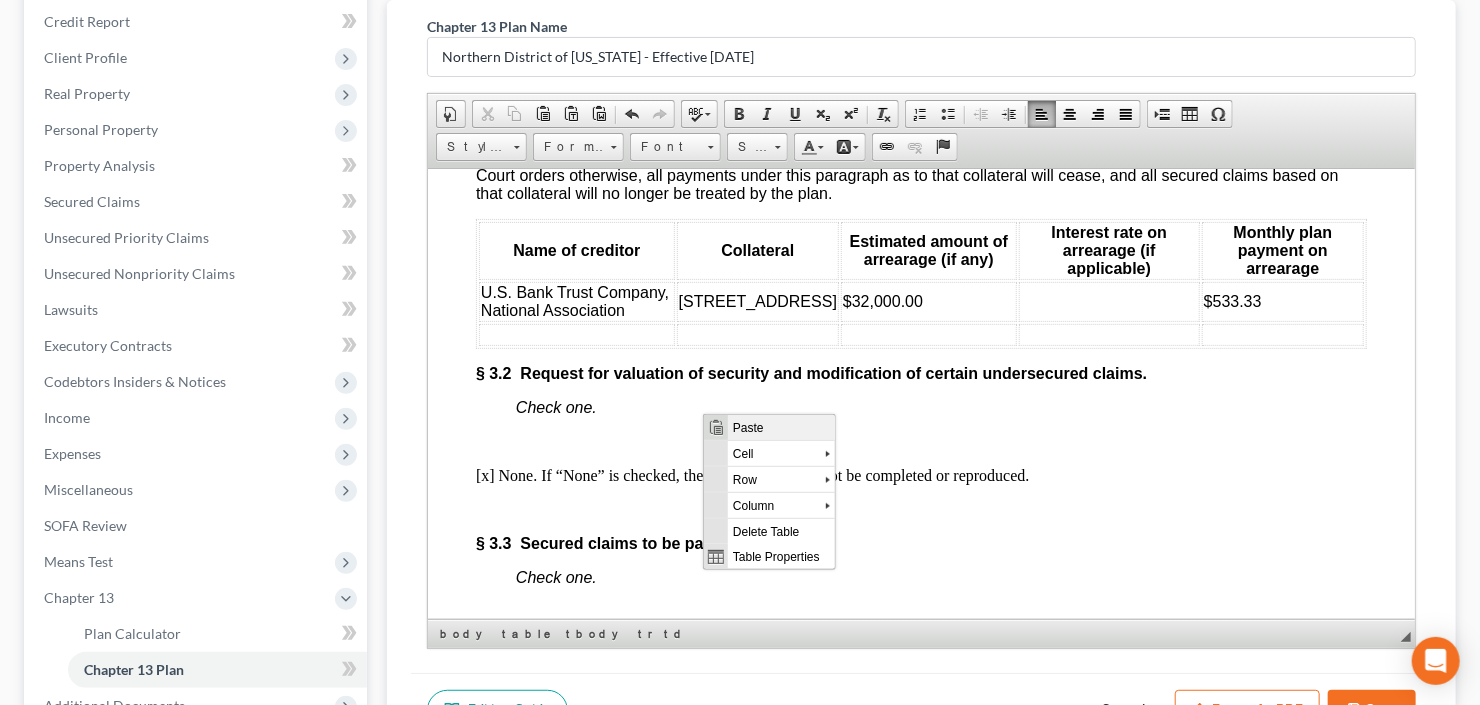 click on "Paste" at bounding box center (780, 427) 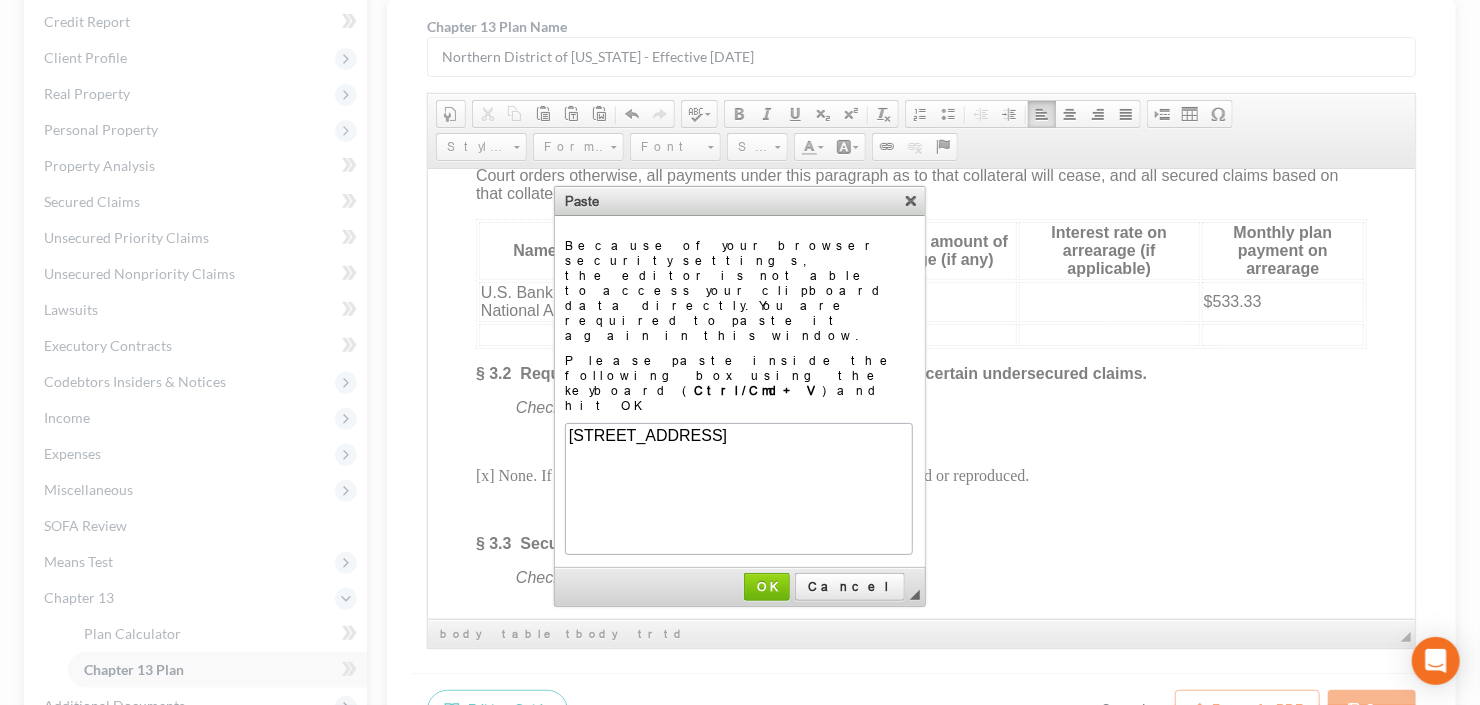 scroll, scrollTop: 0, scrollLeft: 0, axis: both 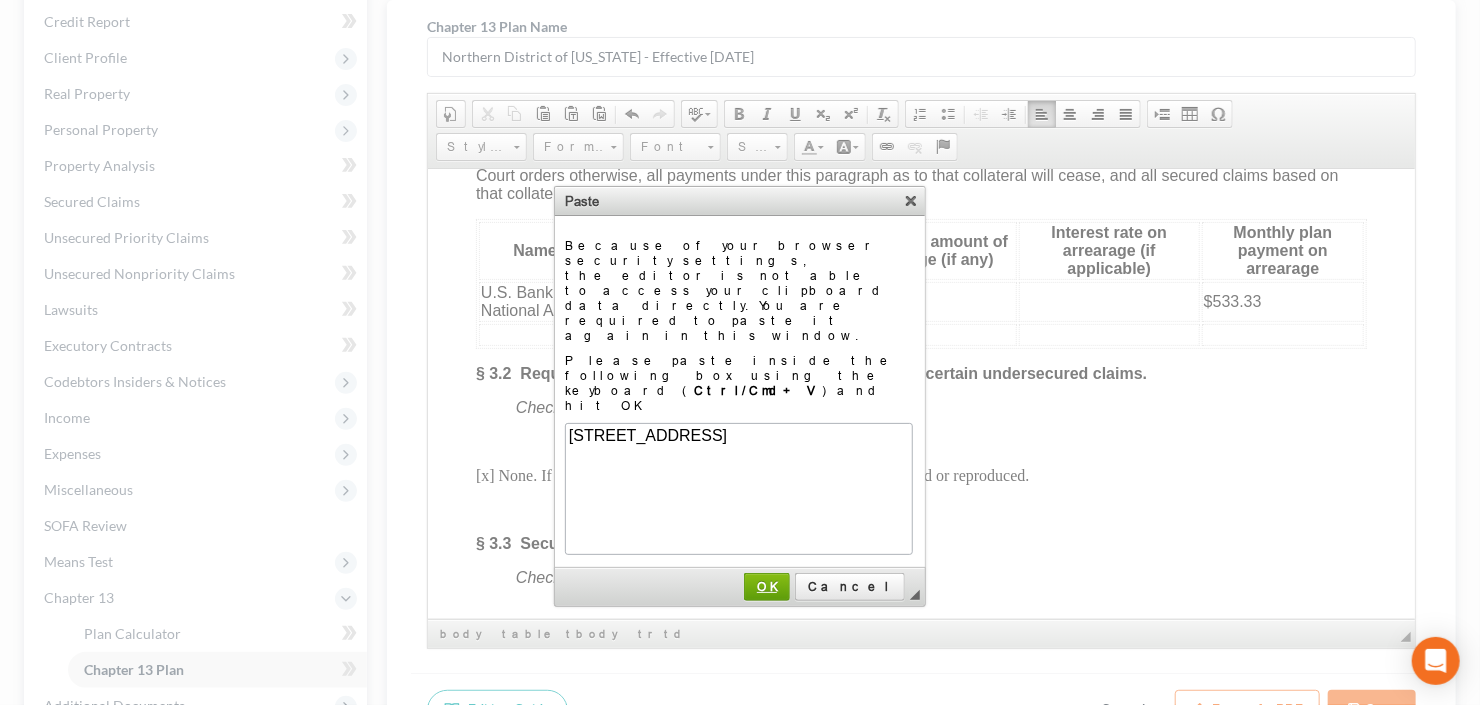 click on "OK" at bounding box center (767, 587) 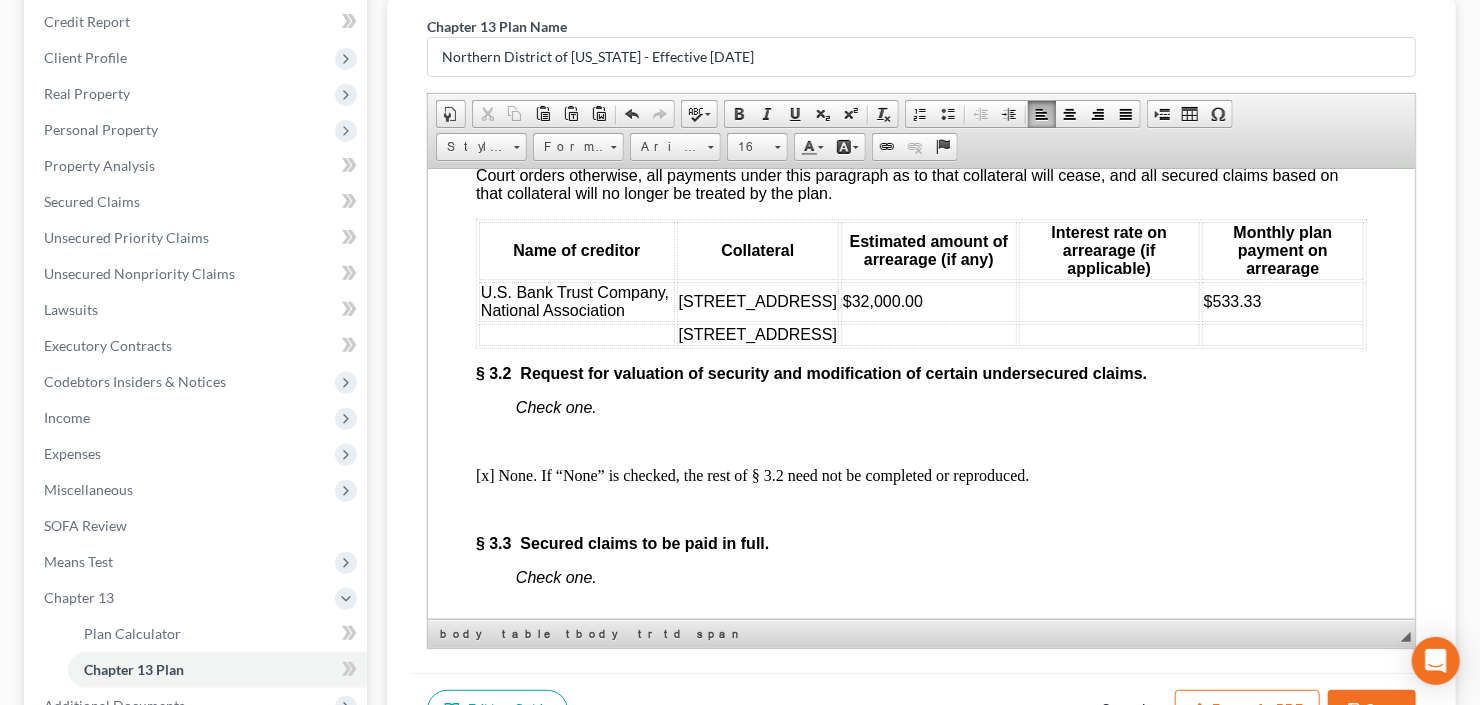 click at bounding box center (576, 334) 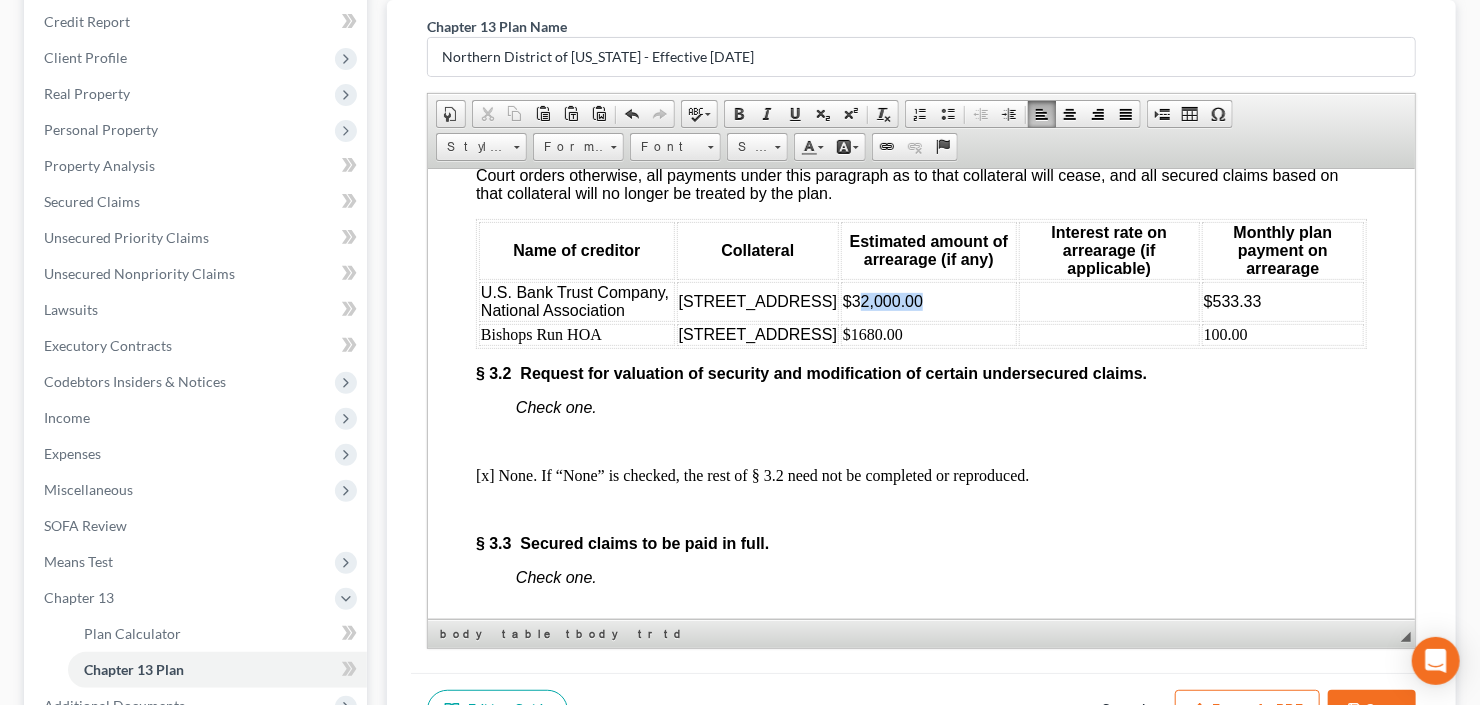 drag, startPoint x: 853, startPoint y: 385, endPoint x: 954, endPoint y: 385, distance: 101 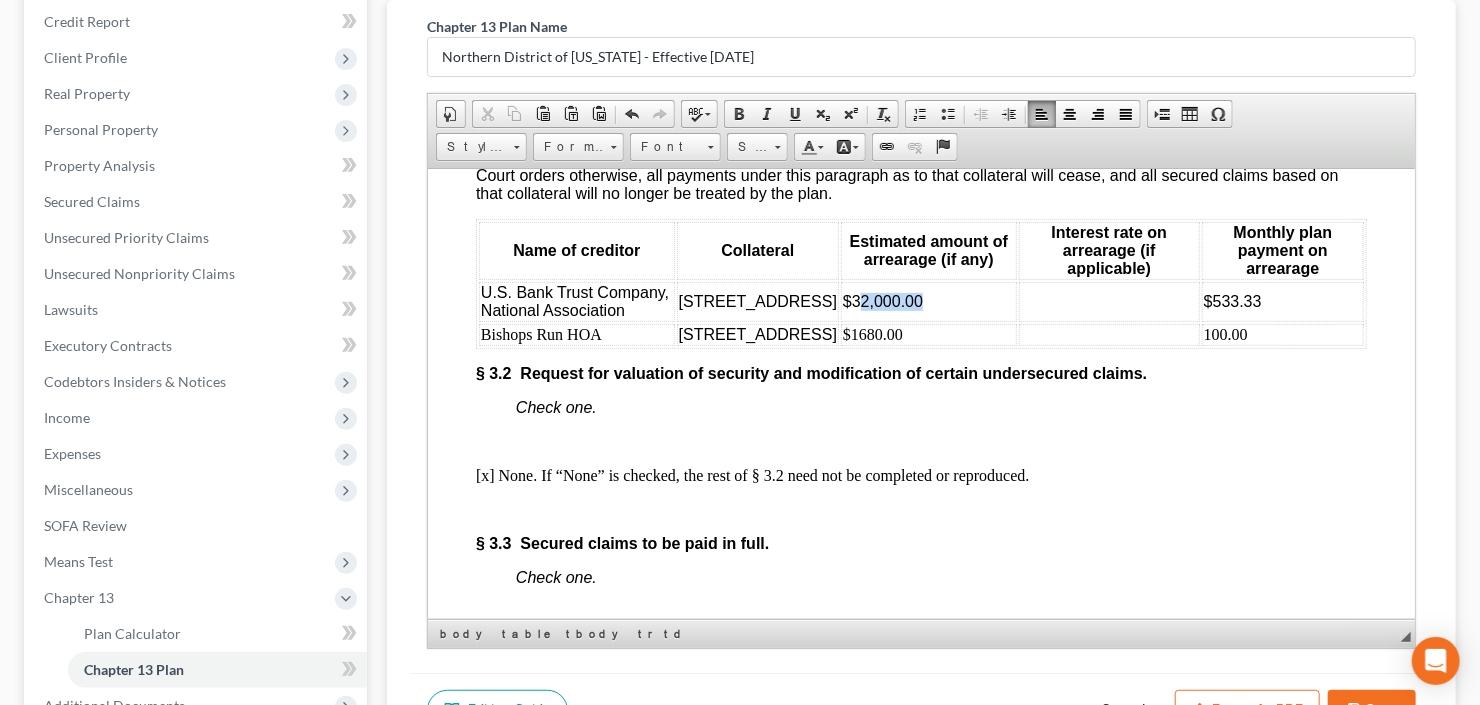click on "$32,000.00" at bounding box center [928, 301] 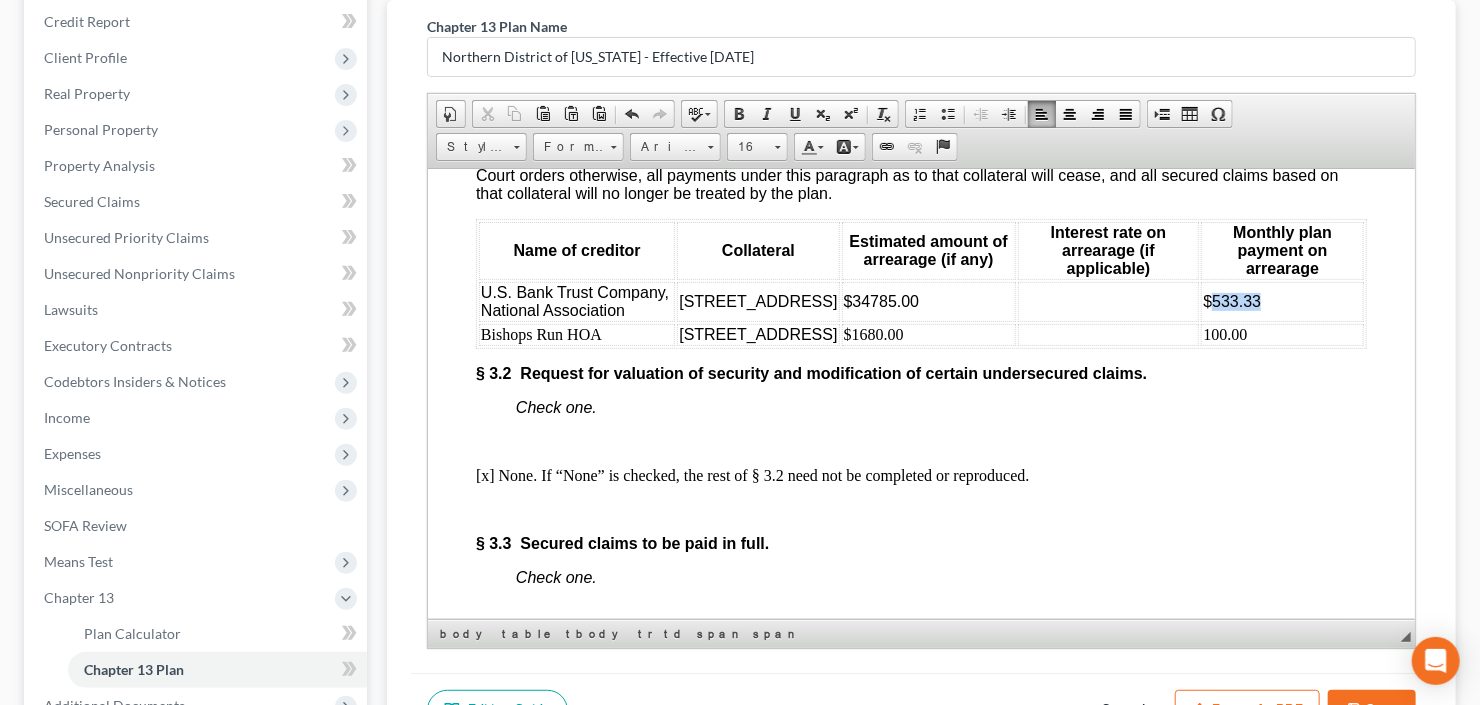 drag, startPoint x: 1201, startPoint y: 387, endPoint x: 1249, endPoint y: 386, distance: 48.010414 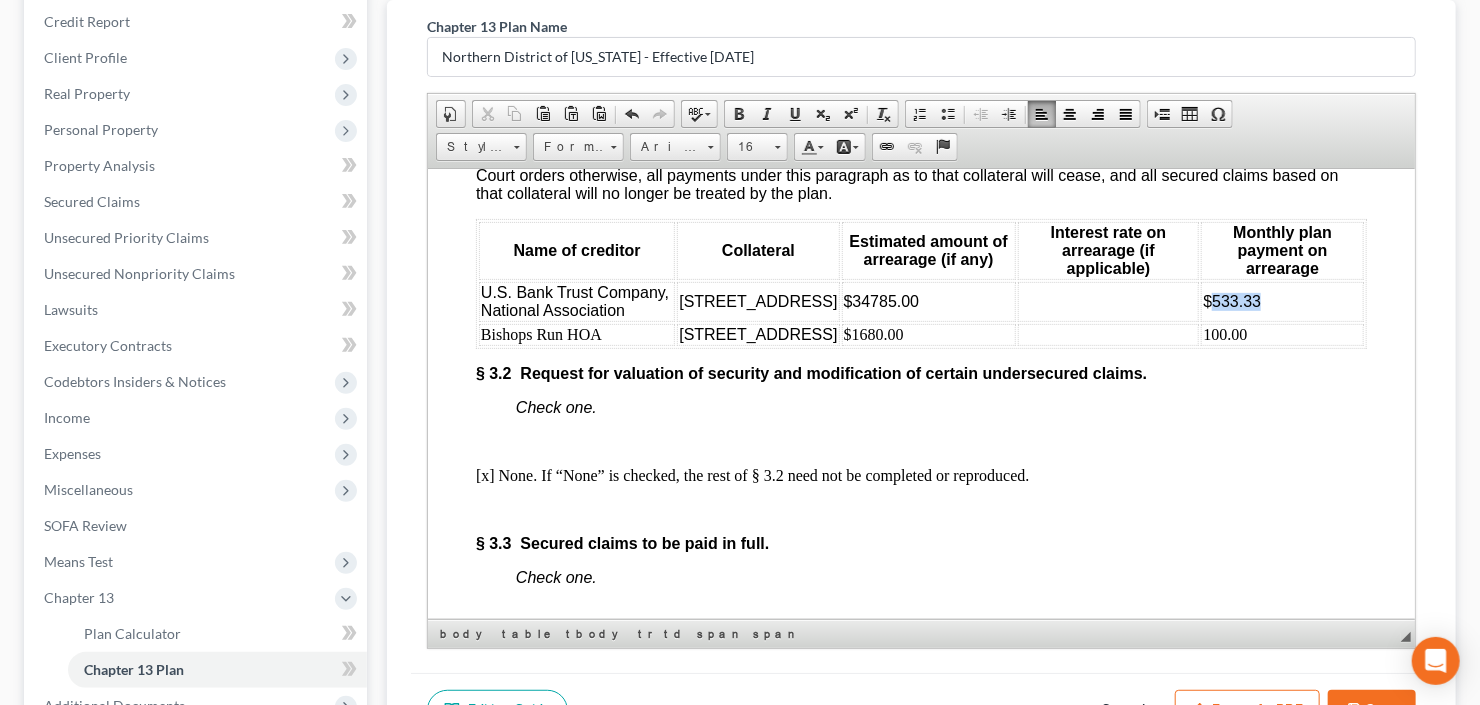 click on "$533.33" at bounding box center (1231, 300) 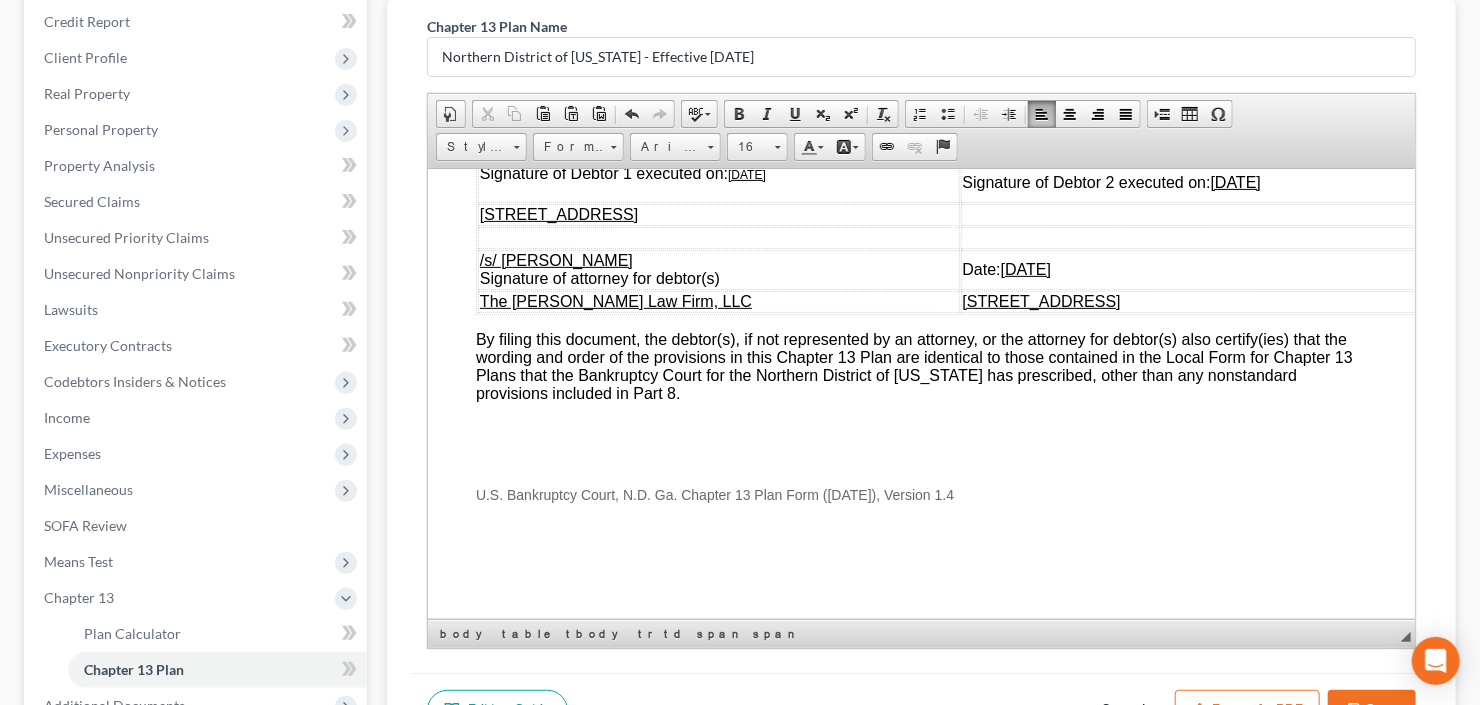 scroll, scrollTop: 7144, scrollLeft: 0, axis: vertical 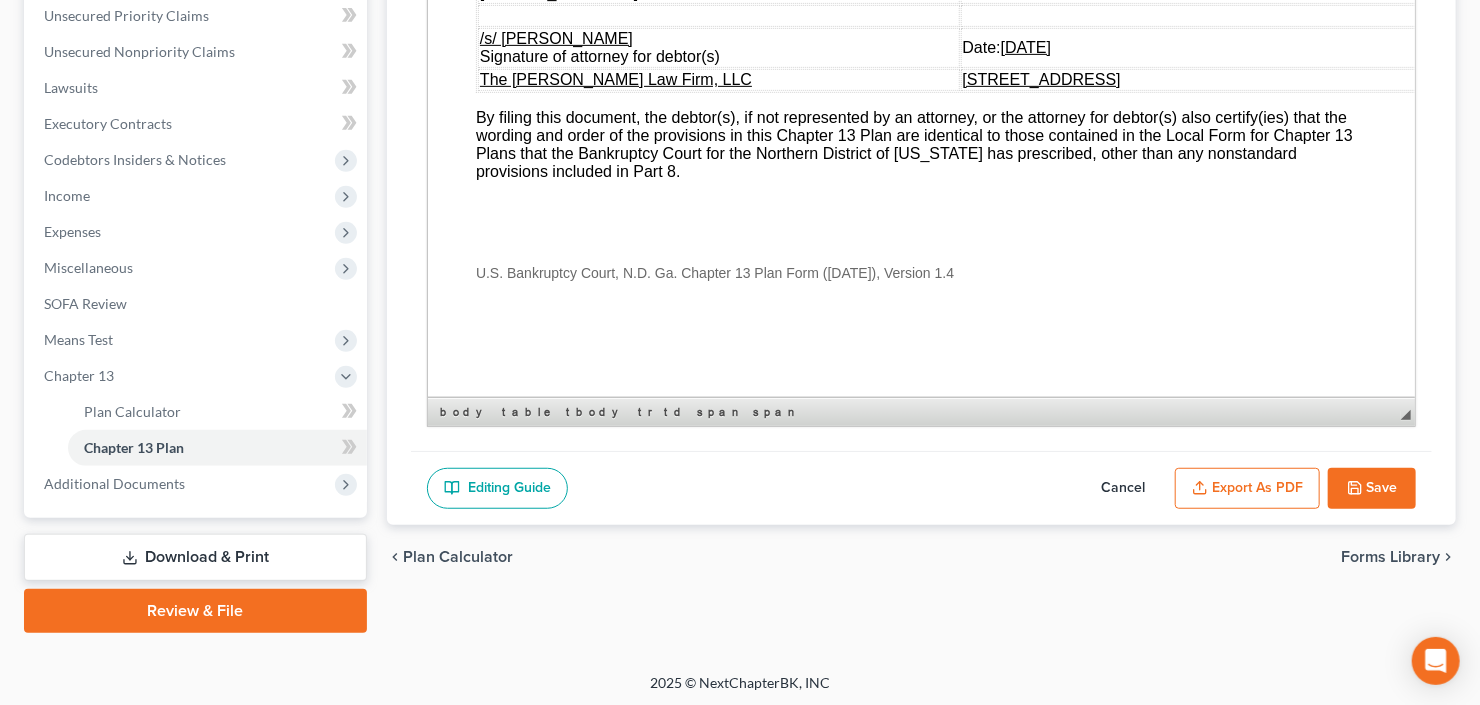 click on "Export as PDF" at bounding box center (1247, 489) 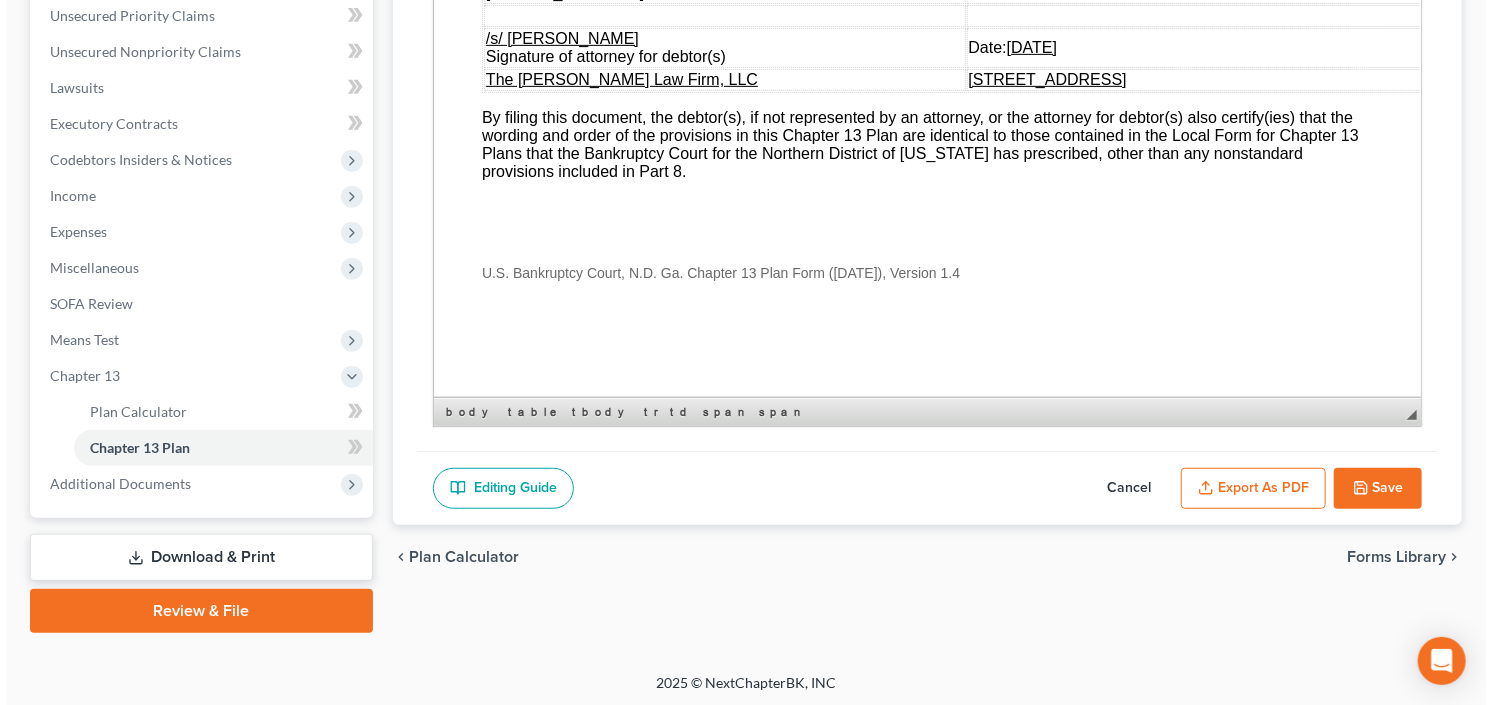 scroll, scrollTop: 7126, scrollLeft: 0, axis: vertical 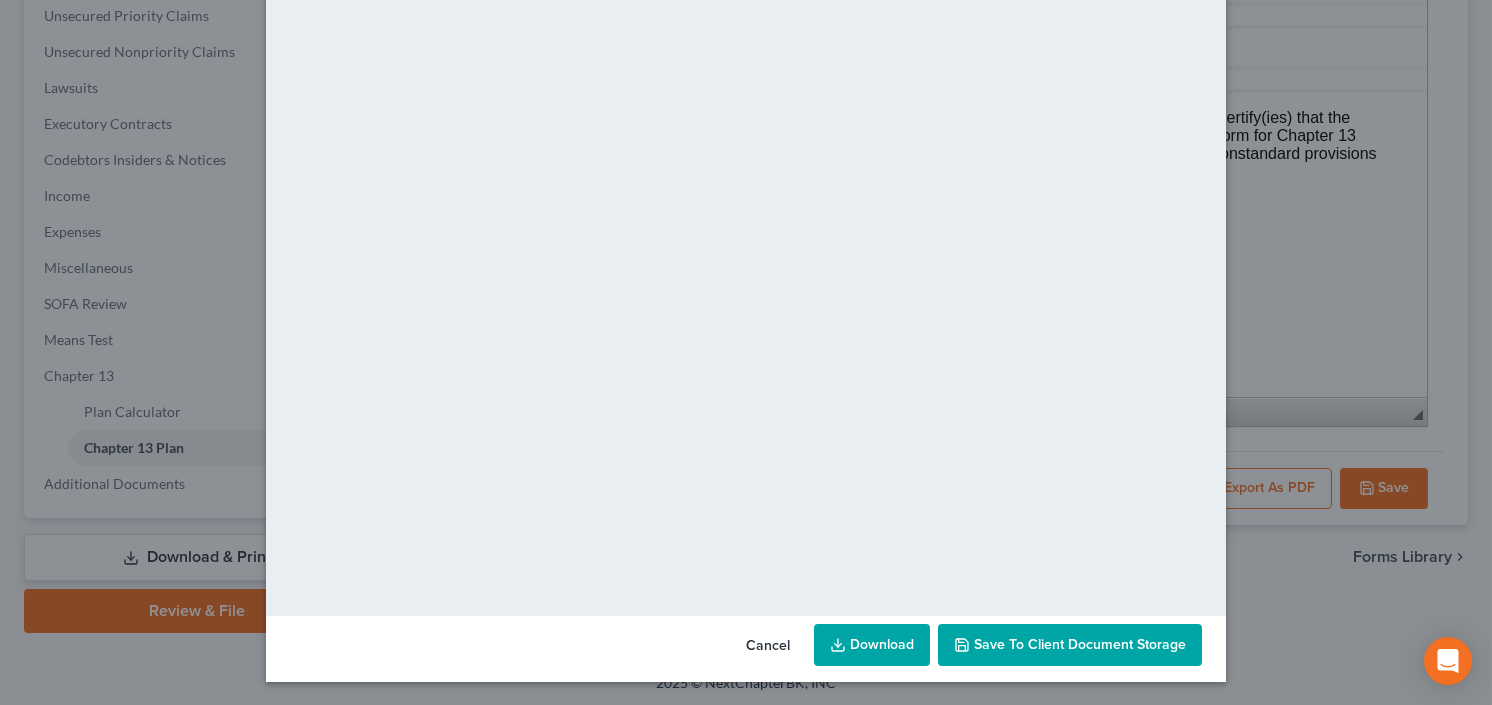 click on "Save to Client Document Storage" at bounding box center (1080, 644) 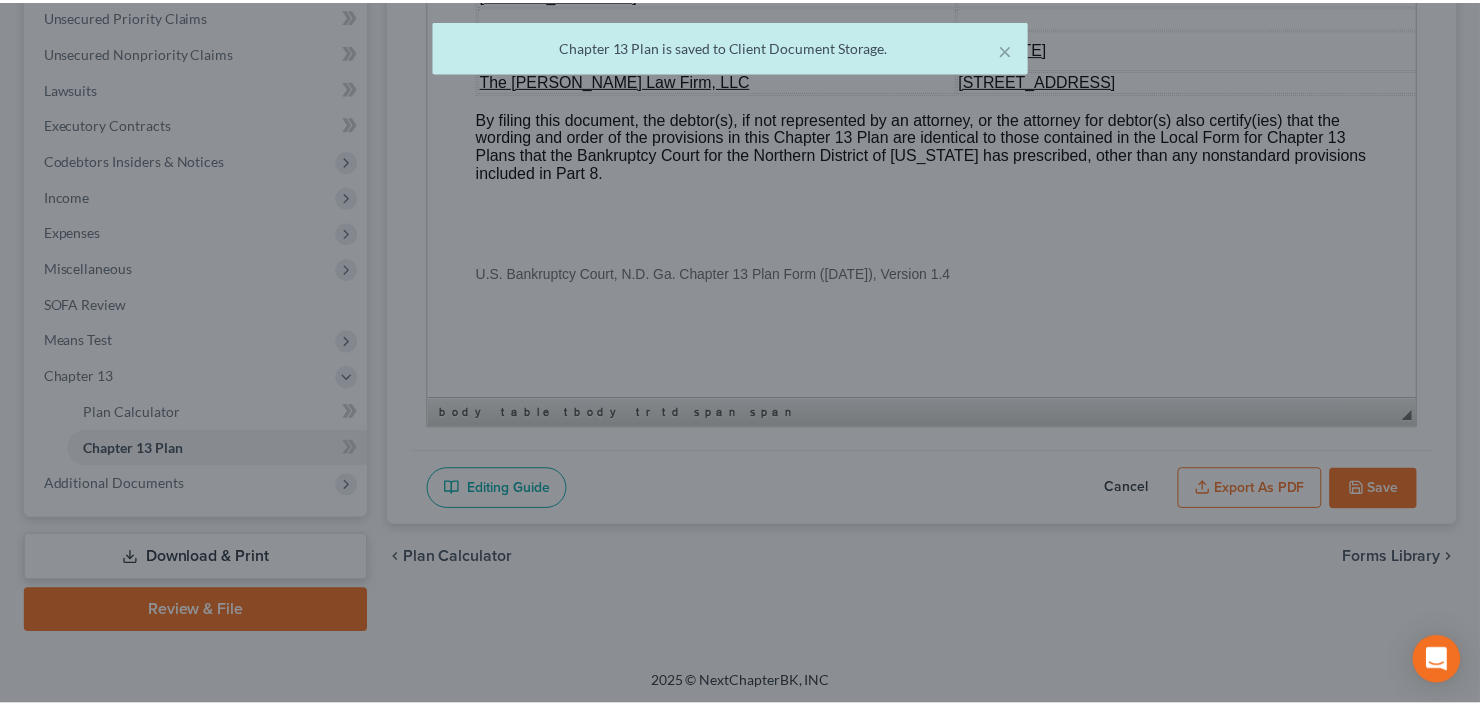 scroll, scrollTop: 7144, scrollLeft: 0, axis: vertical 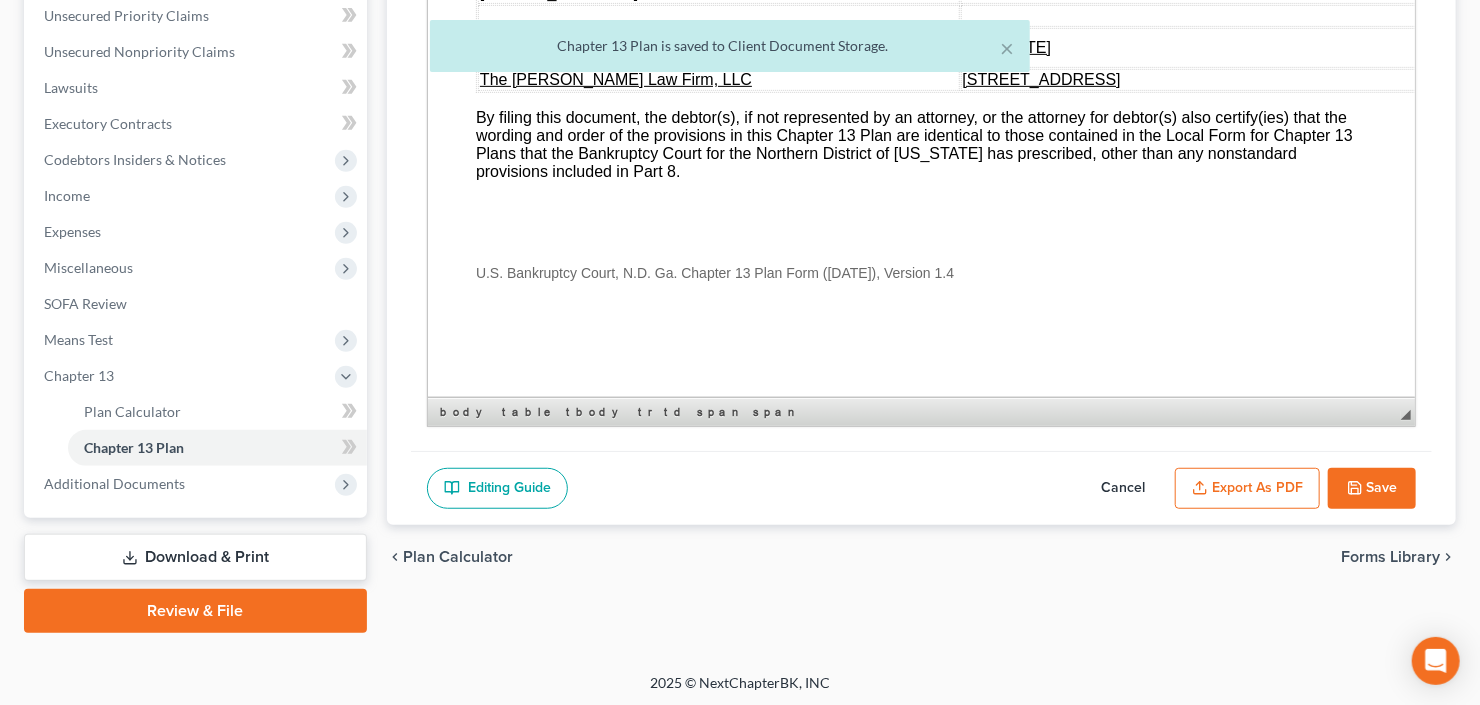 click on "Save" at bounding box center (1372, 489) 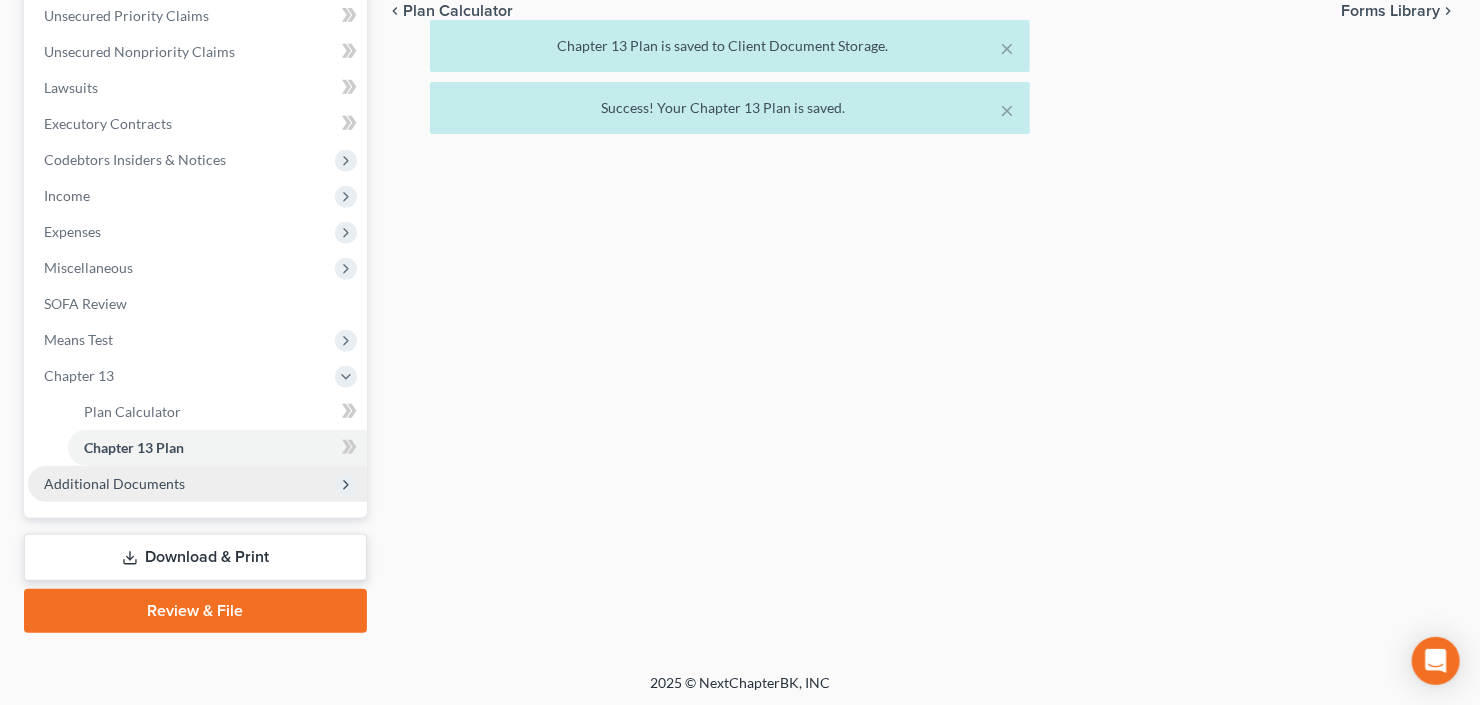 click on "Additional Documents" at bounding box center (114, 483) 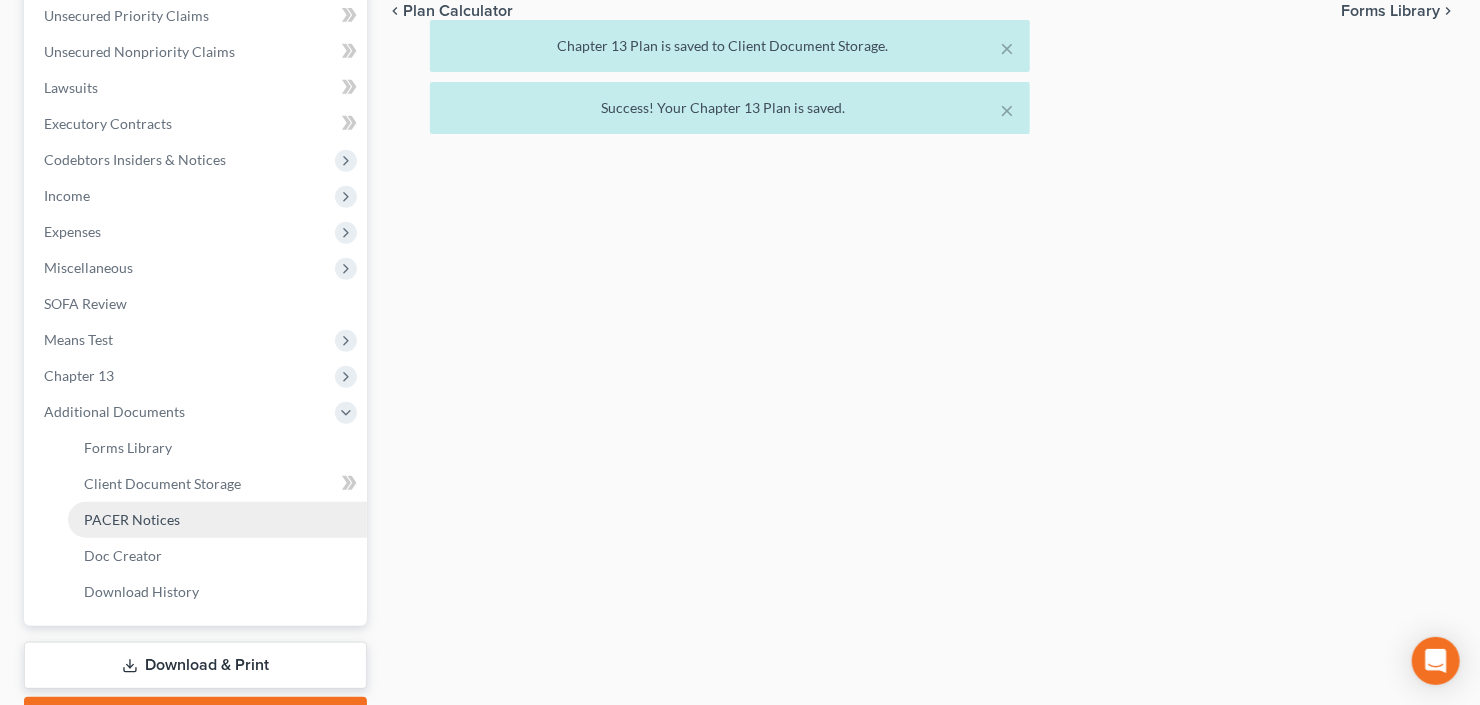 click on "PACER Notices" at bounding box center (217, 520) 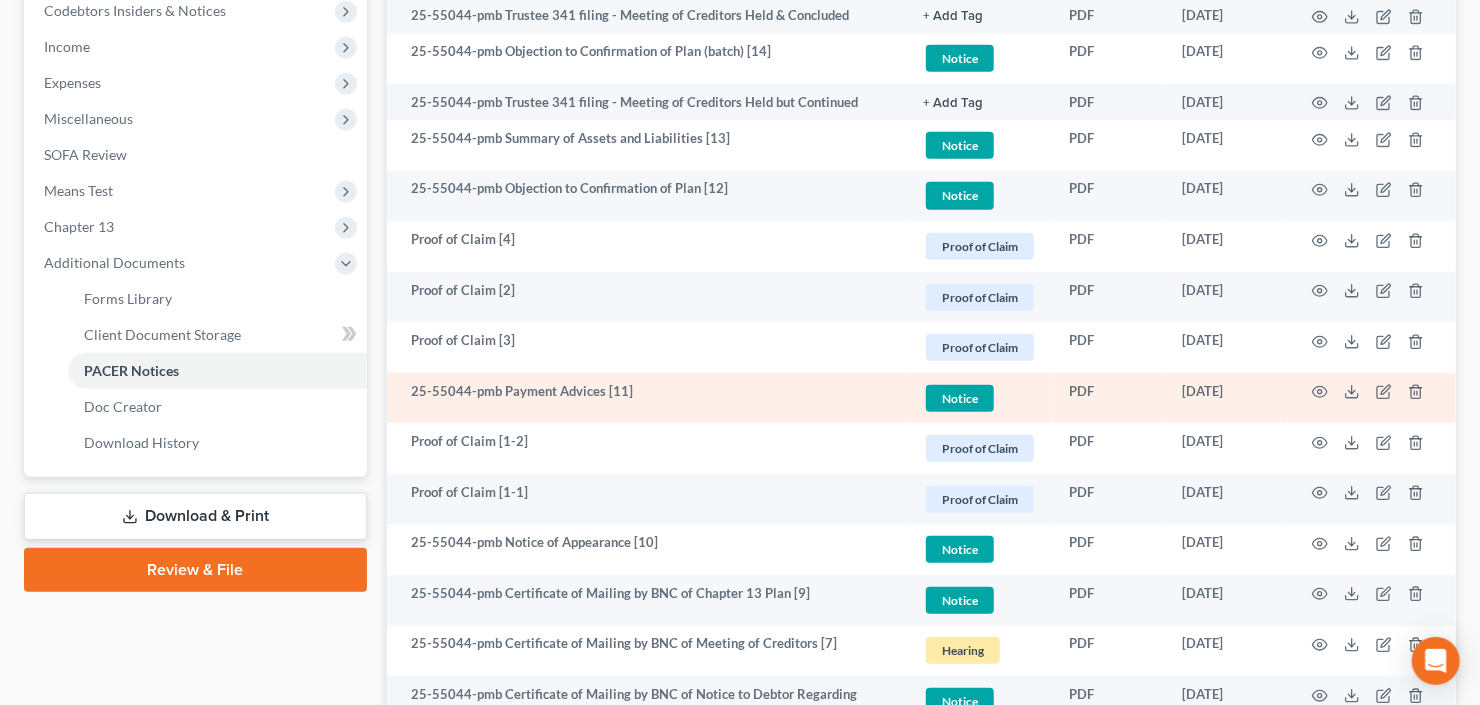 scroll, scrollTop: 640, scrollLeft: 0, axis: vertical 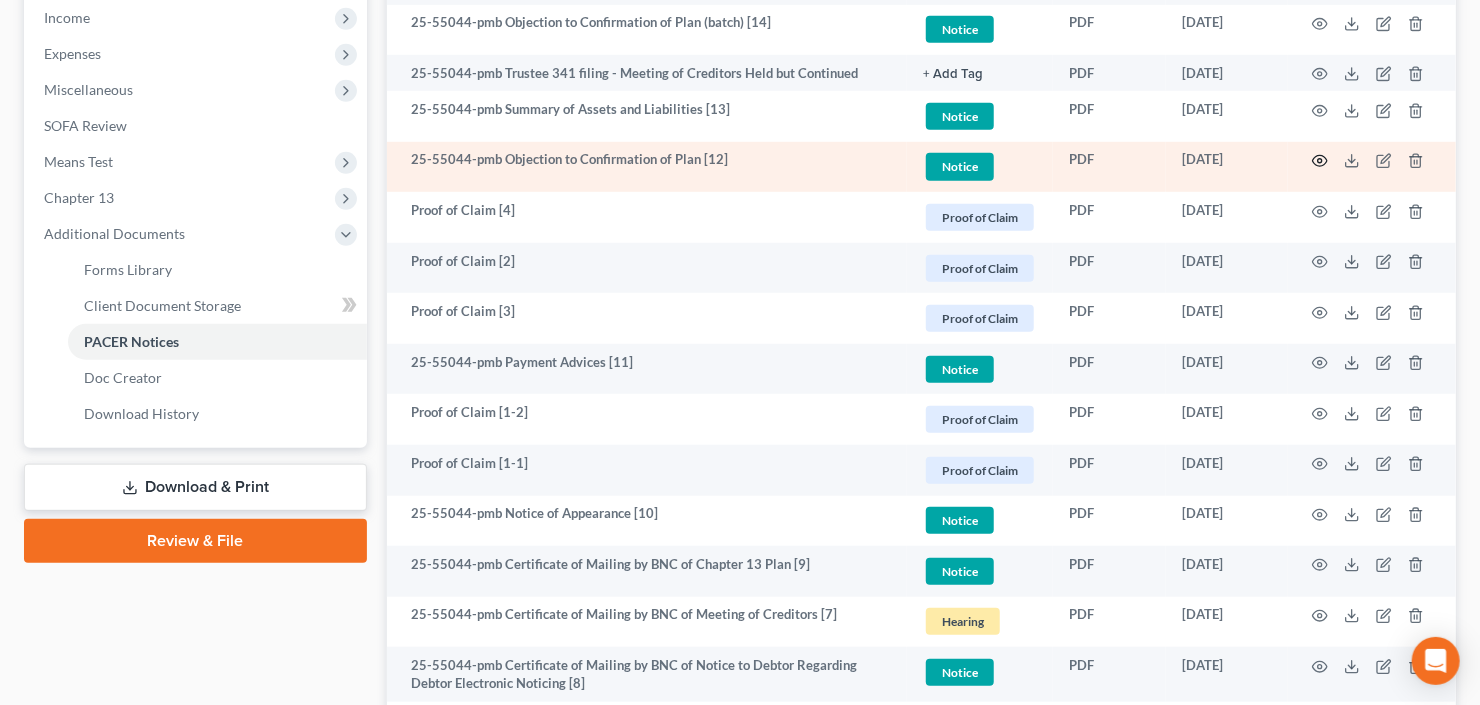 click 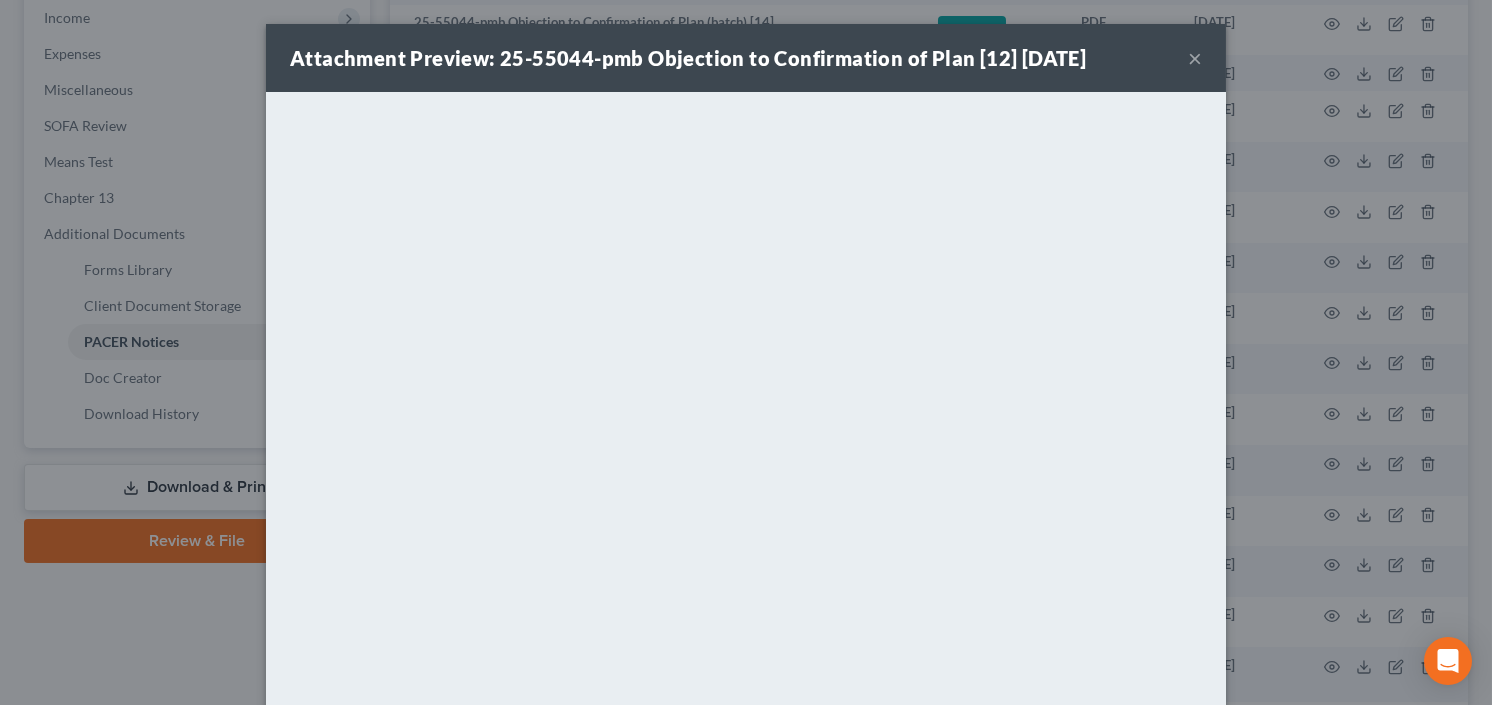 click on "×" at bounding box center (1195, 58) 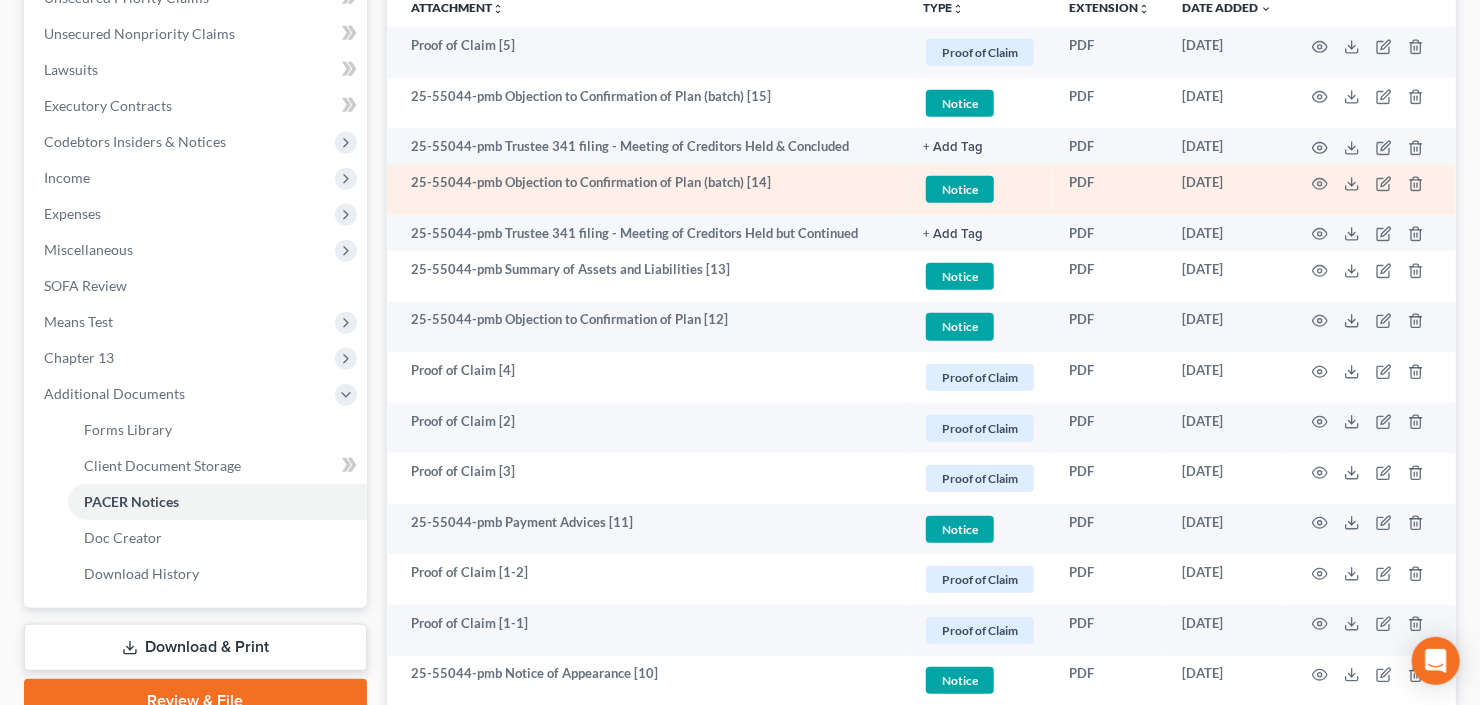 scroll, scrollTop: 480, scrollLeft: 0, axis: vertical 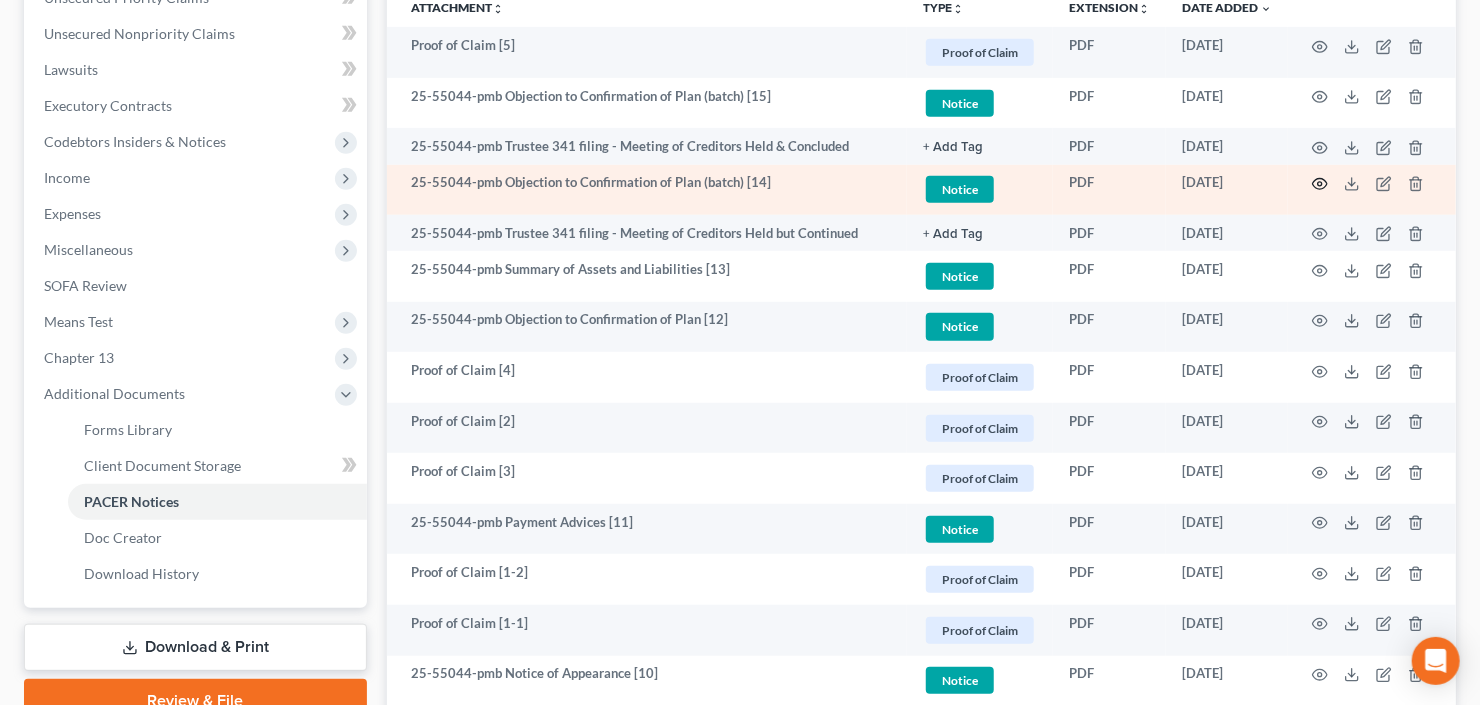 click 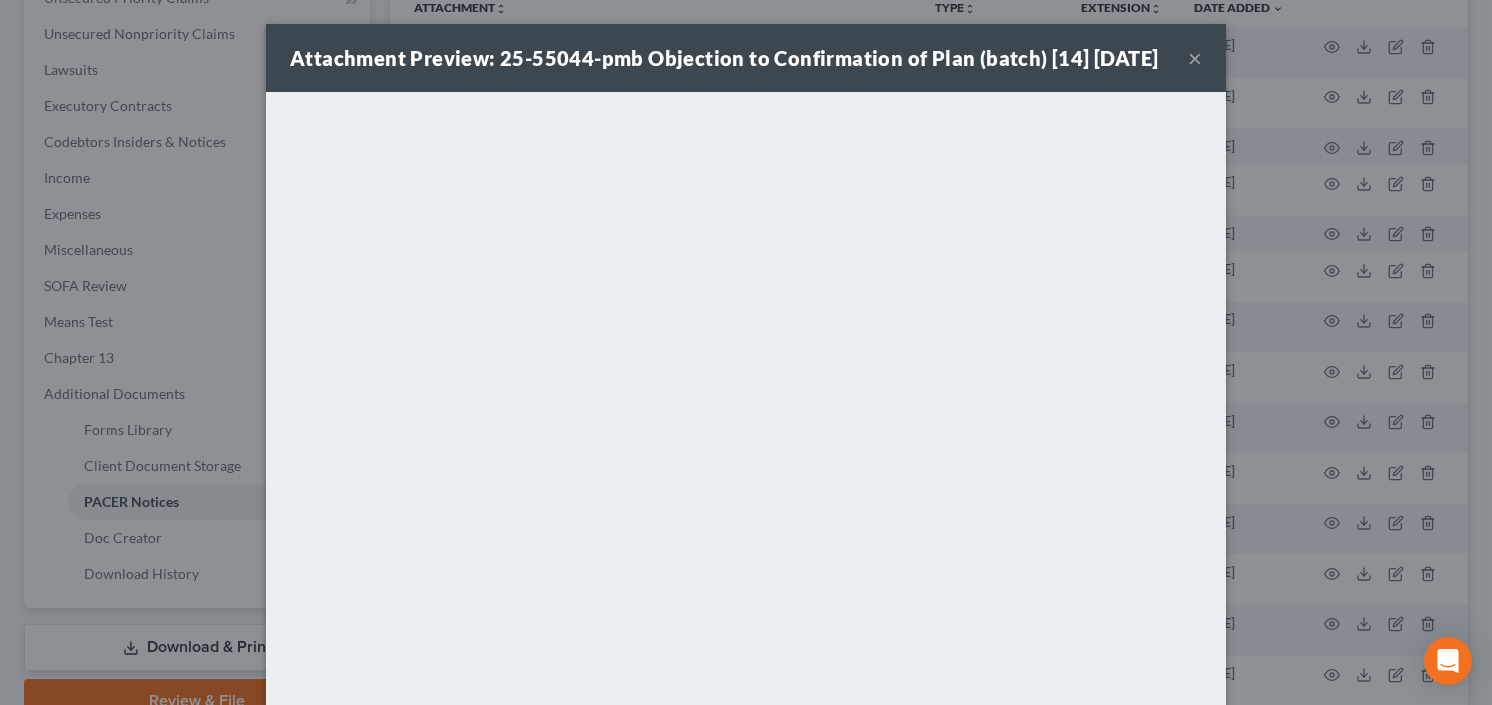 click on "×" at bounding box center (1195, 58) 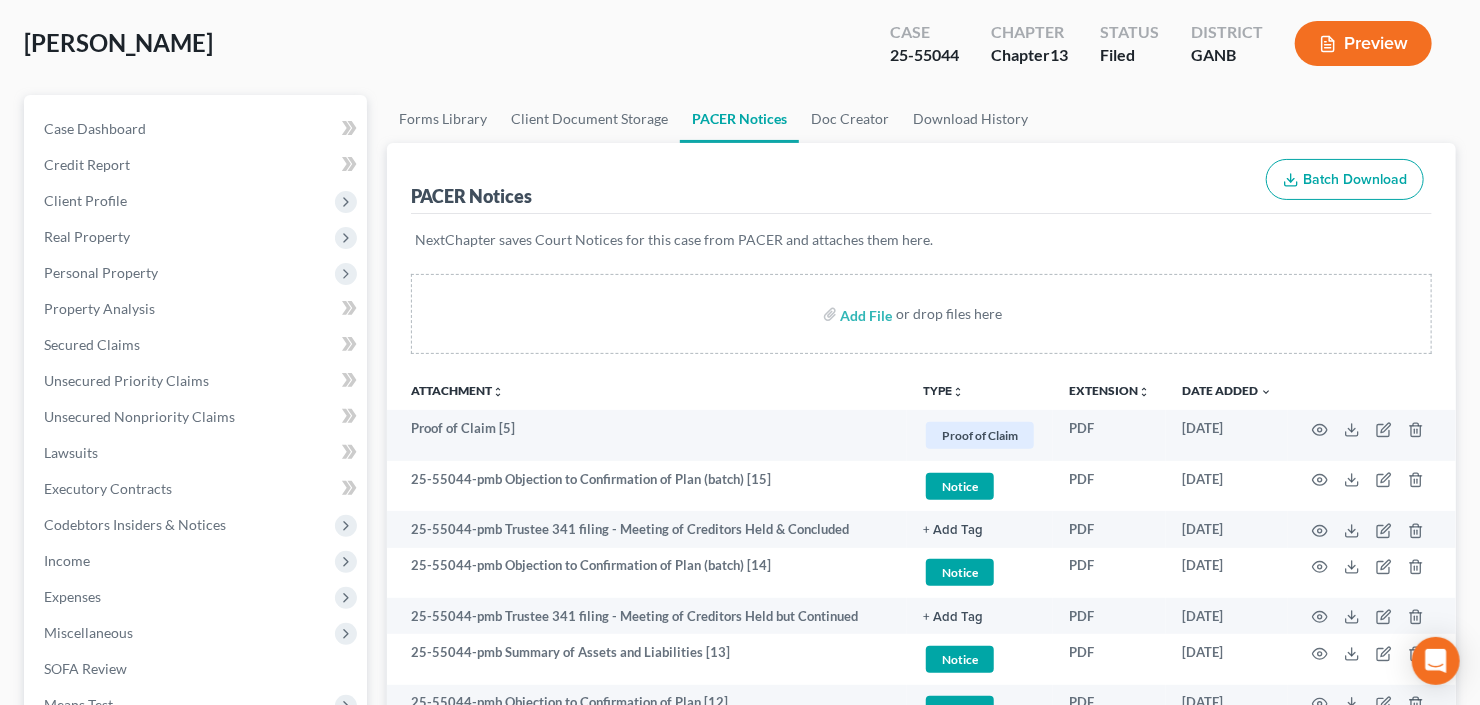 scroll, scrollTop: 0, scrollLeft: 0, axis: both 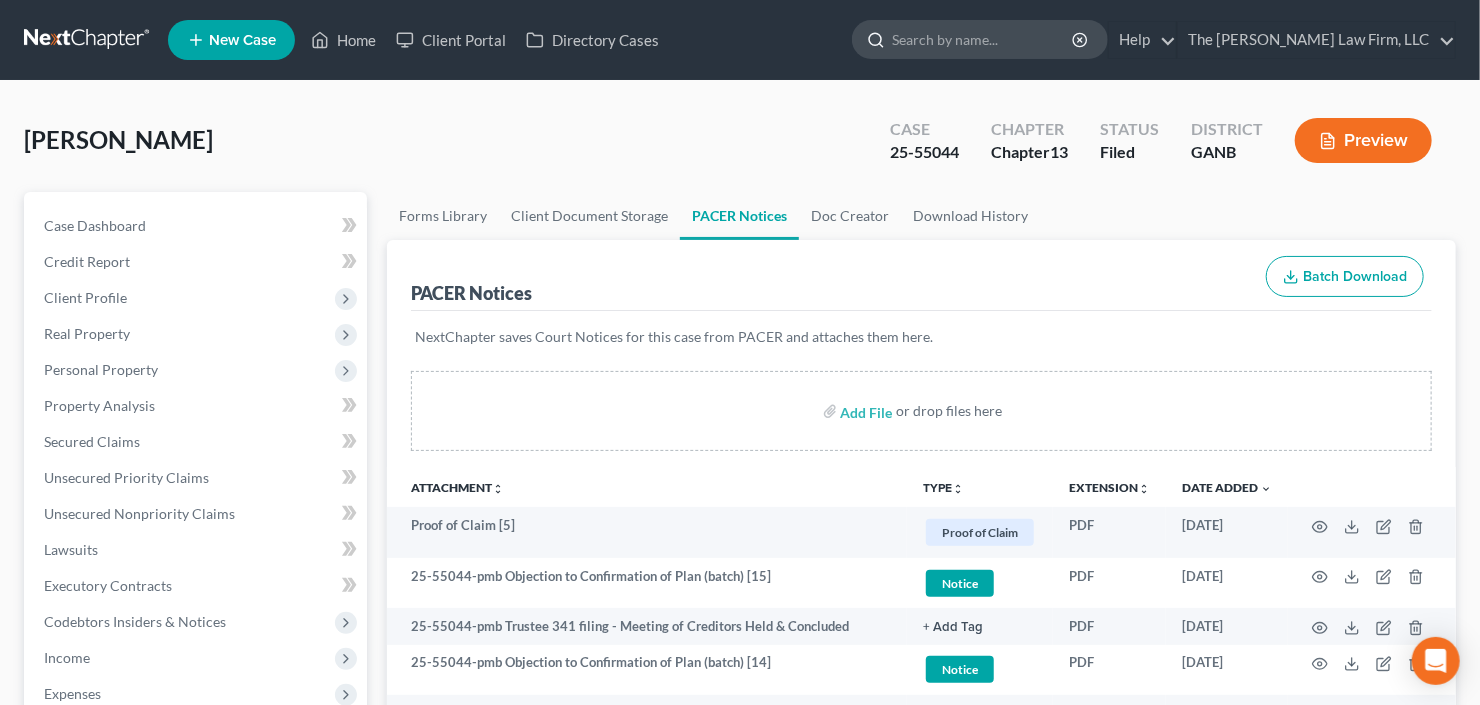 click at bounding box center (983, 39) 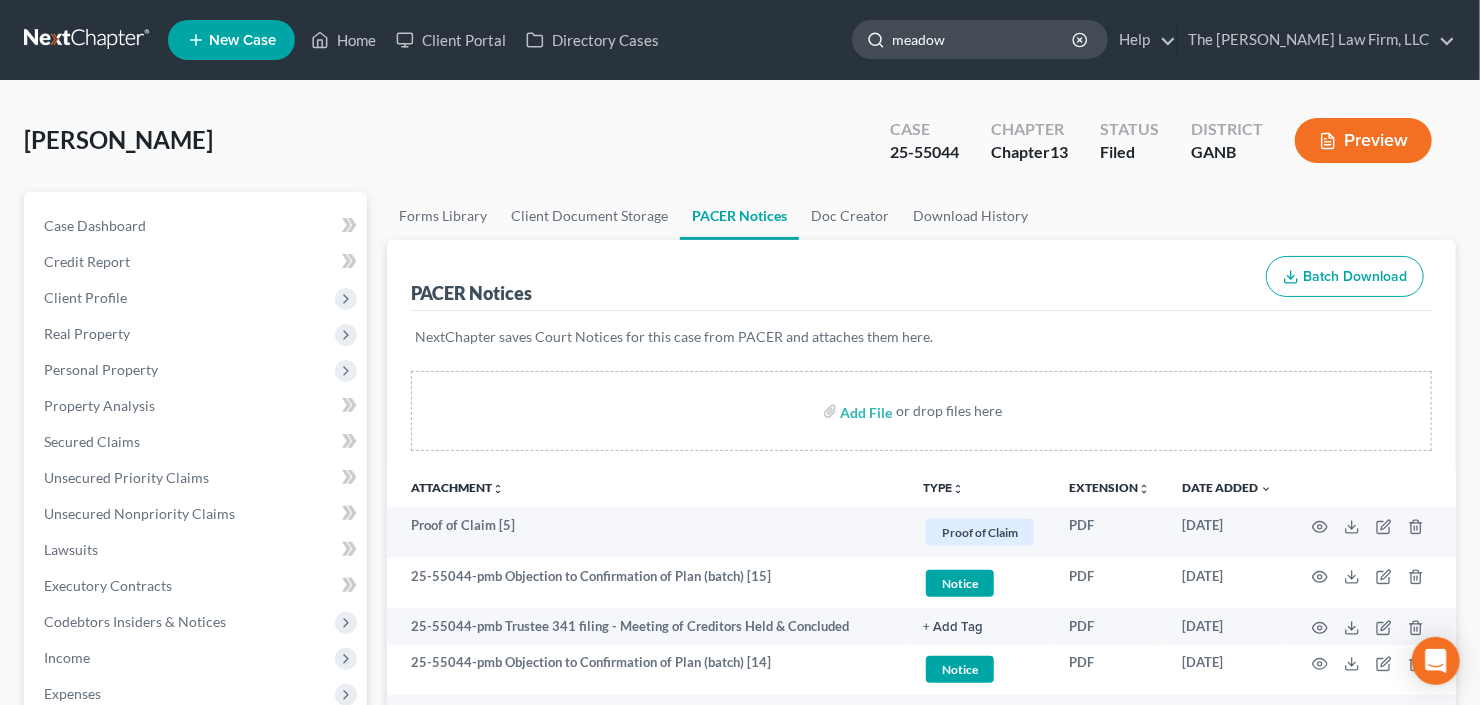 type on "[PERSON_NAME]" 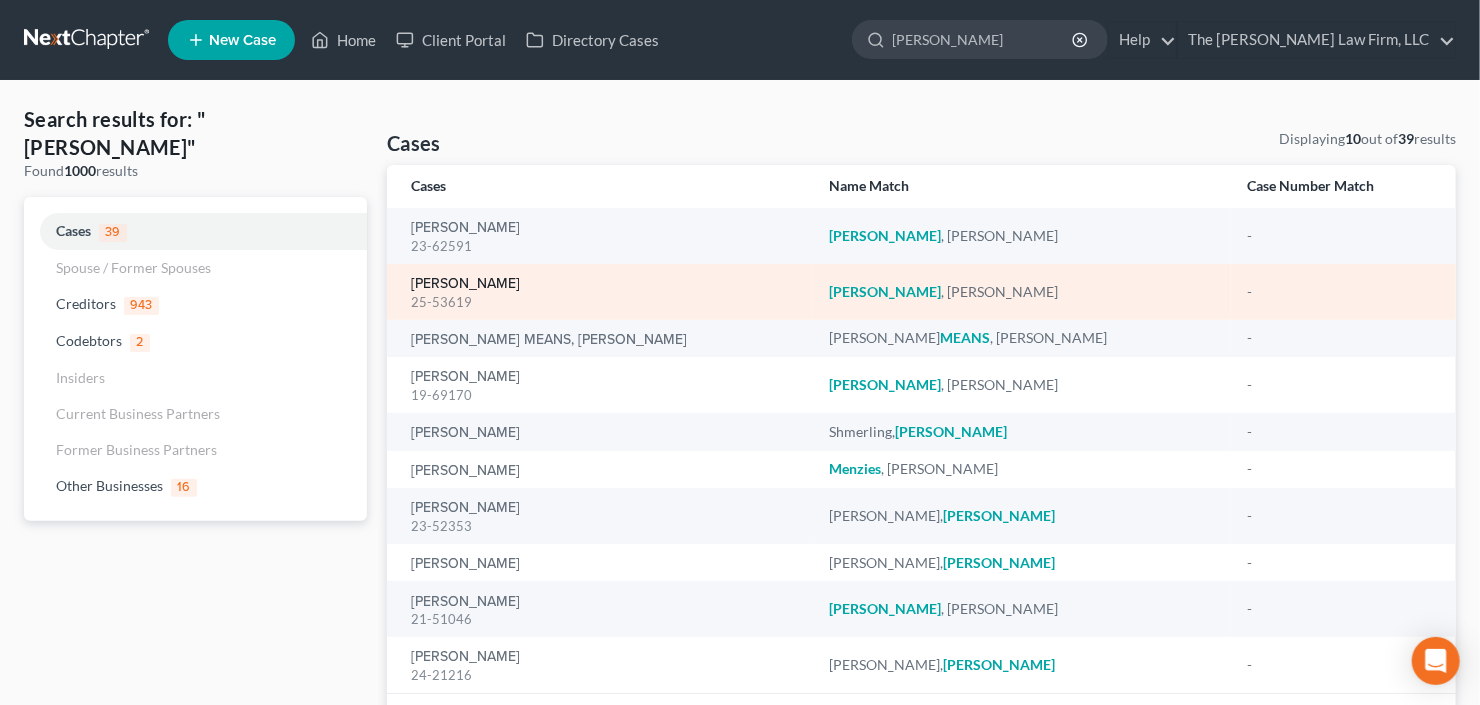 click on "[PERSON_NAME]" at bounding box center [465, 284] 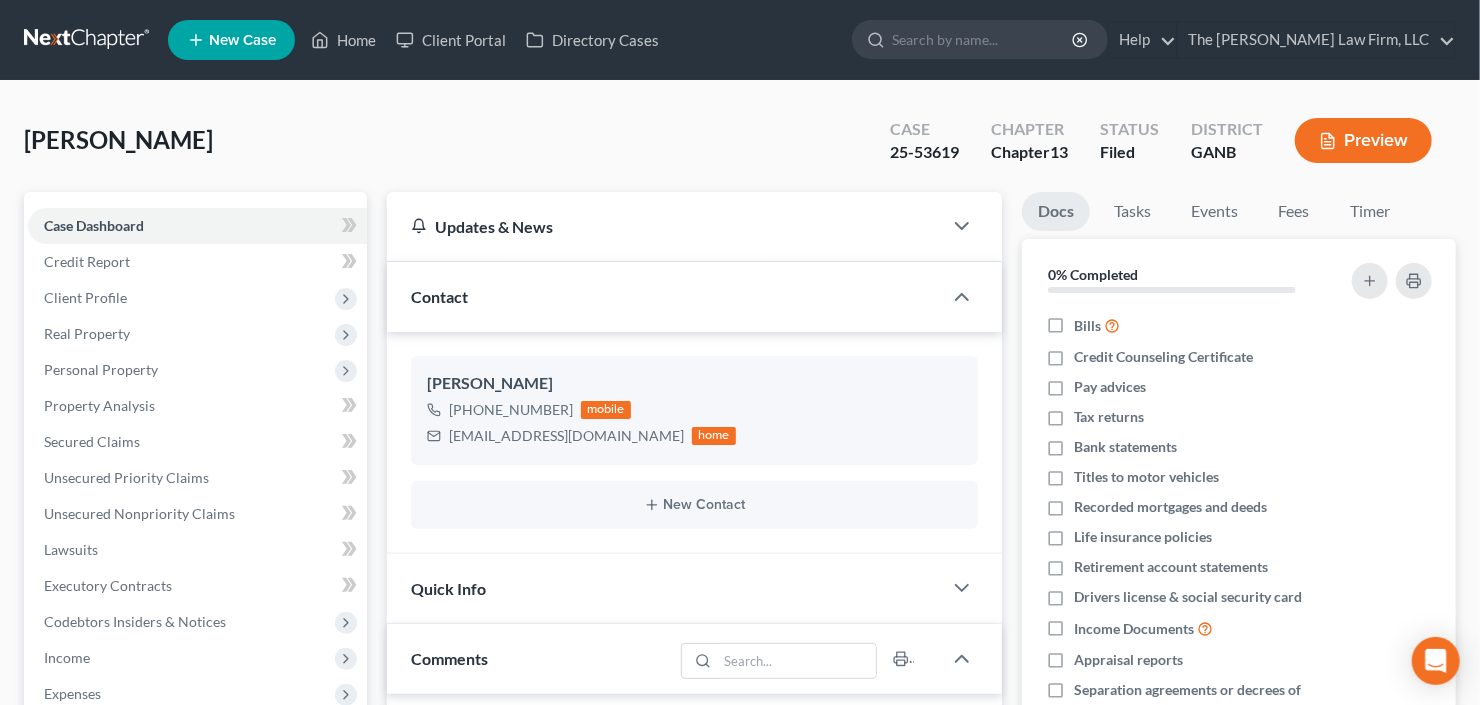 scroll, scrollTop: 560, scrollLeft: 0, axis: vertical 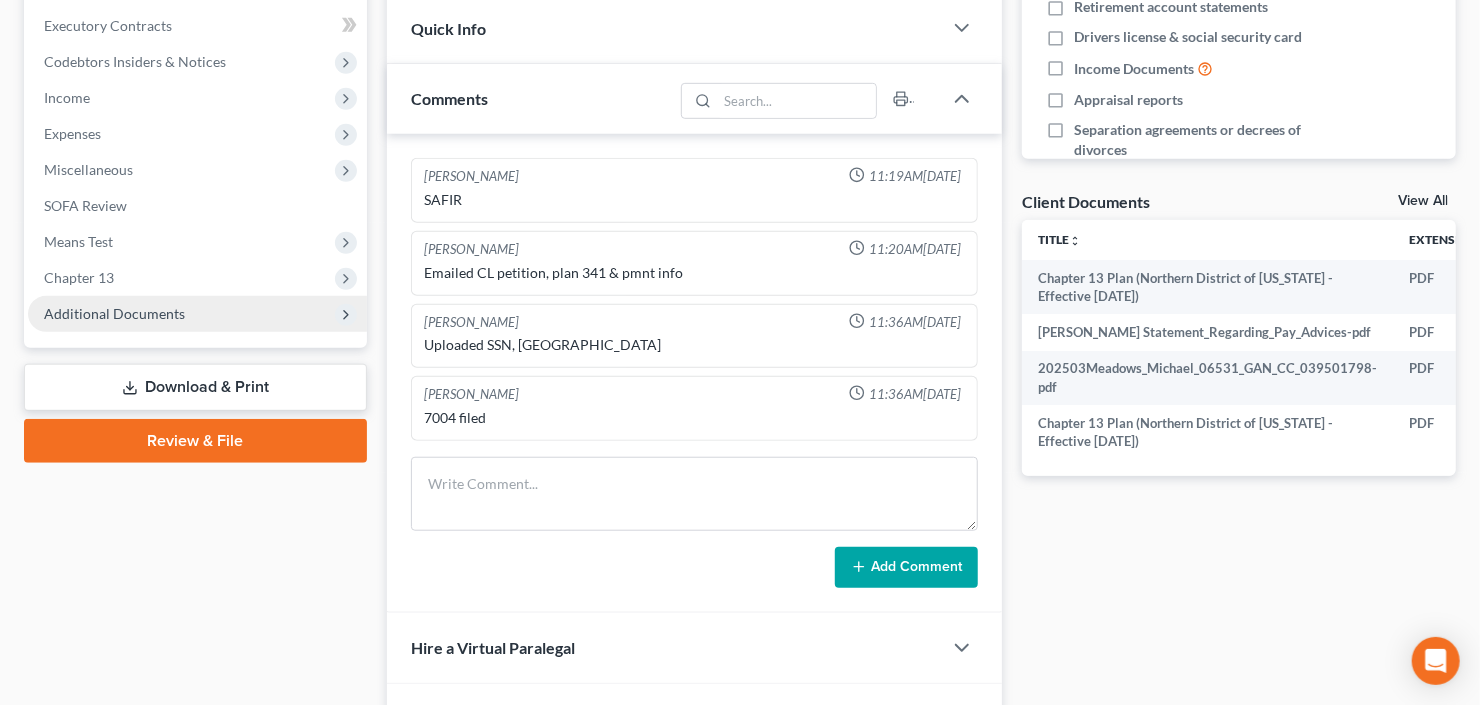 click on "Additional Documents" at bounding box center [114, 313] 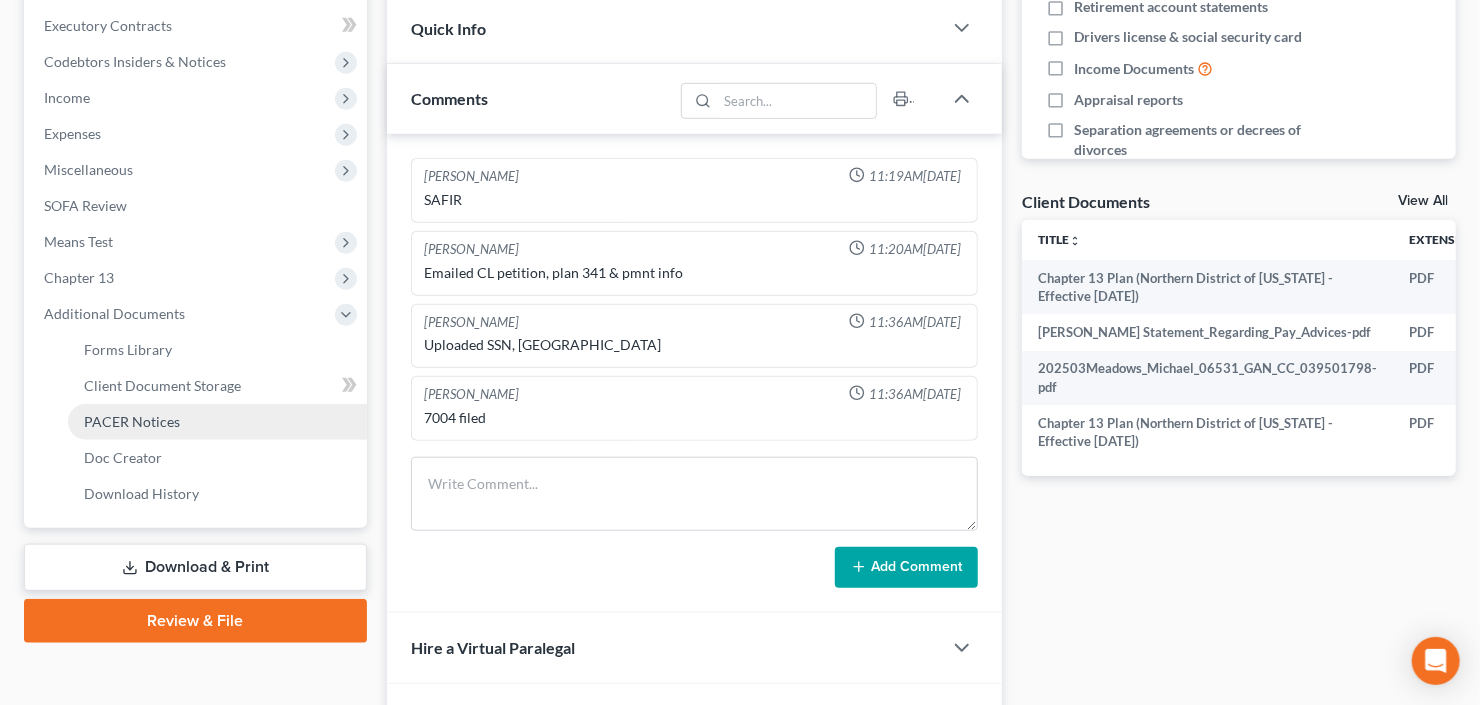 click on "PACER Notices" at bounding box center [217, 422] 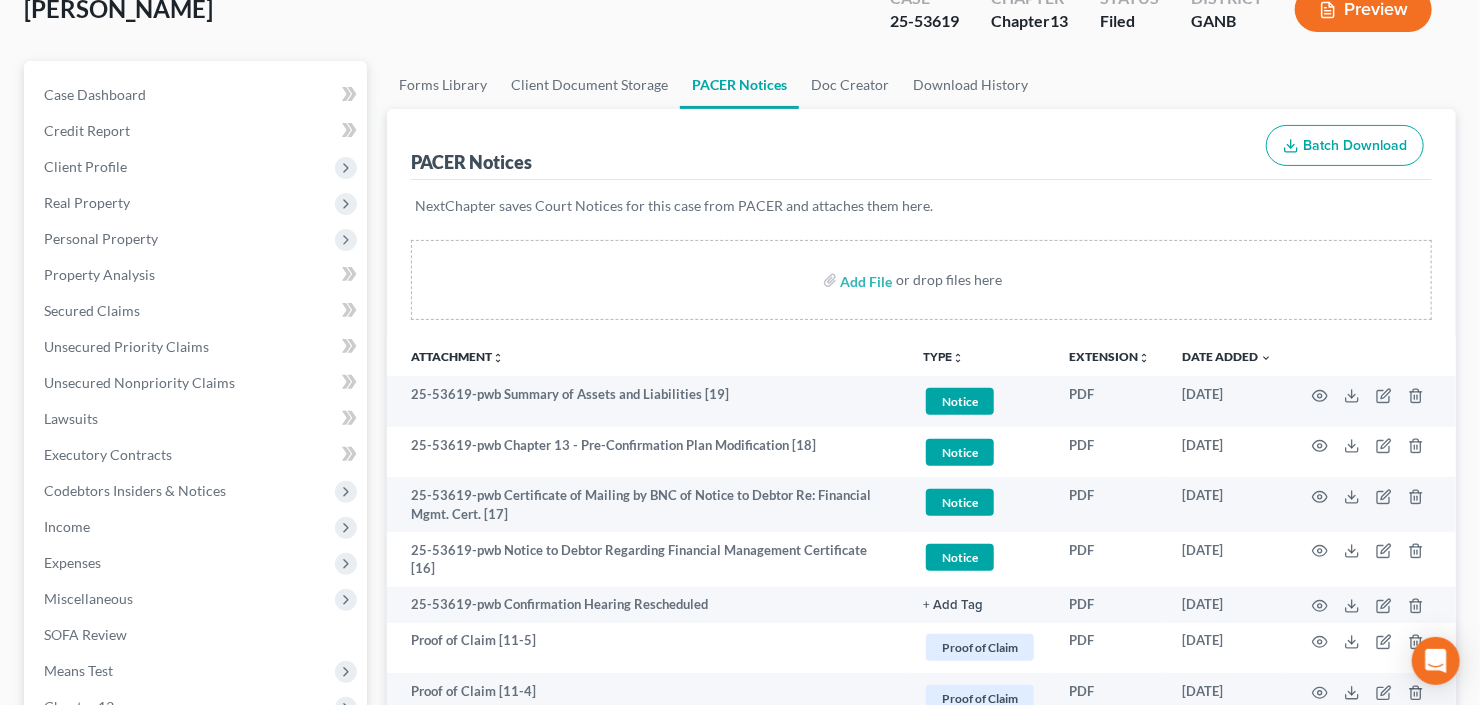 scroll, scrollTop: 0, scrollLeft: 0, axis: both 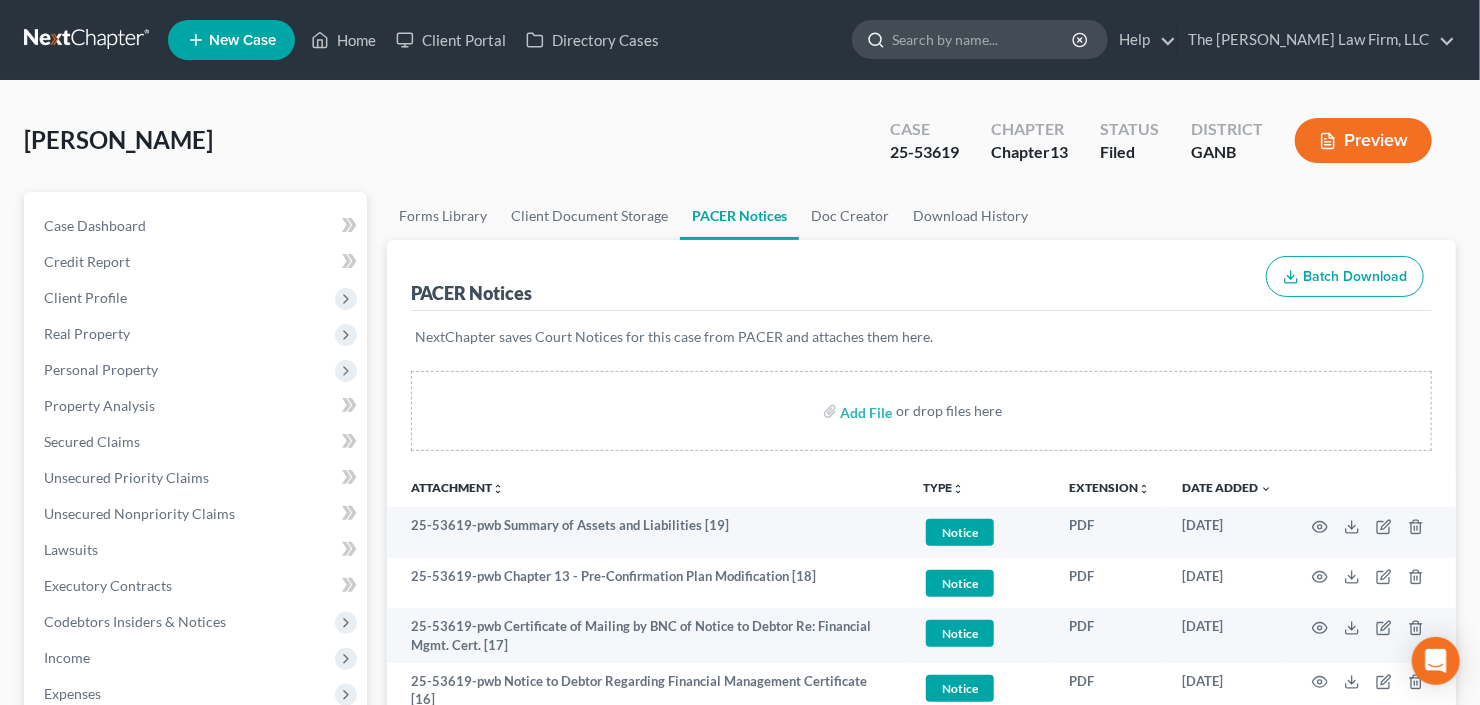 click at bounding box center [983, 39] 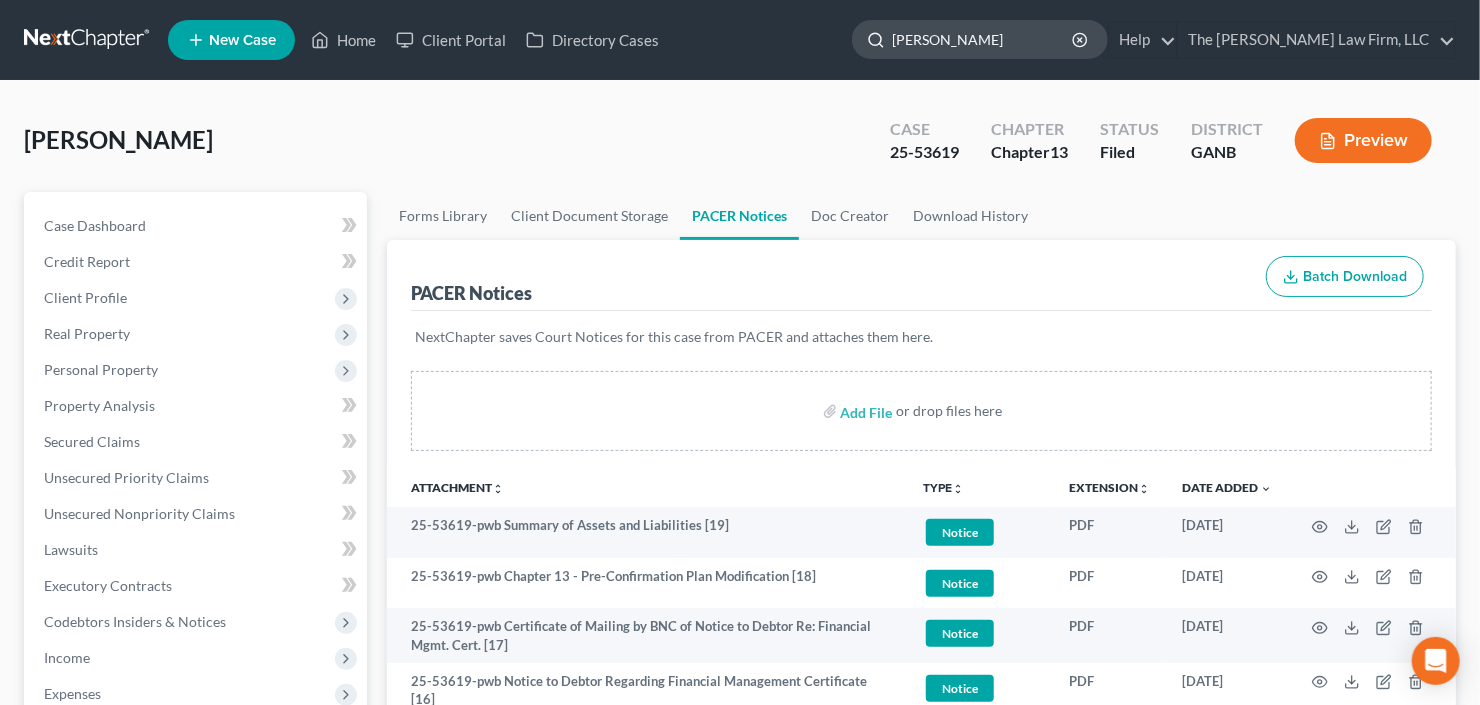 type on "[PERSON_NAME]" 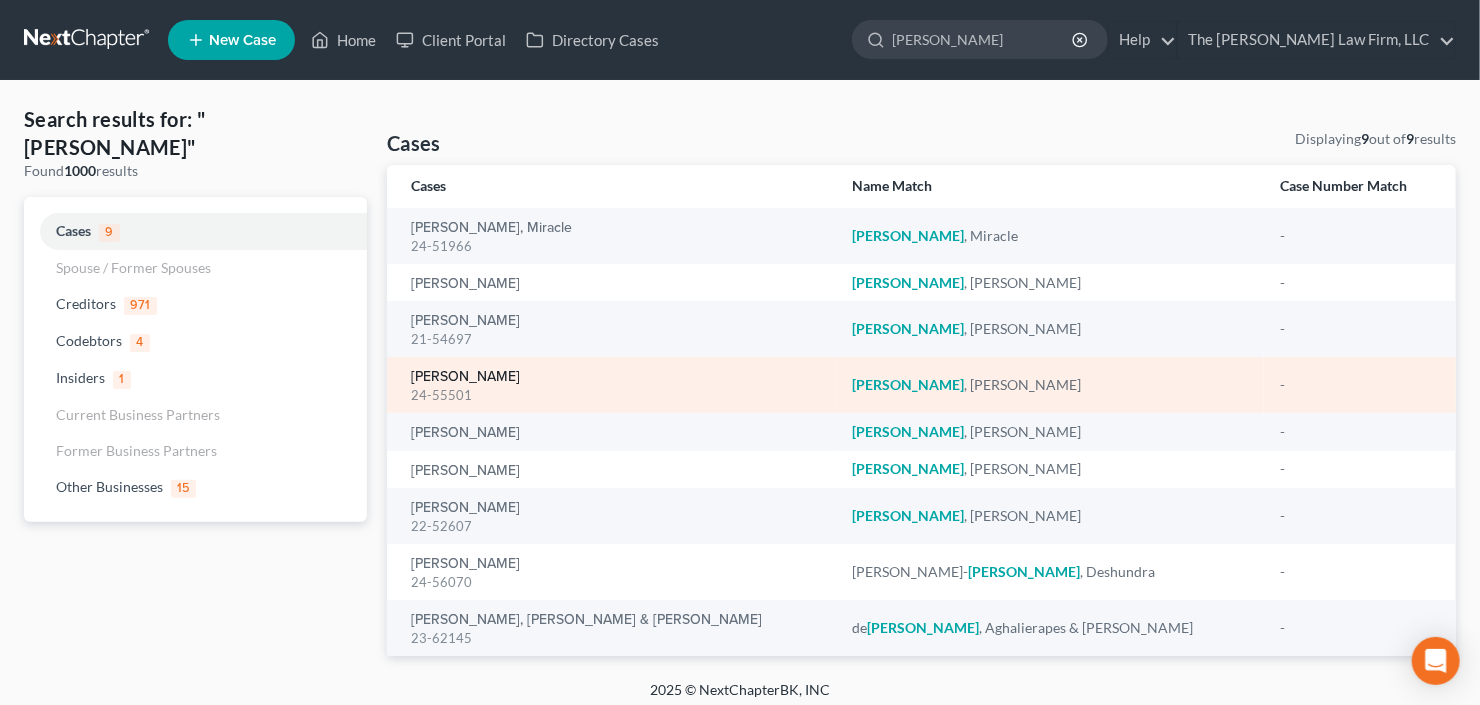 click on "[PERSON_NAME]" at bounding box center (465, 377) 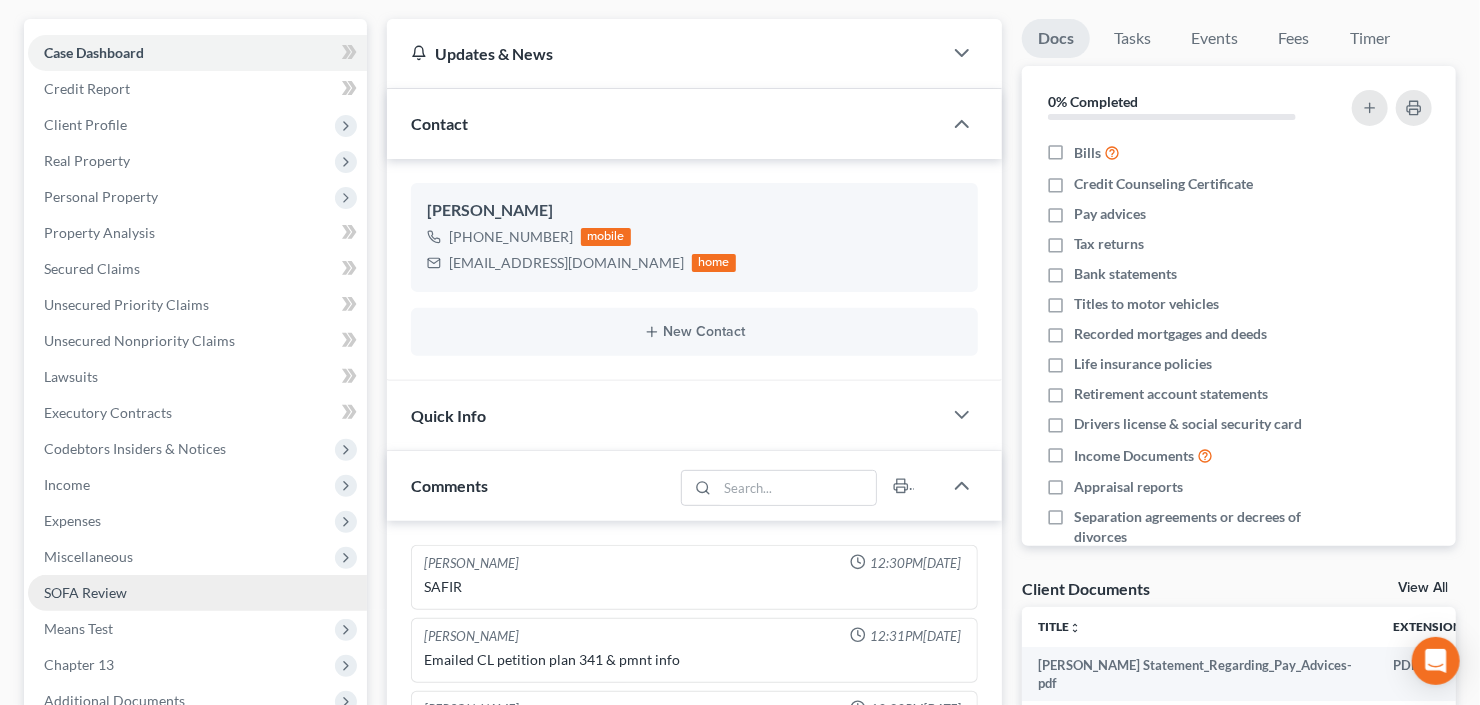 scroll, scrollTop: 320, scrollLeft: 0, axis: vertical 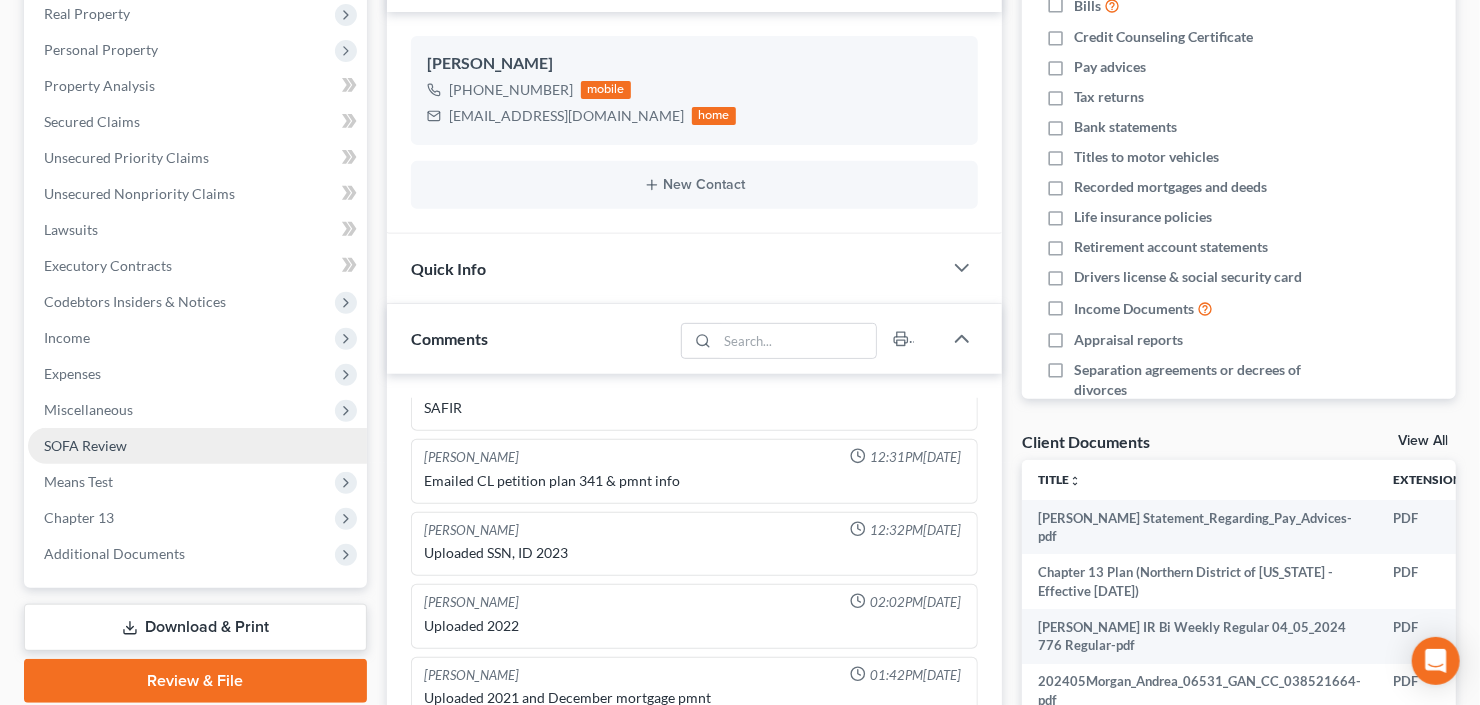 click on "Additional Documents" at bounding box center [114, 553] 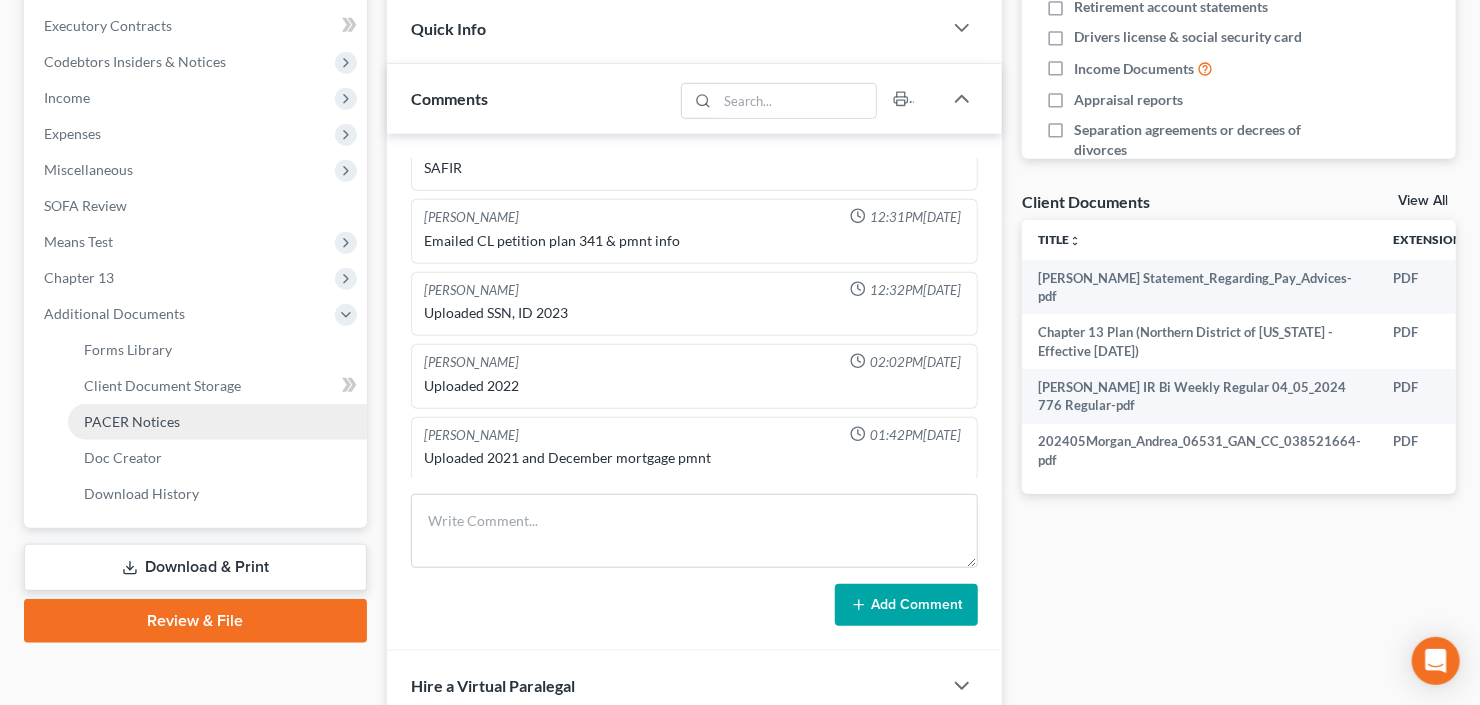 click on "PACER Notices" at bounding box center (132, 421) 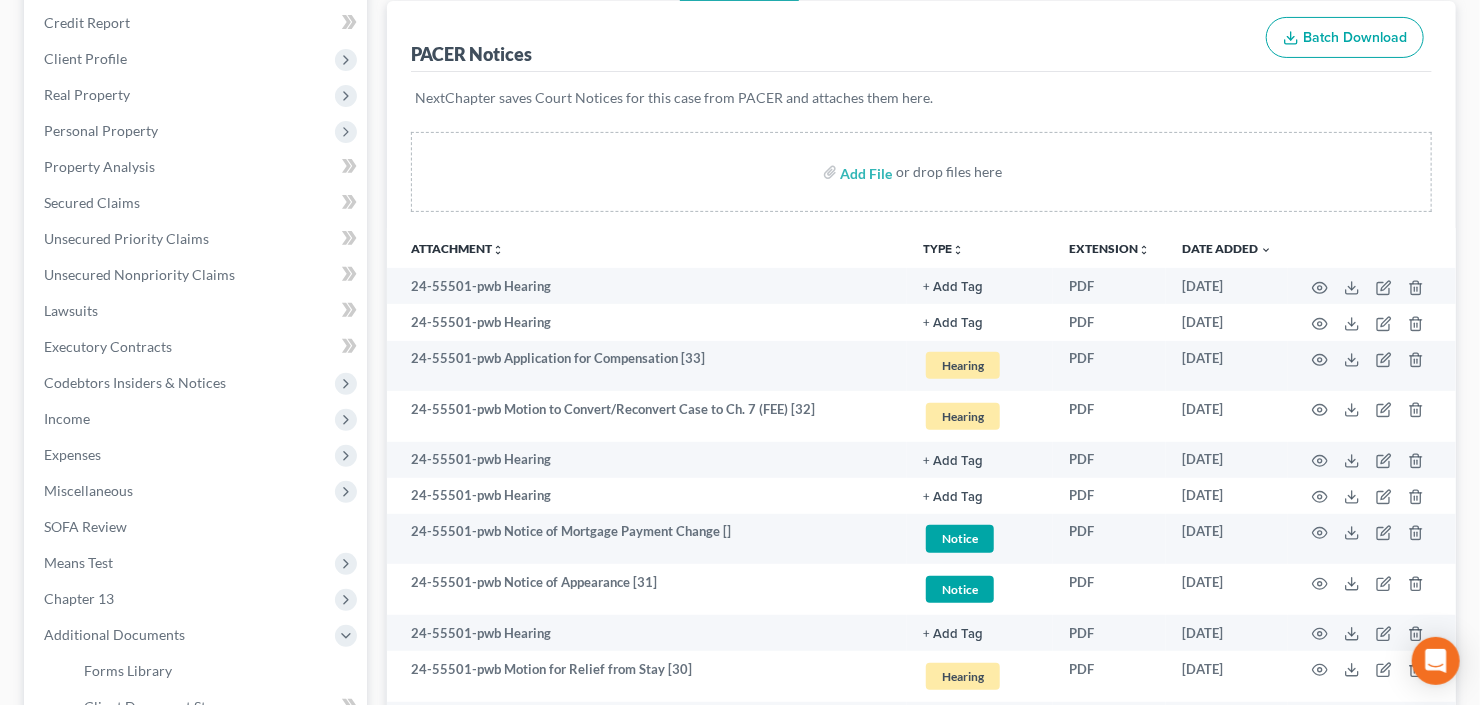 scroll, scrollTop: 240, scrollLeft: 0, axis: vertical 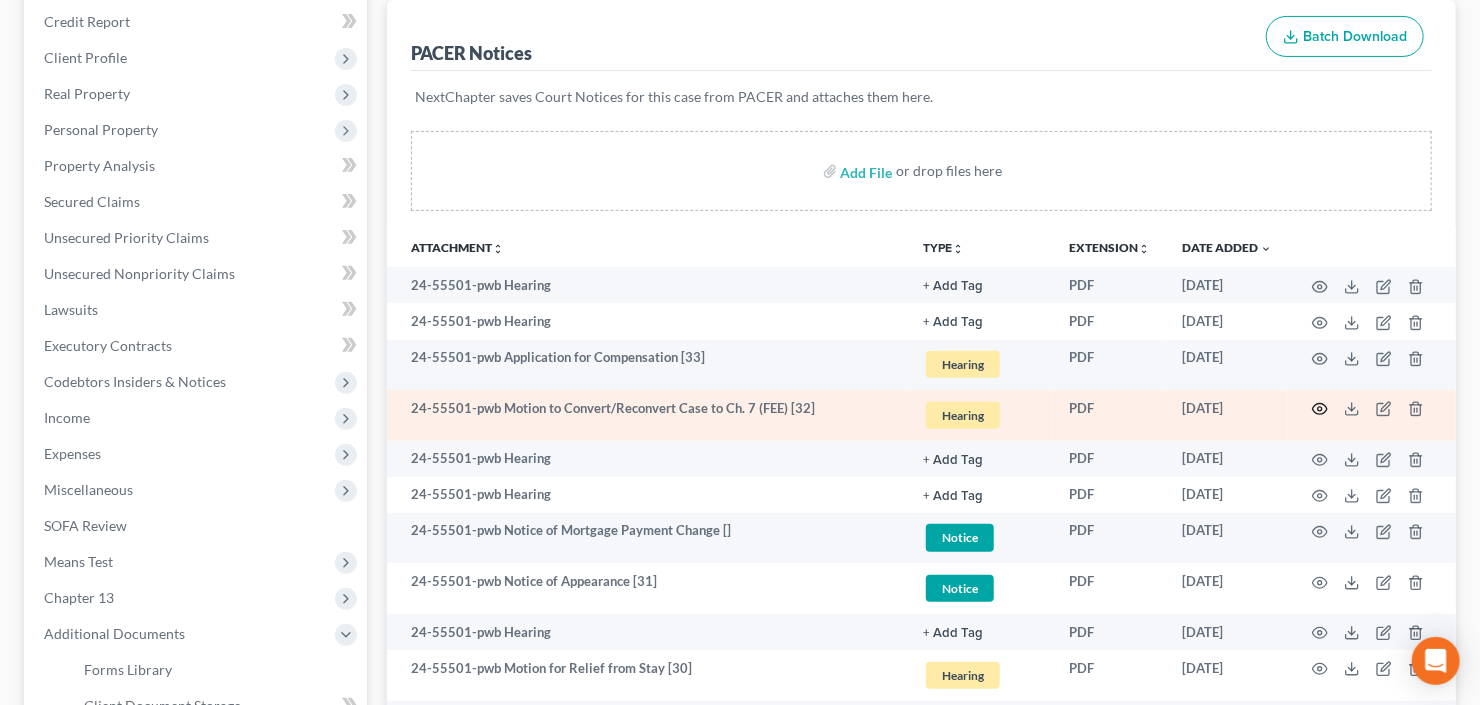 click 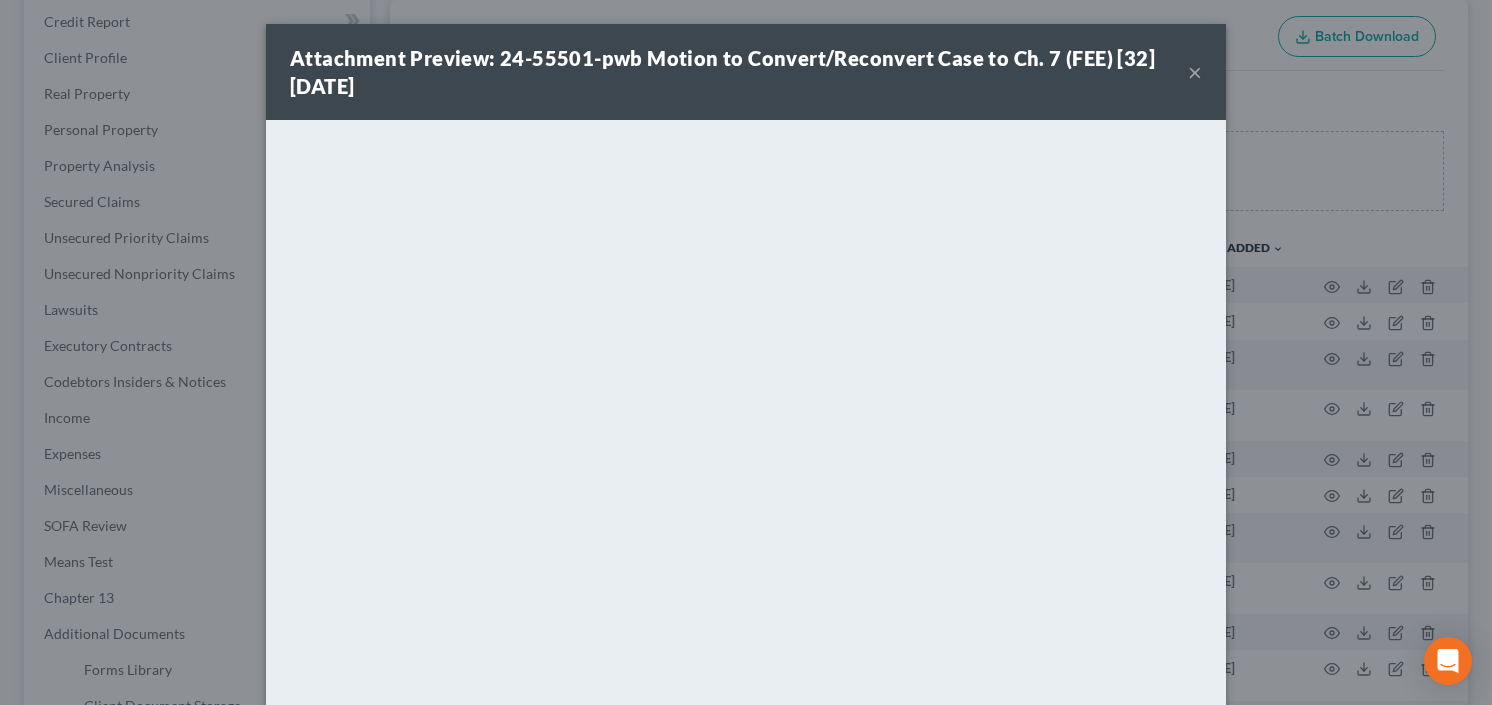 click on "×" at bounding box center [1195, 72] 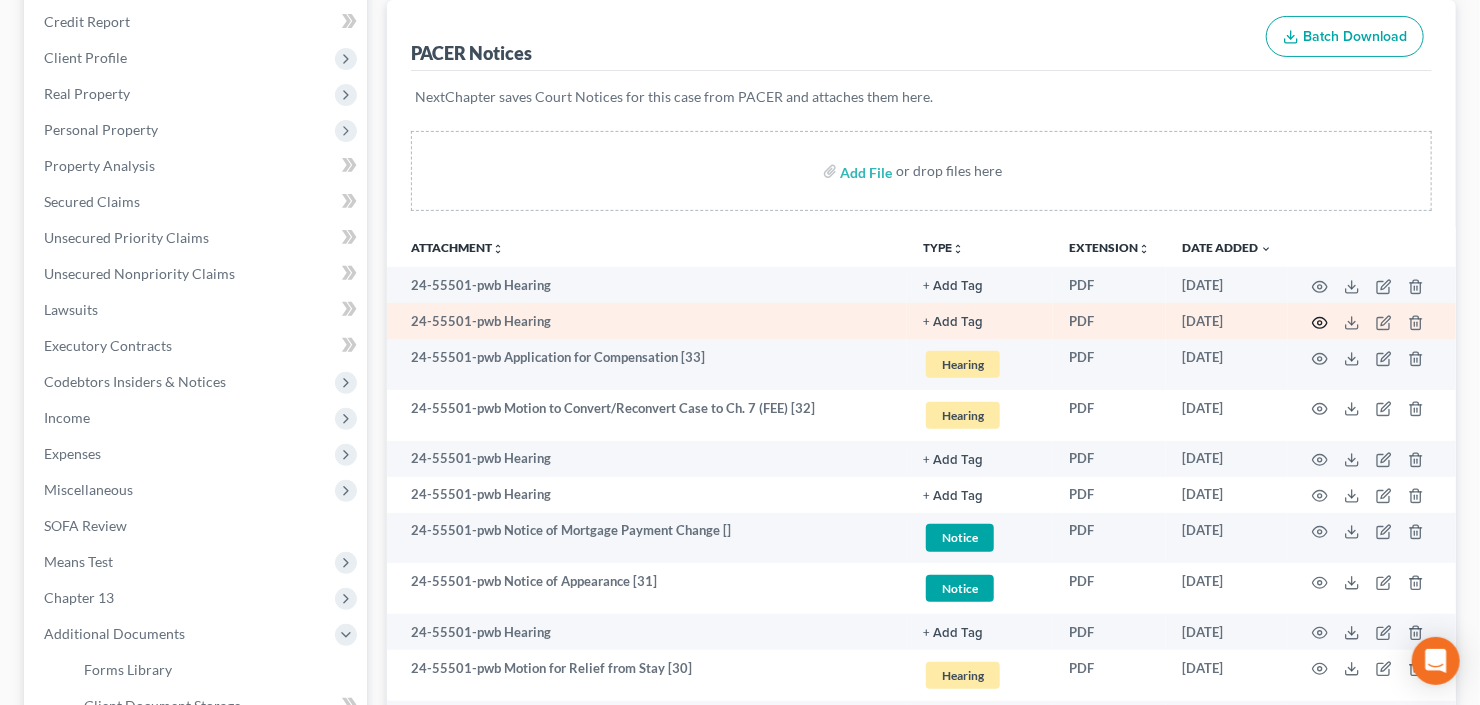 click 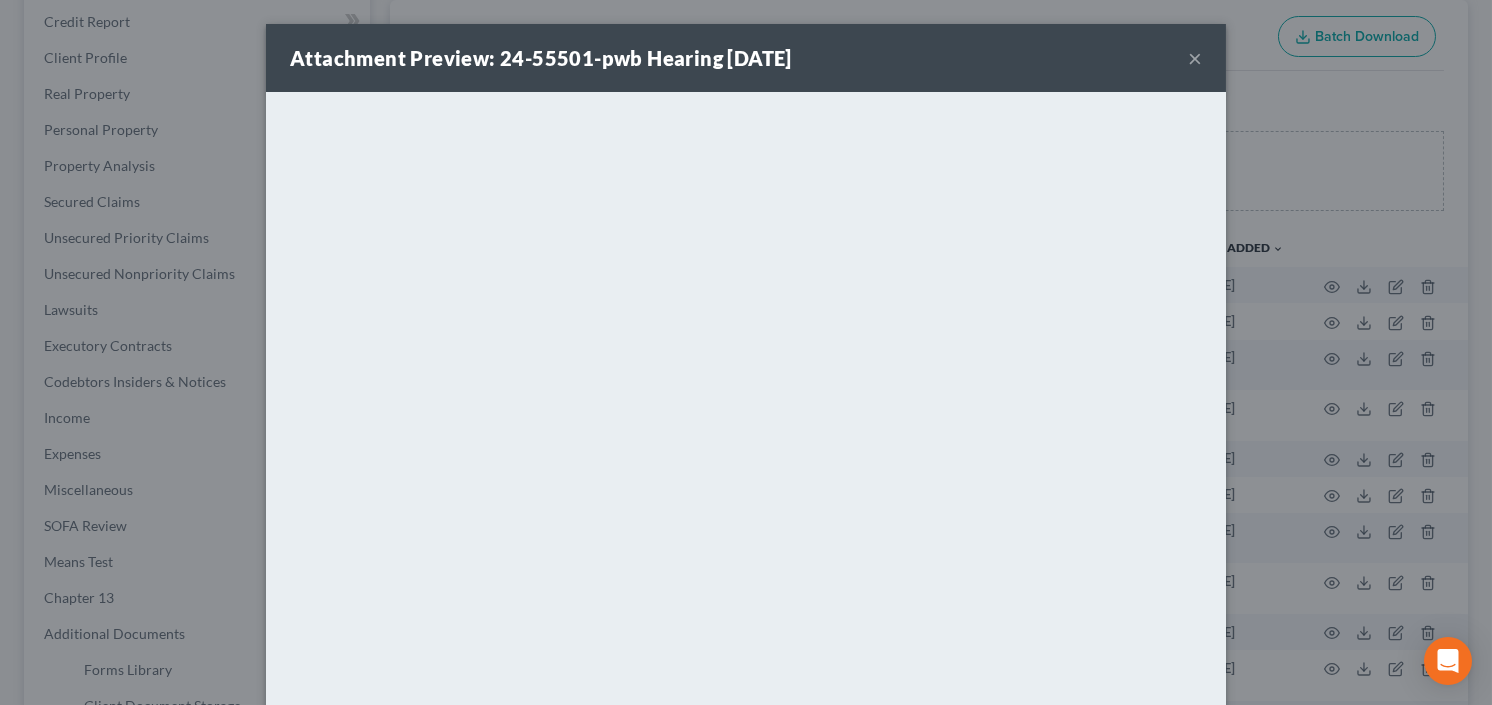 click on "×" at bounding box center [1195, 58] 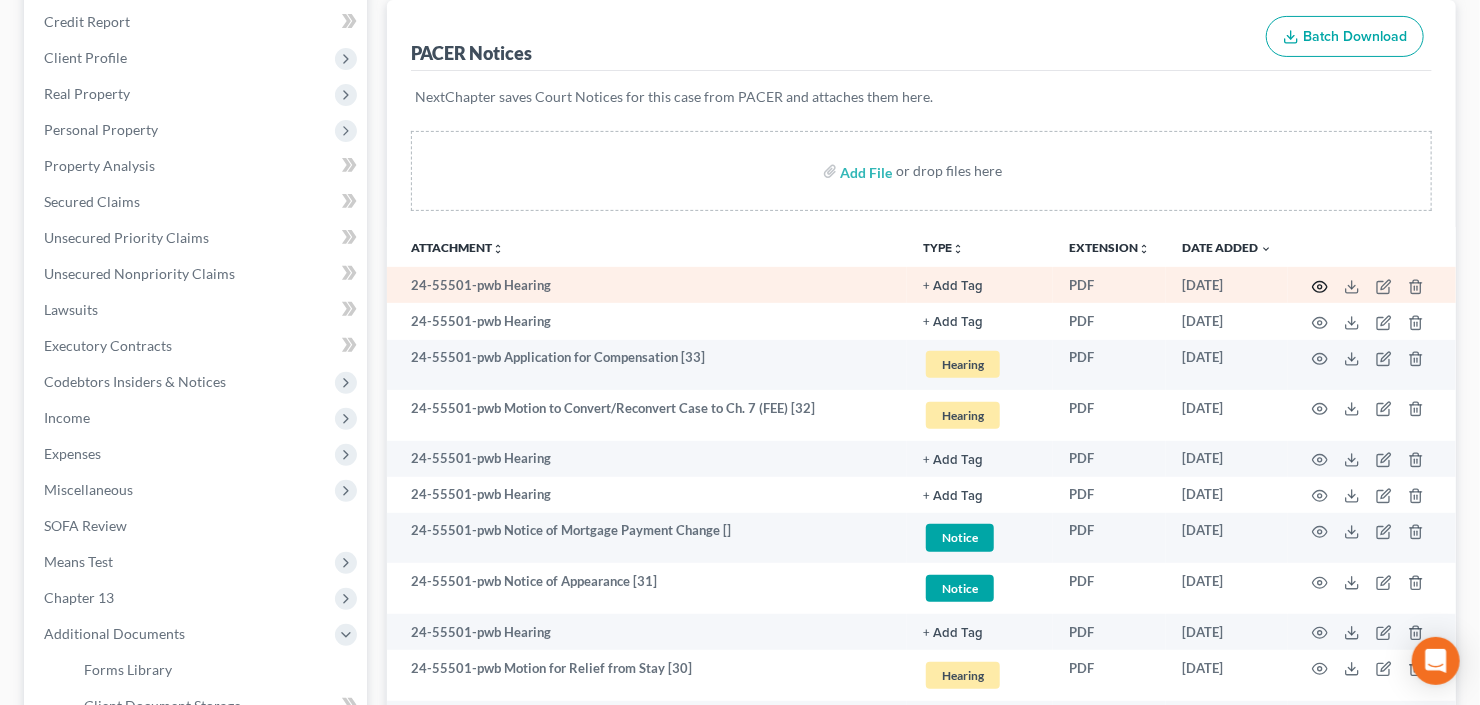 click 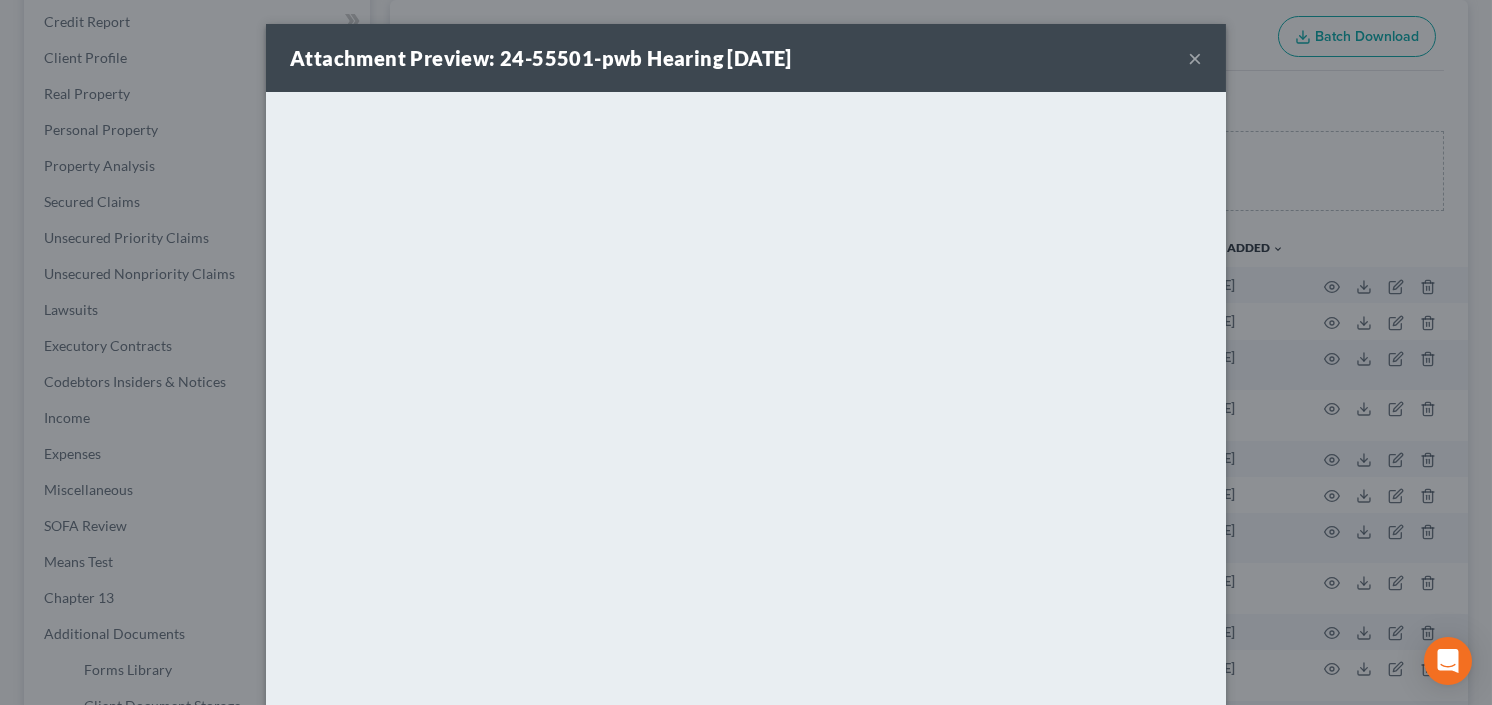 click on "×" at bounding box center (1195, 58) 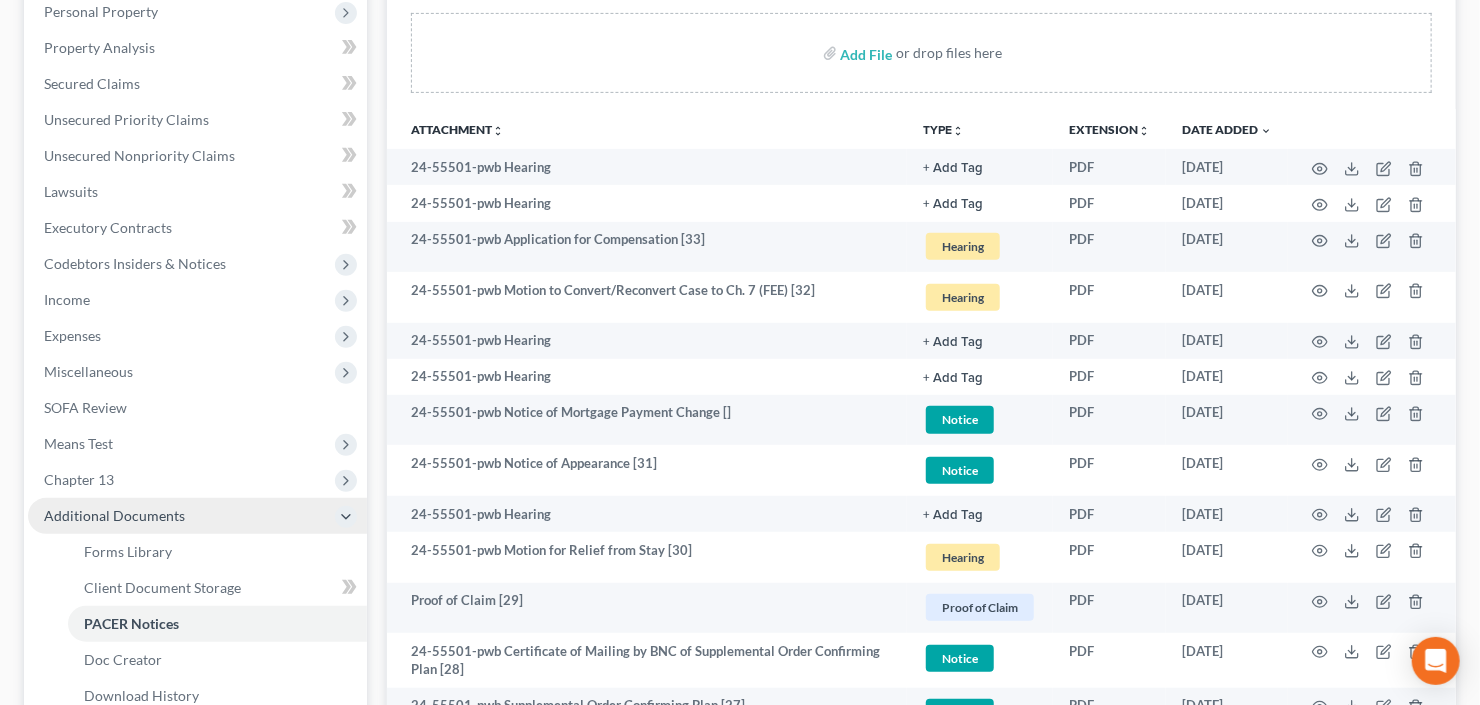 scroll, scrollTop: 480, scrollLeft: 0, axis: vertical 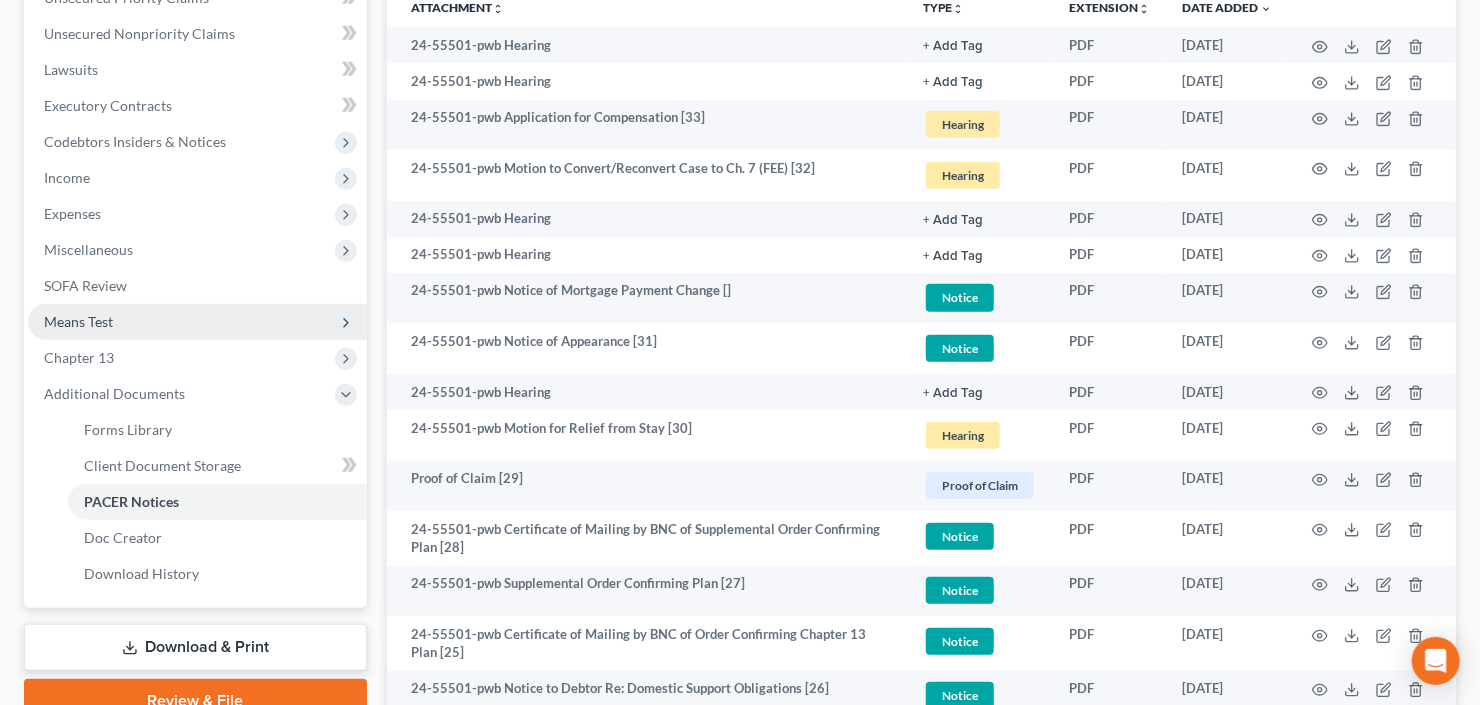 click on "Means Test" at bounding box center [78, 321] 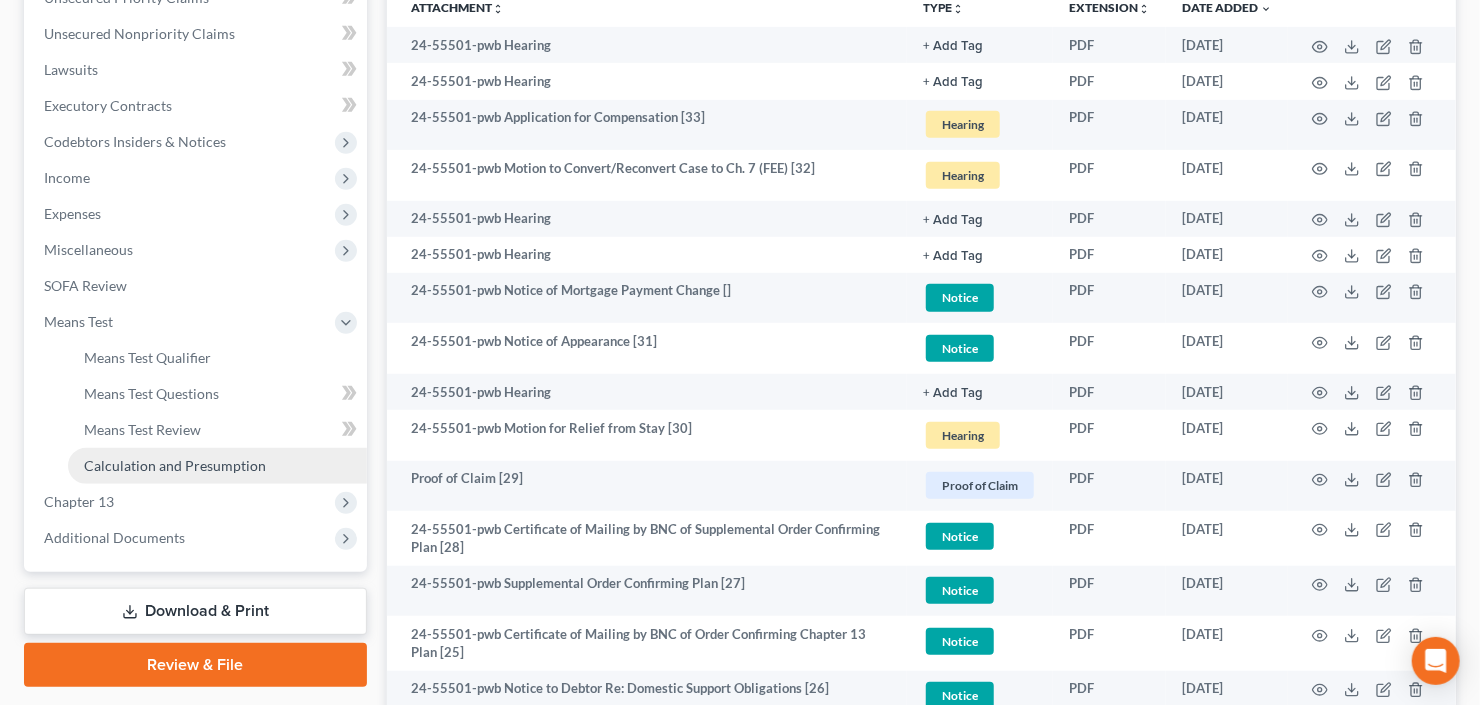 click on "Calculation and Presumption" at bounding box center (175, 465) 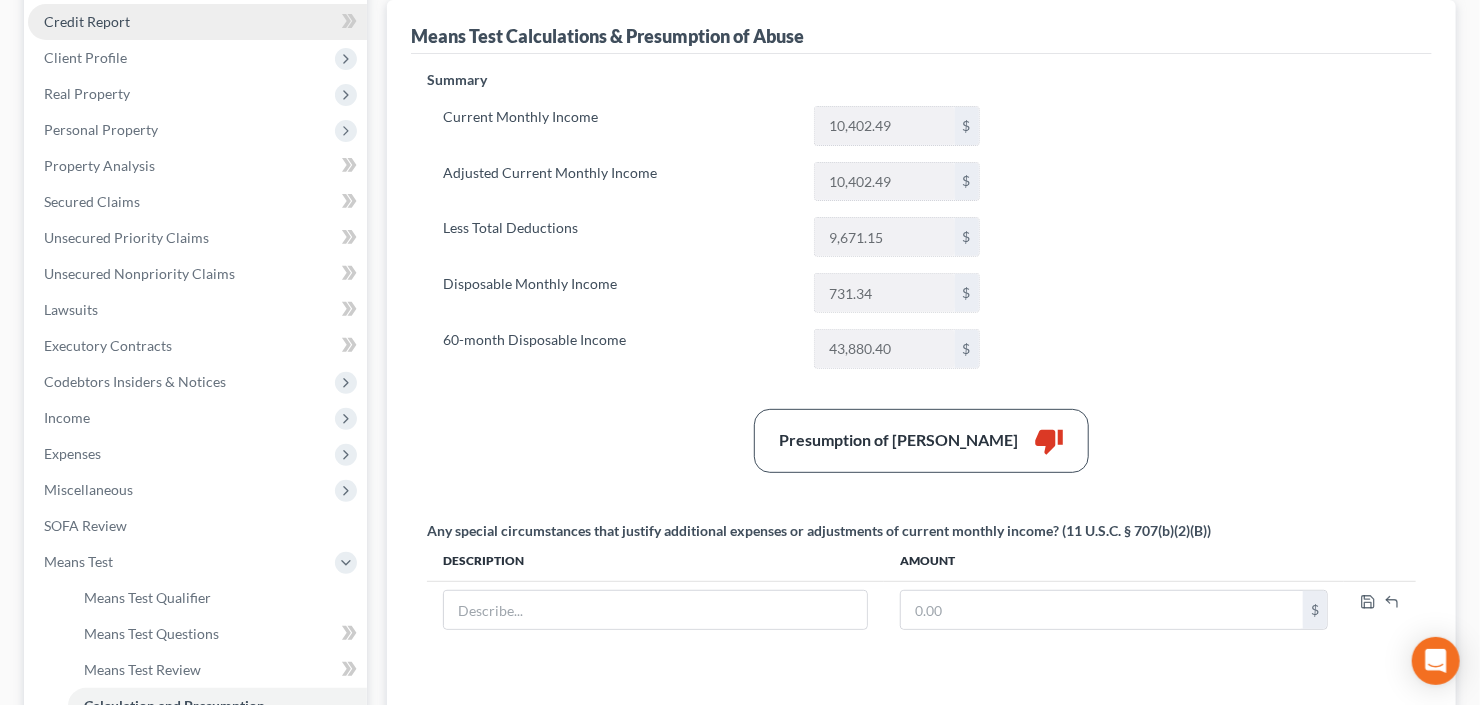scroll, scrollTop: 0, scrollLeft: 0, axis: both 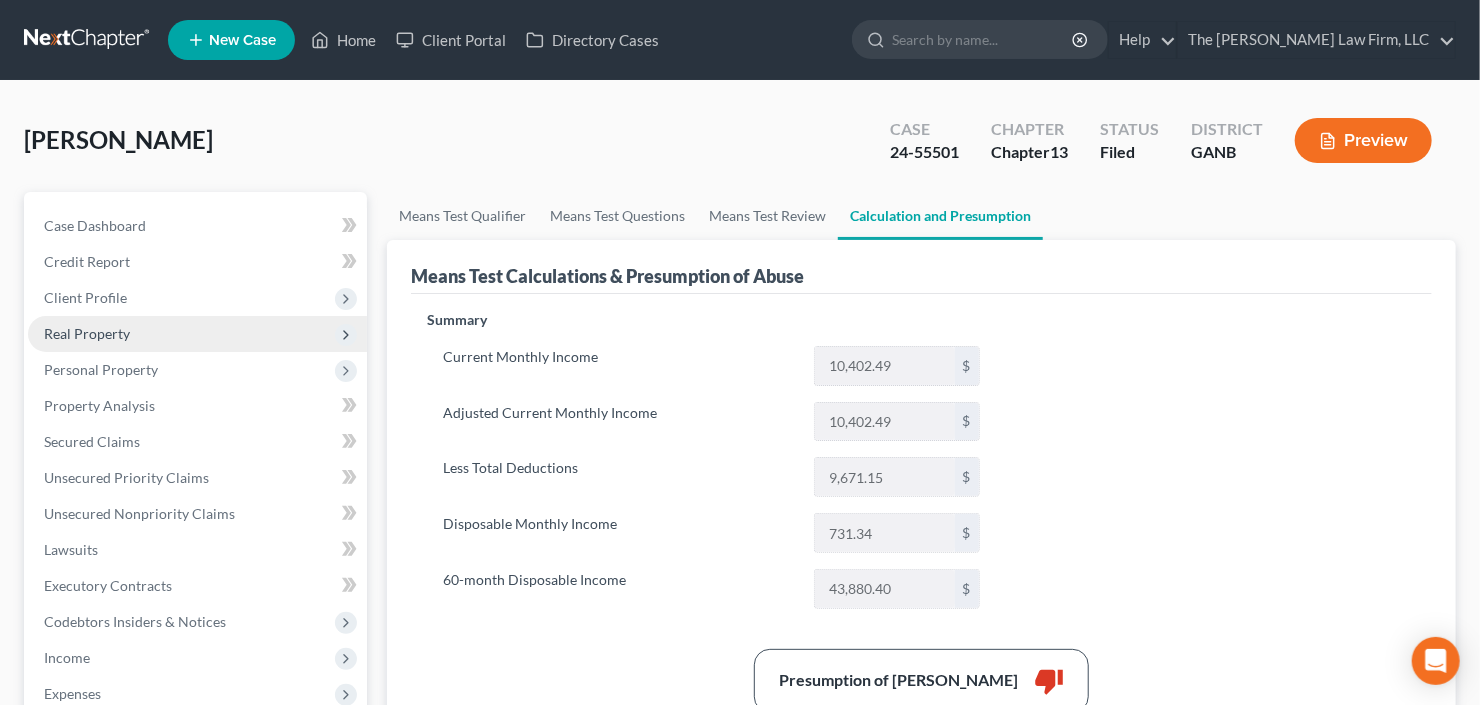 click on "Real Property" at bounding box center [87, 333] 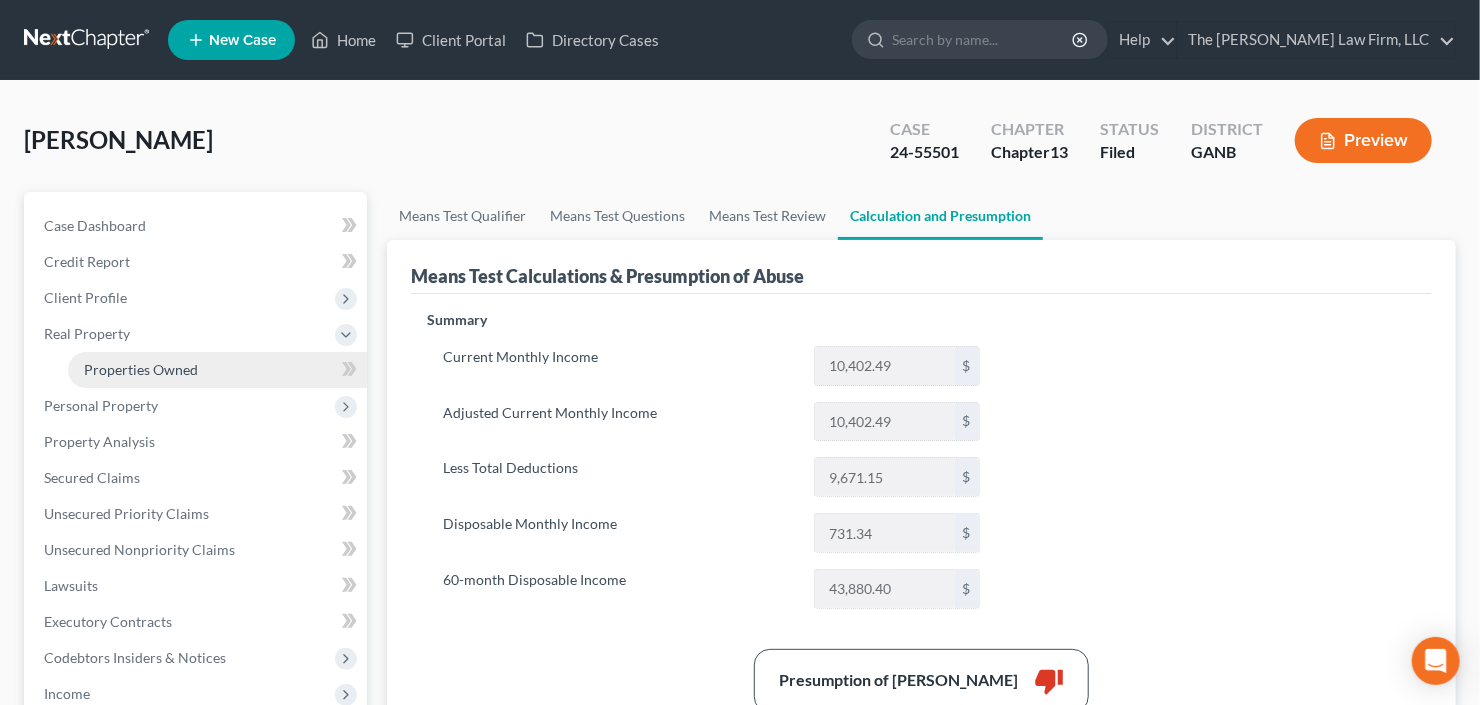 click on "Properties Owned" at bounding box center [141, 369] 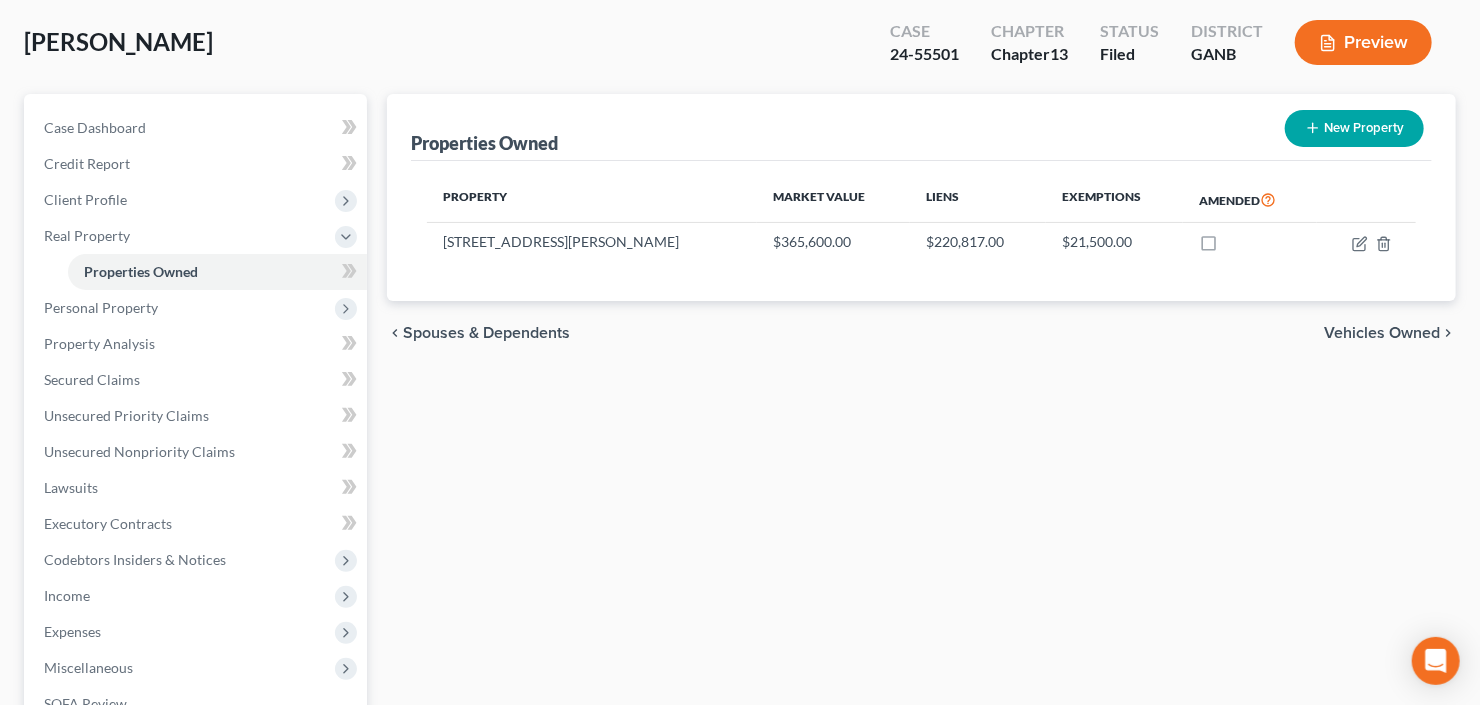 scroll, scrollTop: 427, scrollLeft: 0, axis: vertical 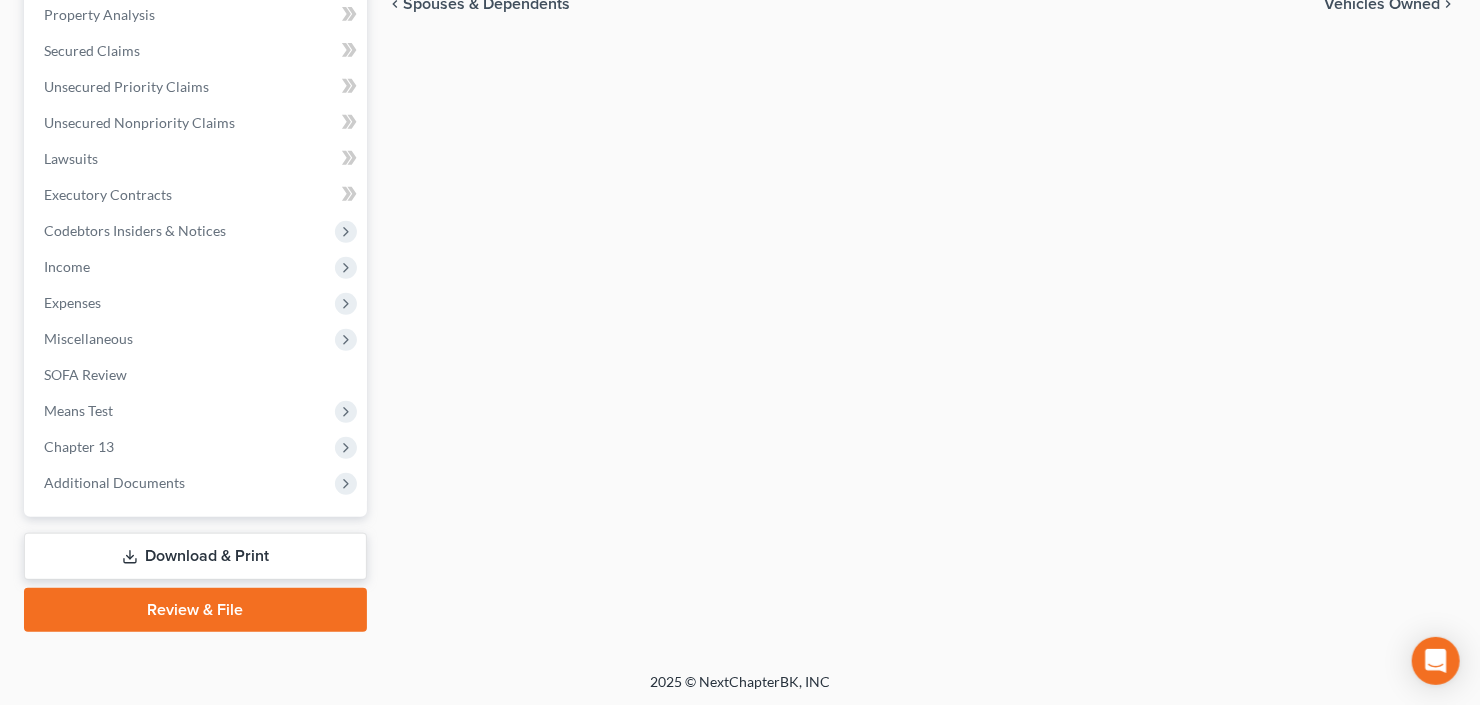 click on "Case Dashboard
Payments
Invoices
Payments
Payments
Credit Report
Client Profile
Home" at bounding box center (195, 141) 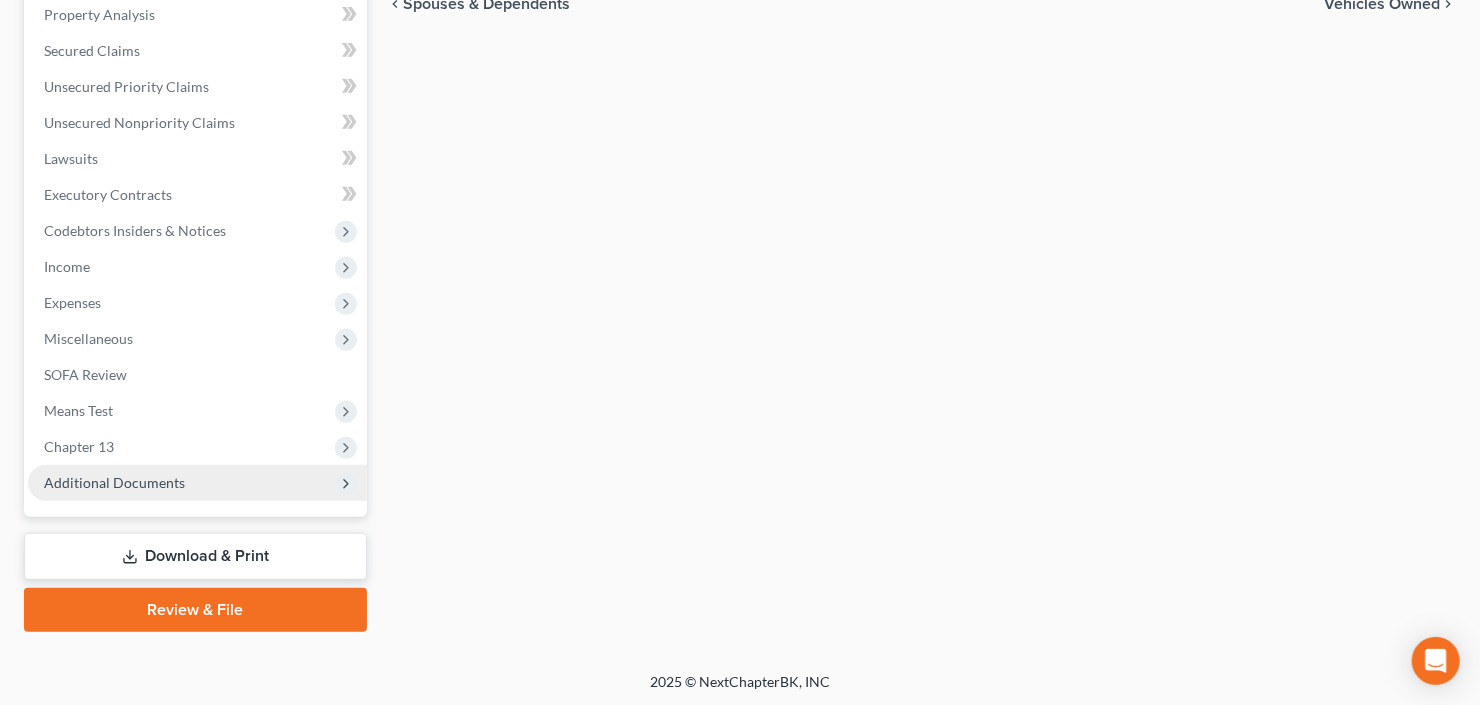 click on "Additional Documents" at bounding box center (197, 483) 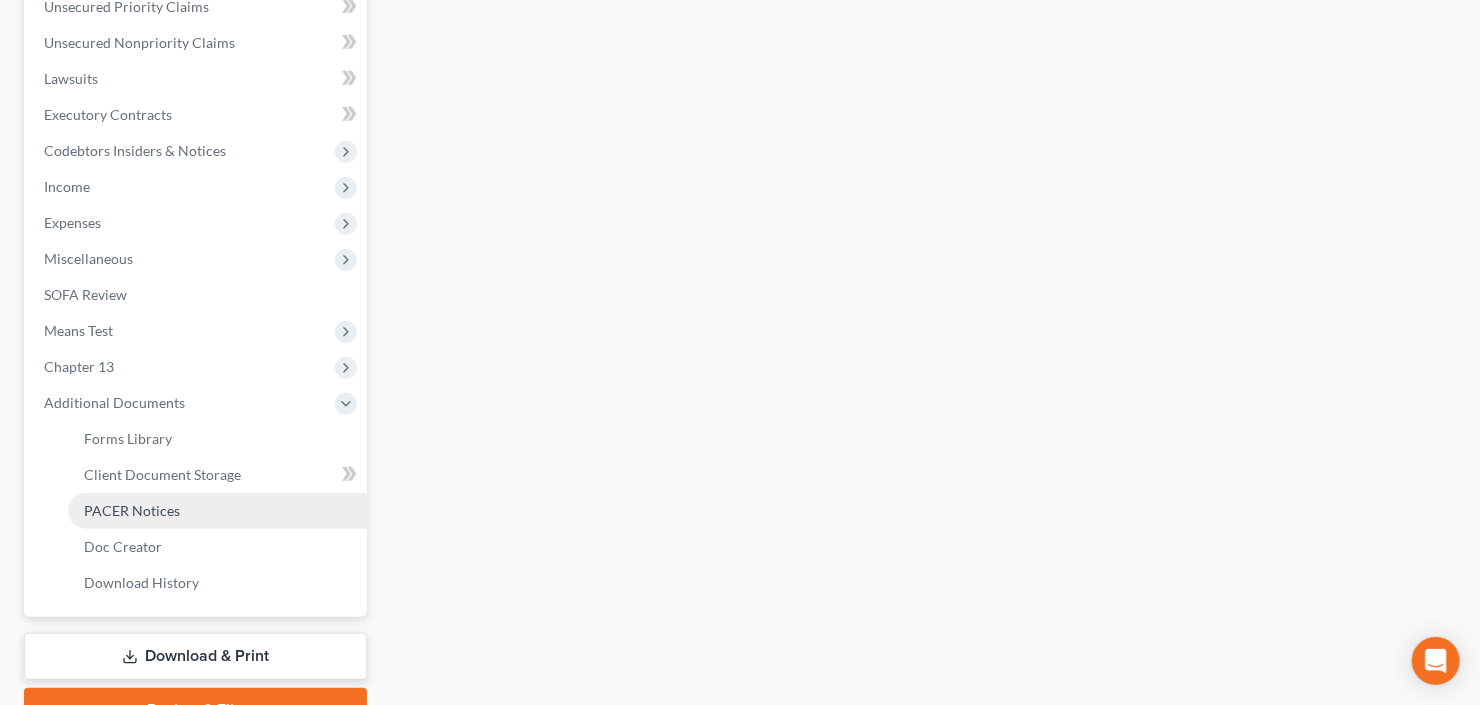 click on "PACER Notices" at bounding box center [132, 510] 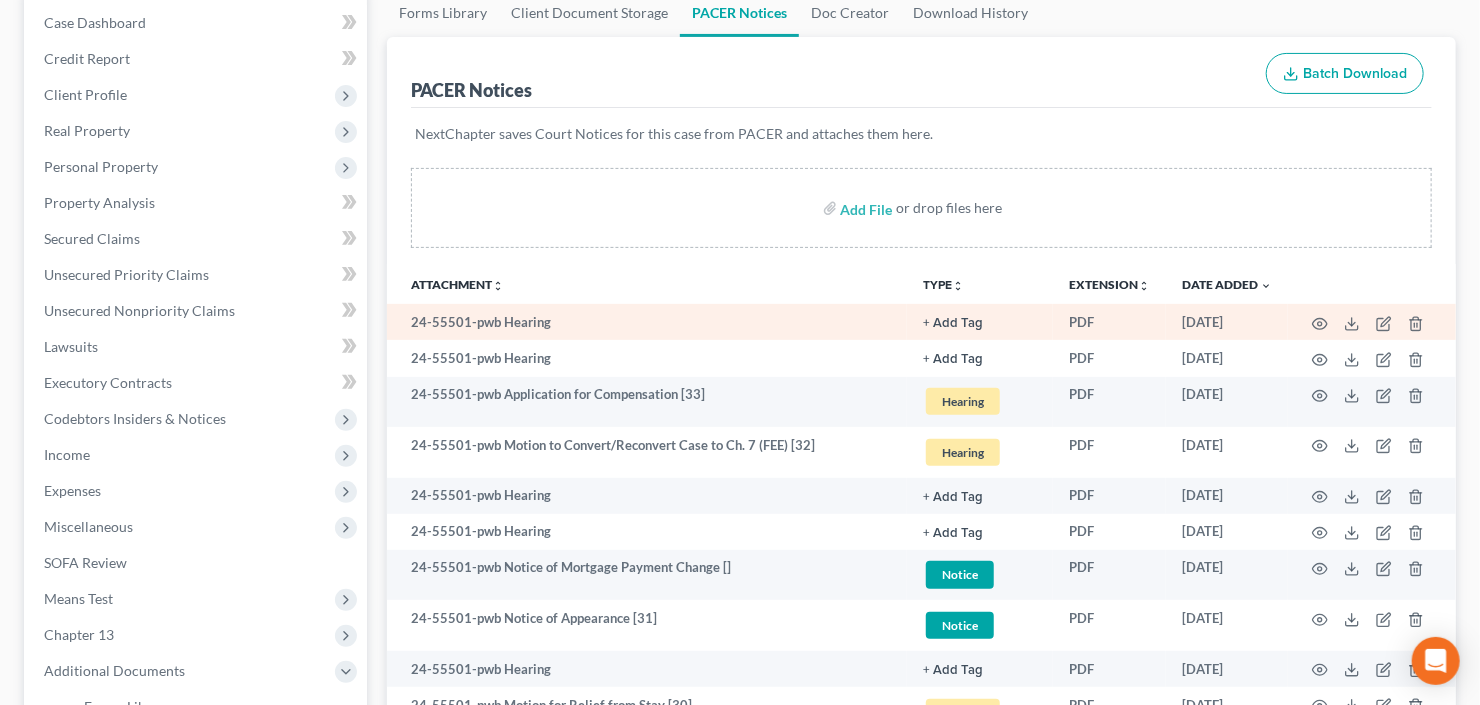 scroll, scrollTop: 240, scrollLeft: 0, axis: vertical 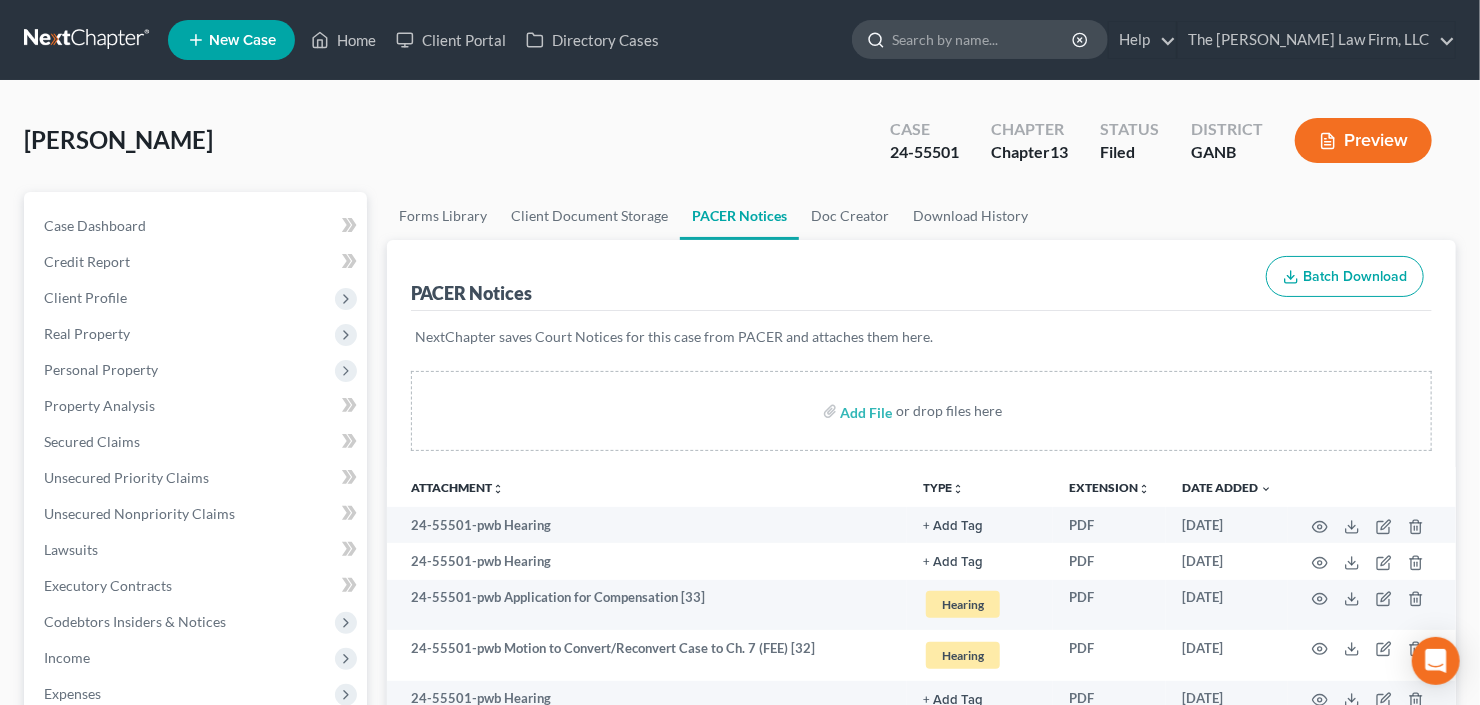 click at bounding box center (983, 39) 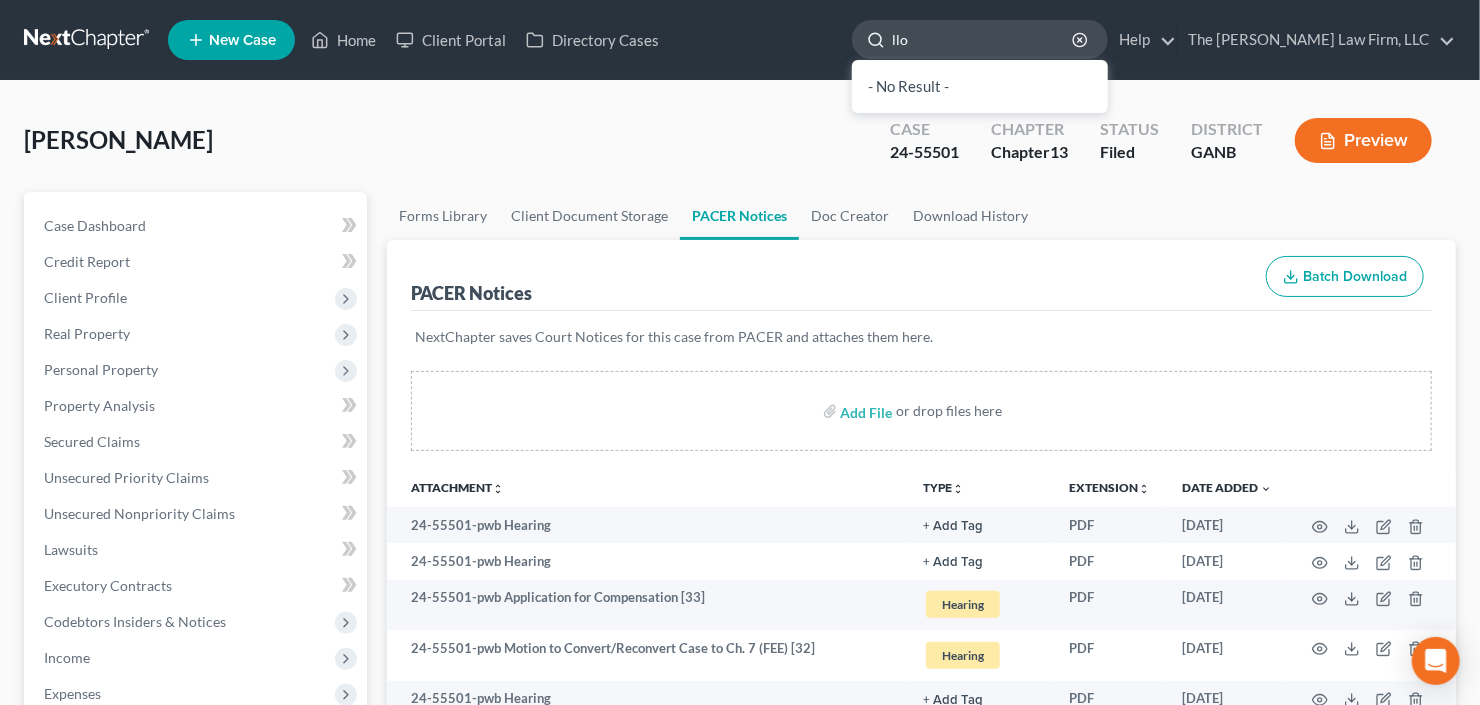 type on "lloy" 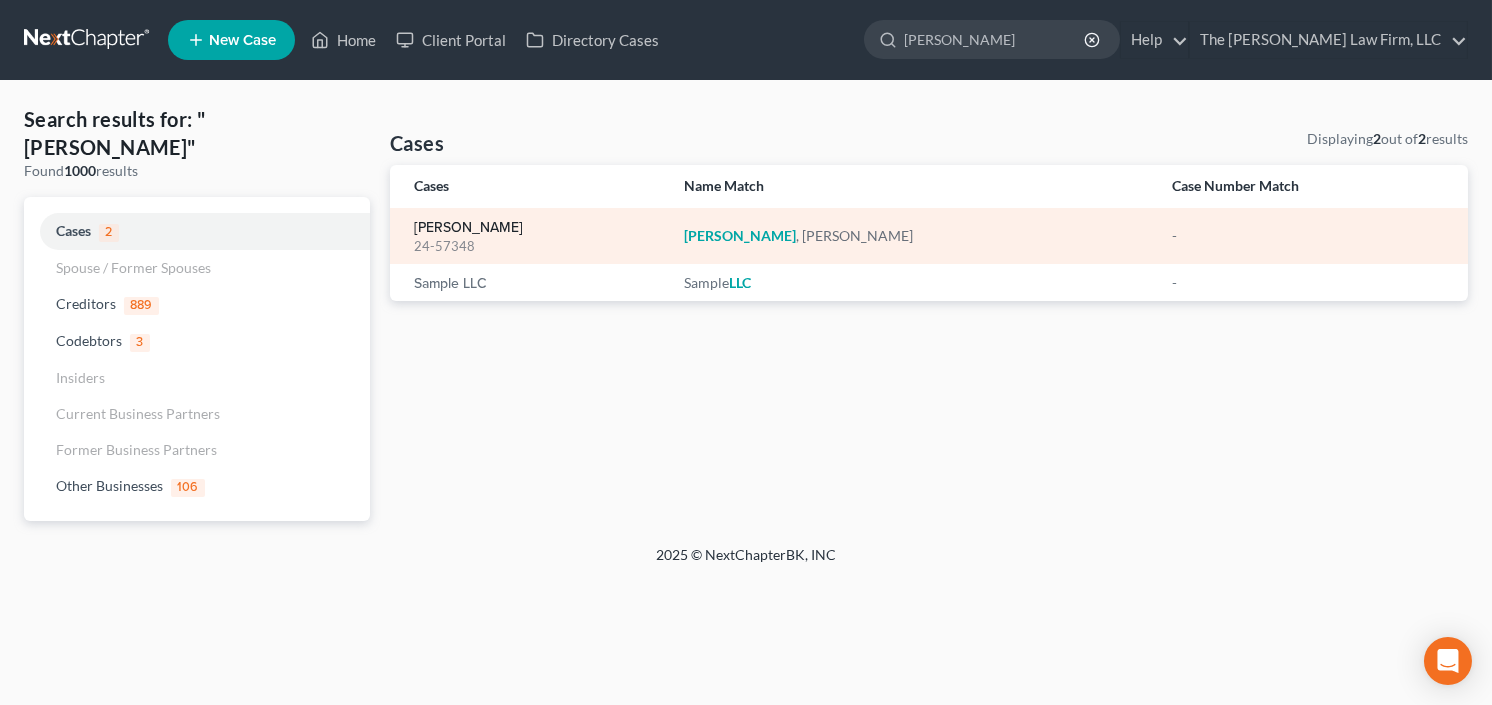 click on "[PERSON_NAME]" at bounding box center [468, 228] 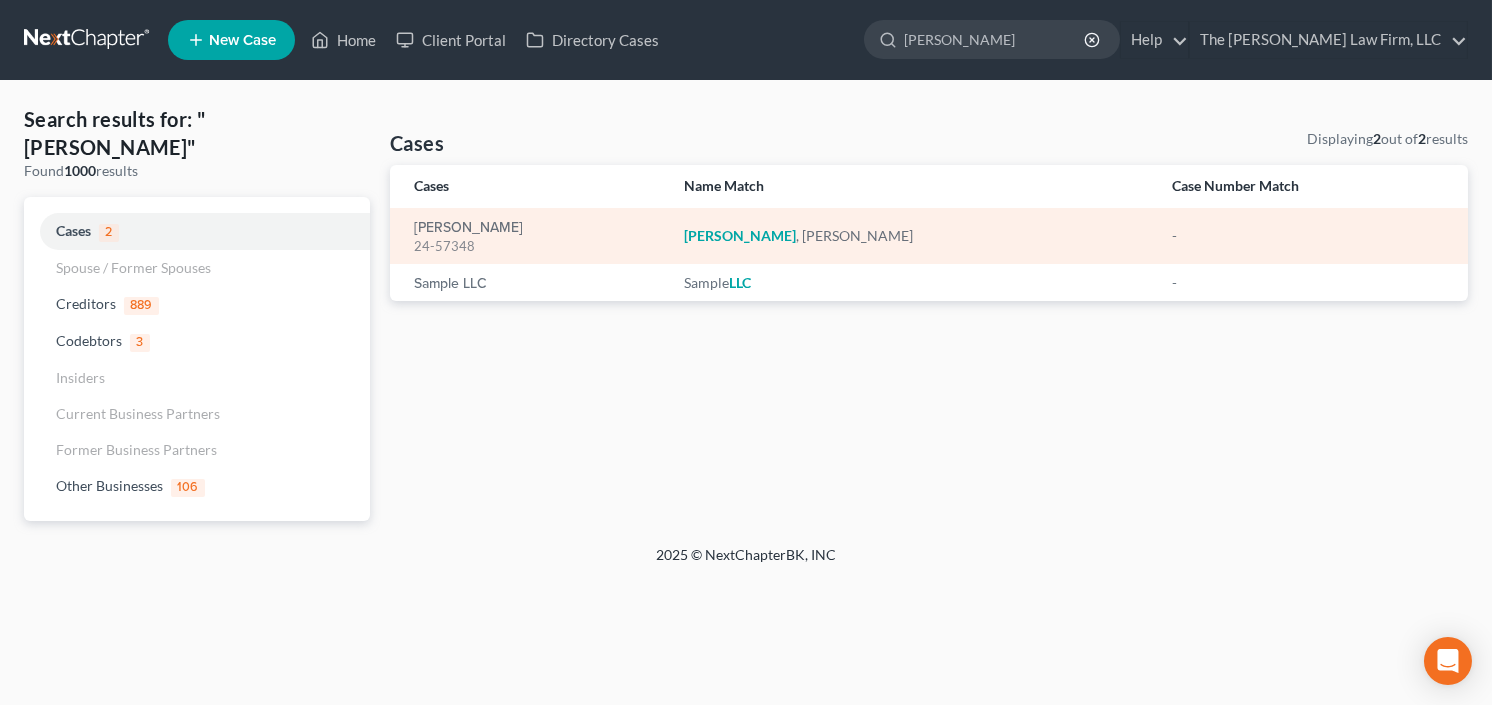 type 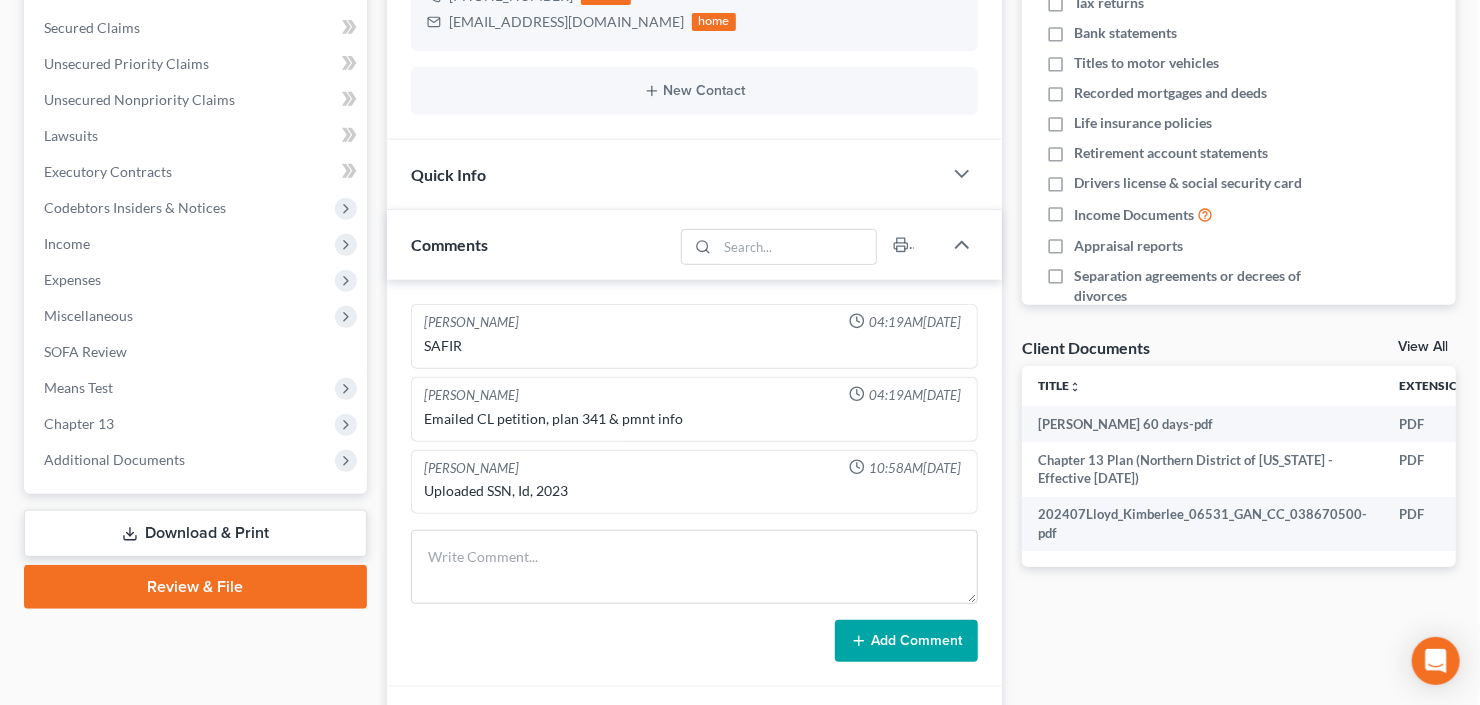 scroll, scrollTop: 677, scrollLeft: 0, axis: vertical 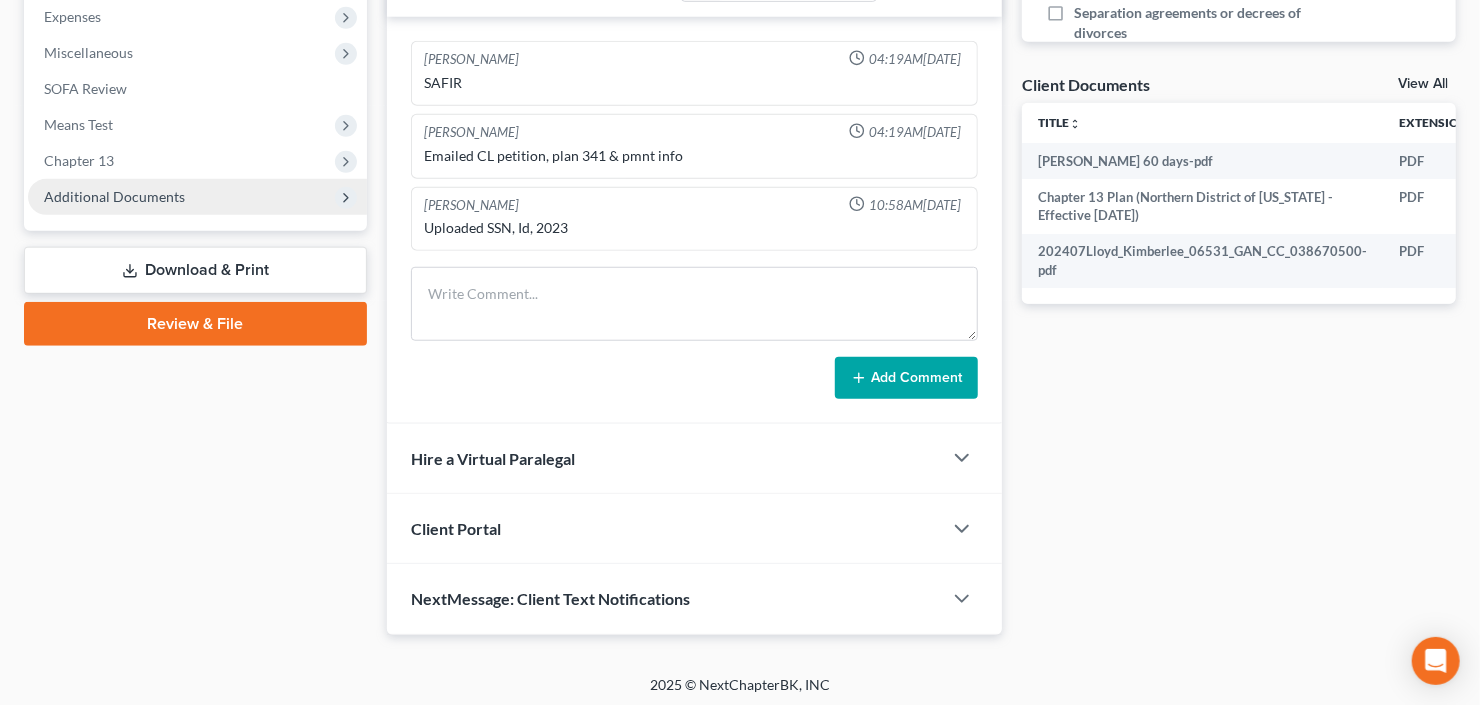 click on "Additional Documents" at bounding box center [114, 196] 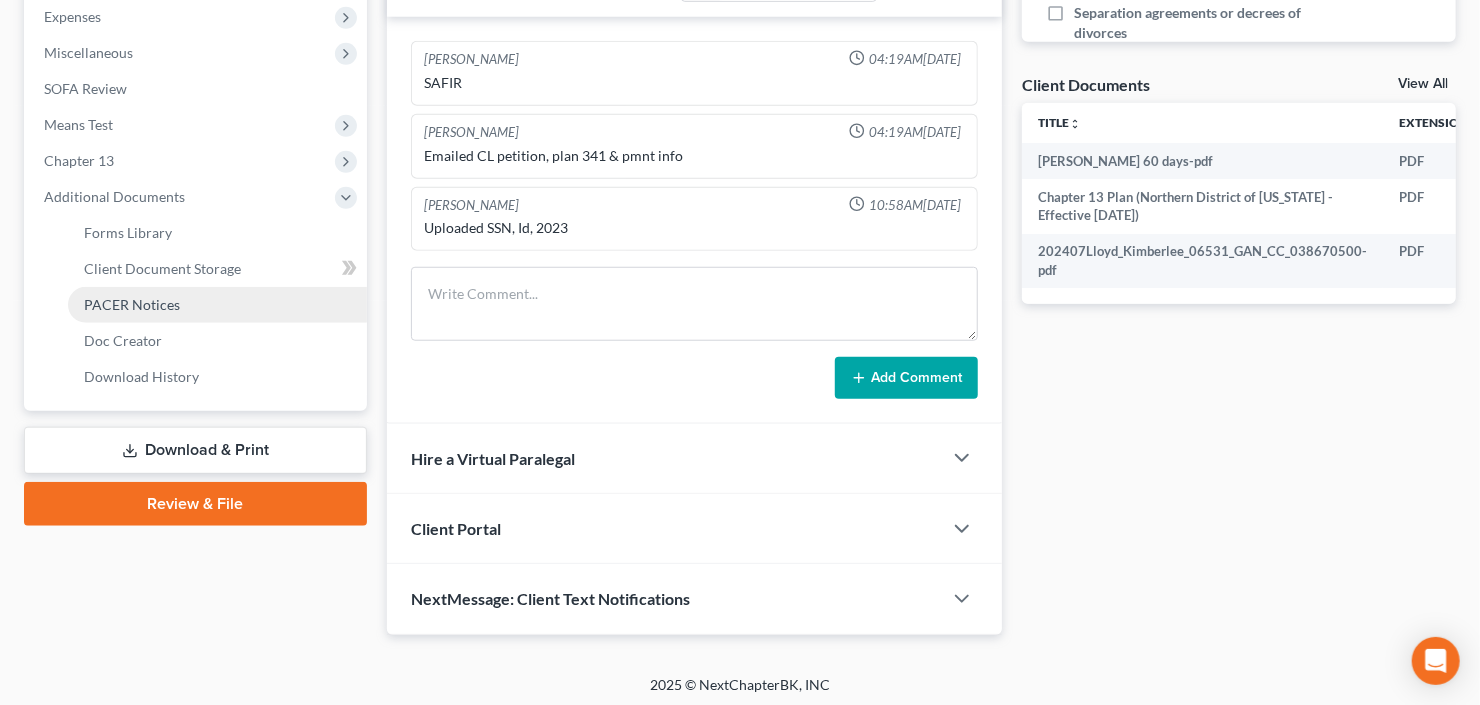 click on "PACER Notices" at bounding box center [132, 304] 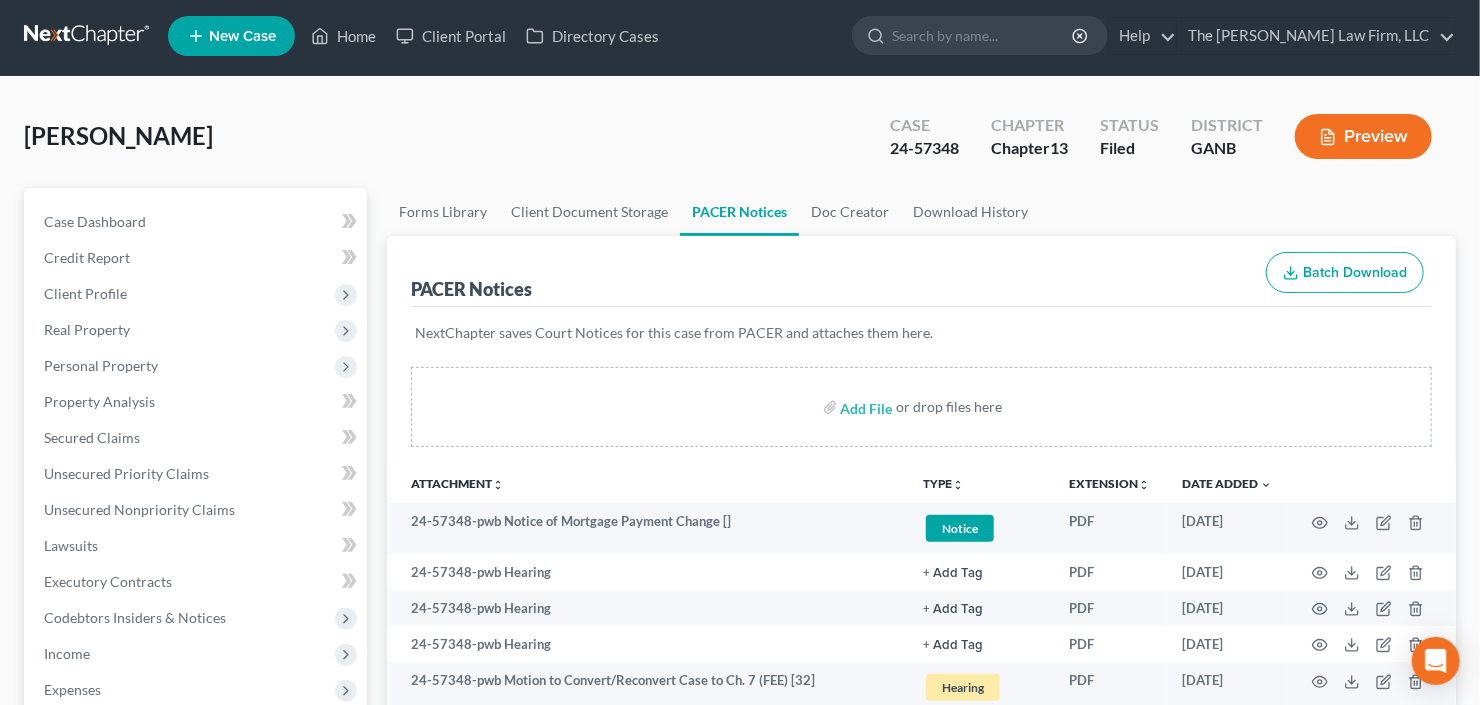 scroll, scrollTop: 0, scrollLeft: 0, axis: both 